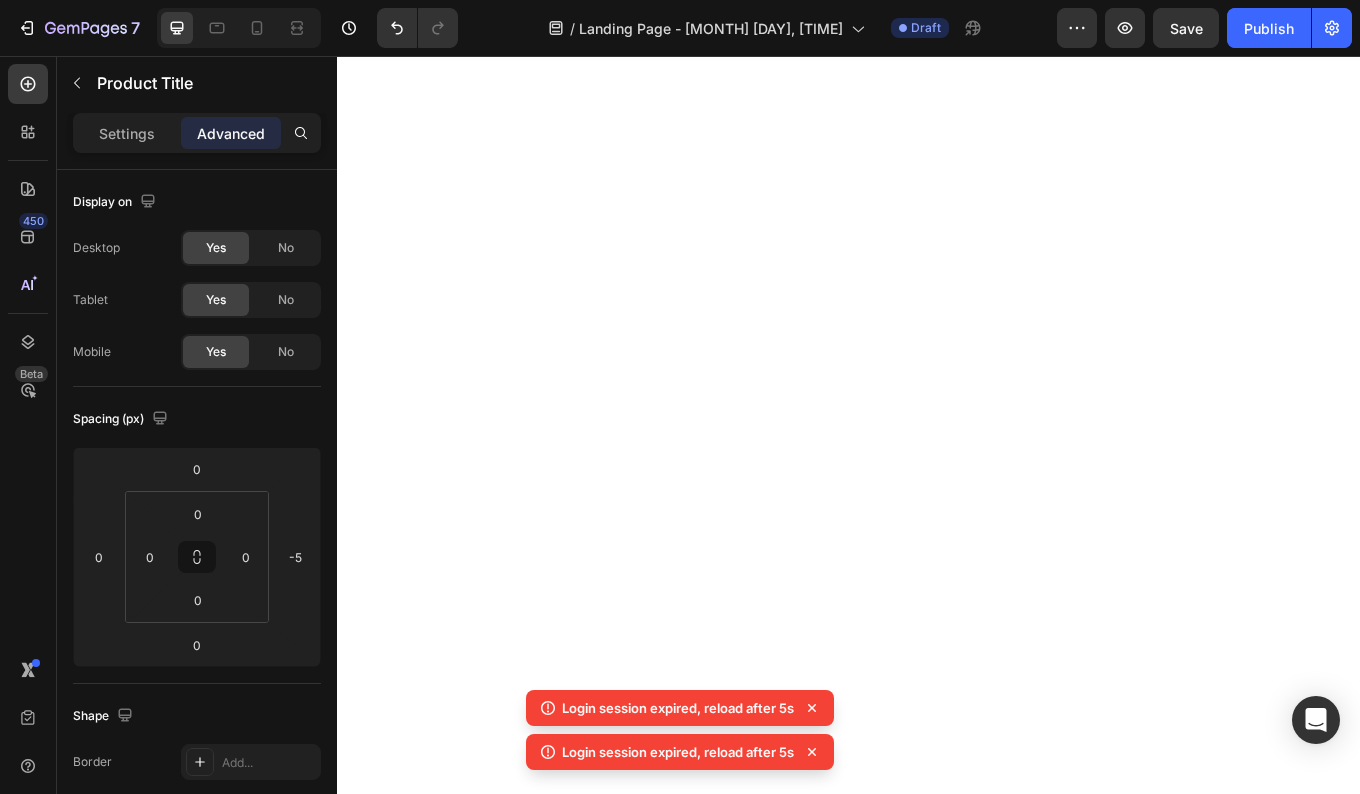 scroll, scrollTop: 0, scrollLeft: 0, axis: both 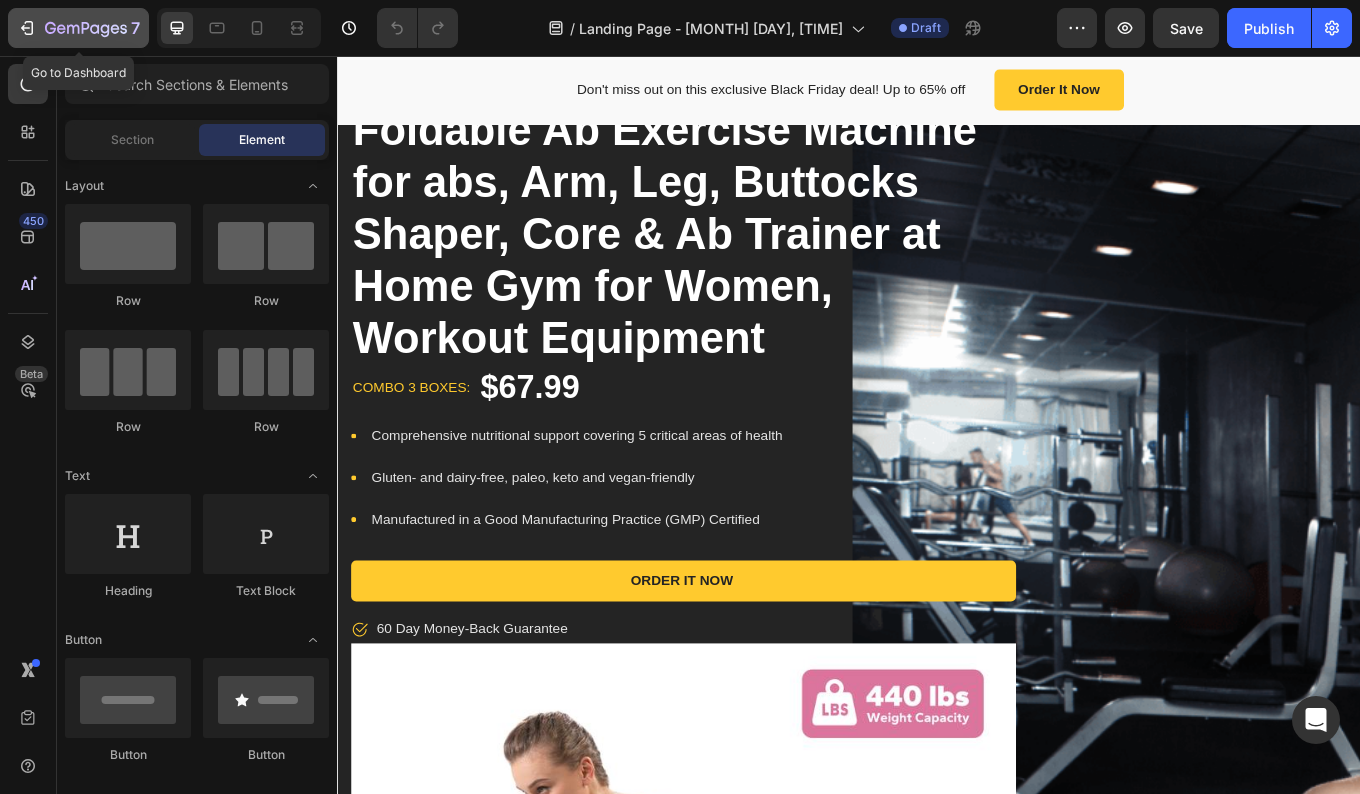 click on "7" at bounding box center [78, 28] 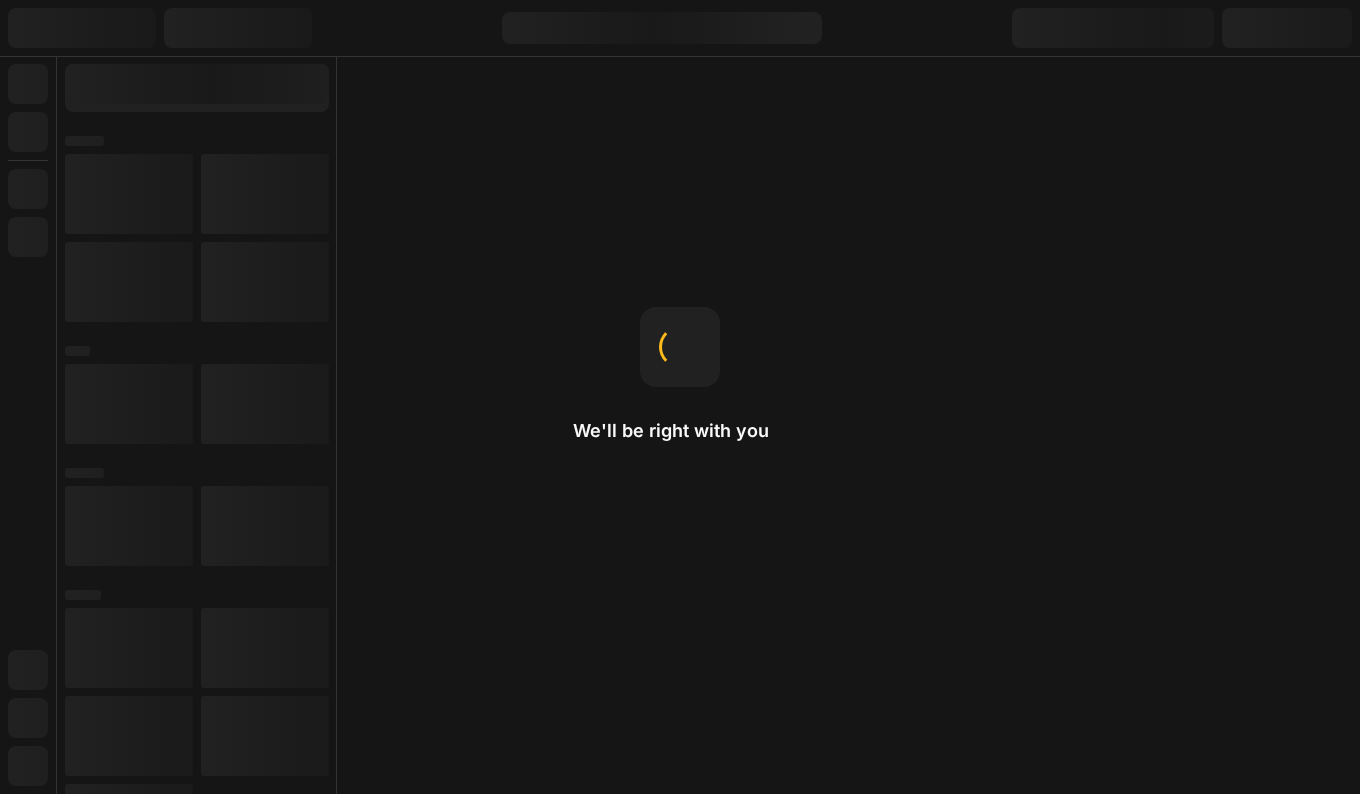 scroll, scrollTop: 0, scrollLeft: 0, axis: both 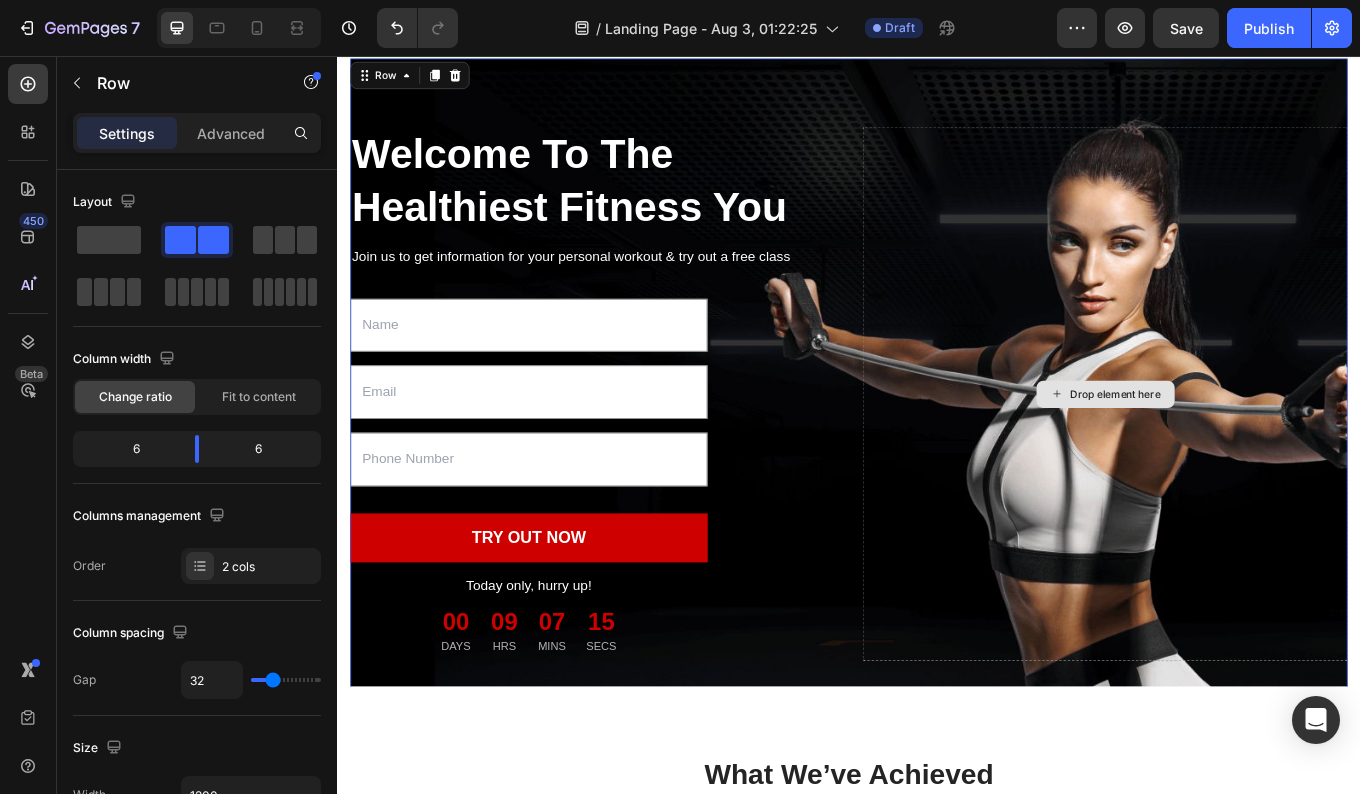 click on "Drop element here" at bounding box center (1250, 453) 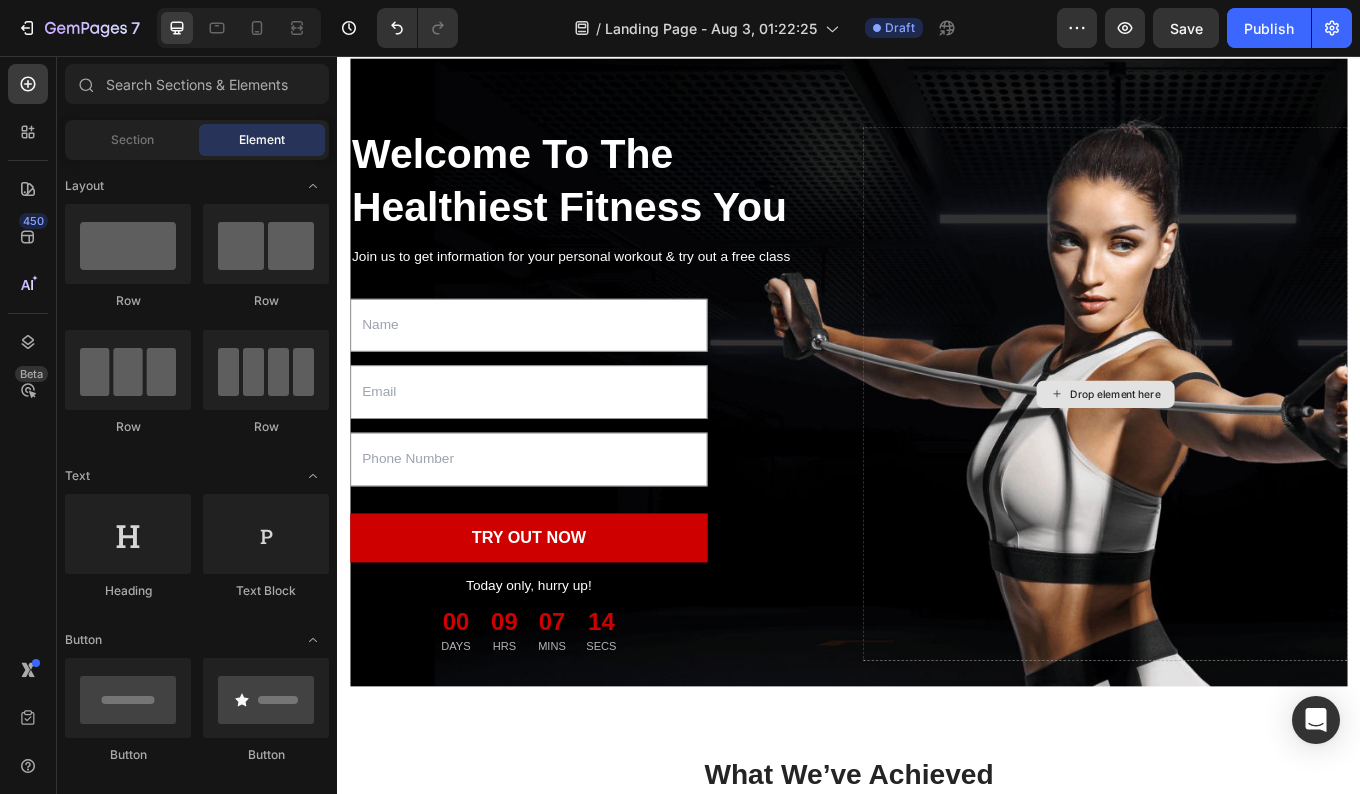 click on "Drop element here" at bounding box center [1250, 453] 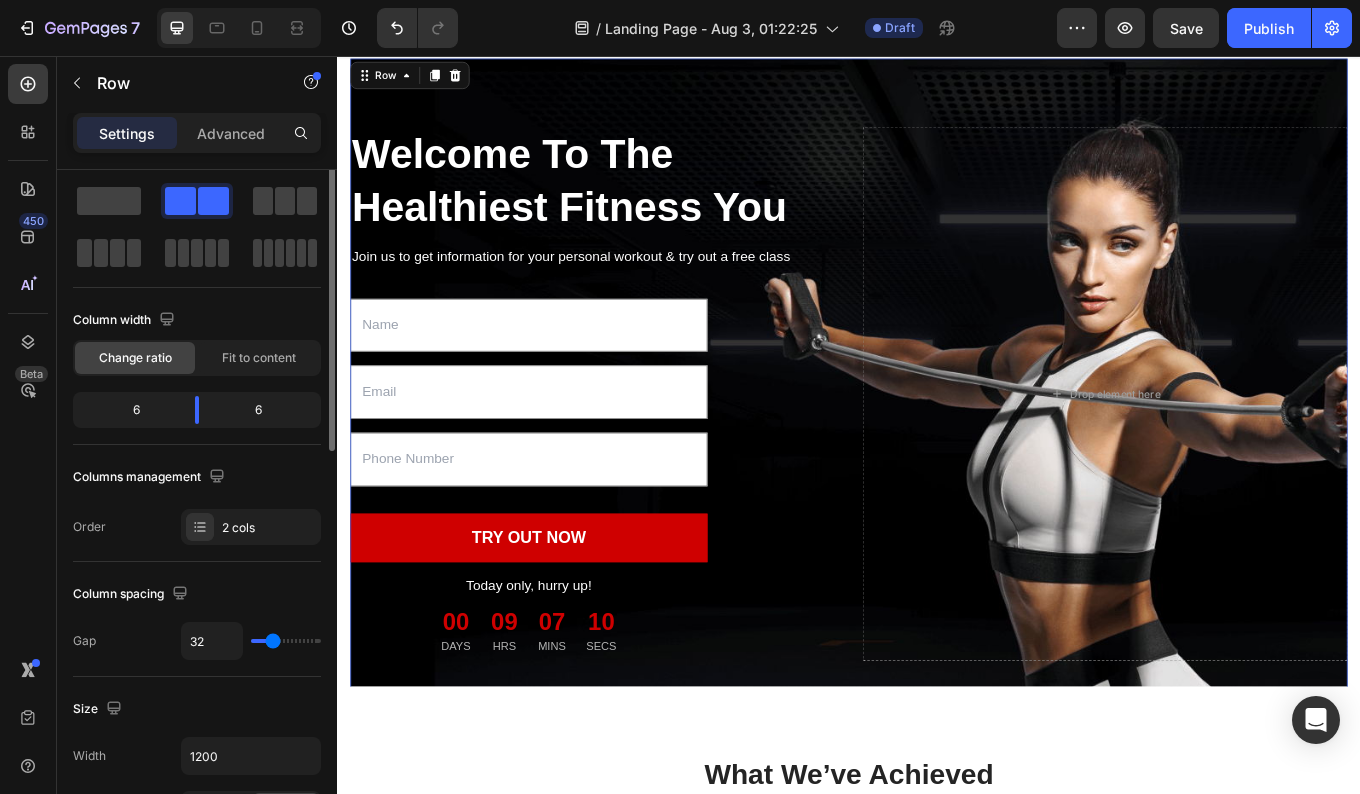 scroll, scrollTop: 0, scrollLeft: 0, axis: both 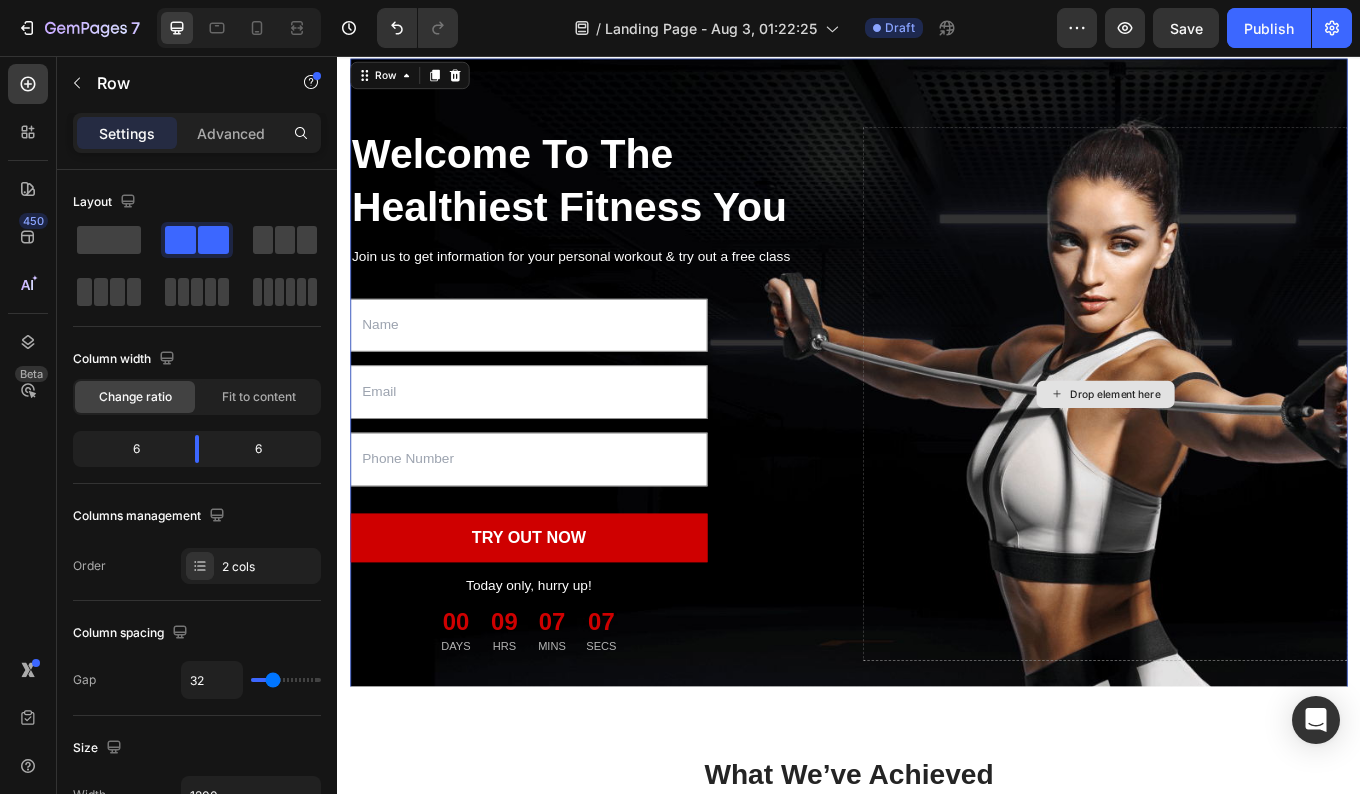 click on "Drop element here" at bounding box center (1238, 453) 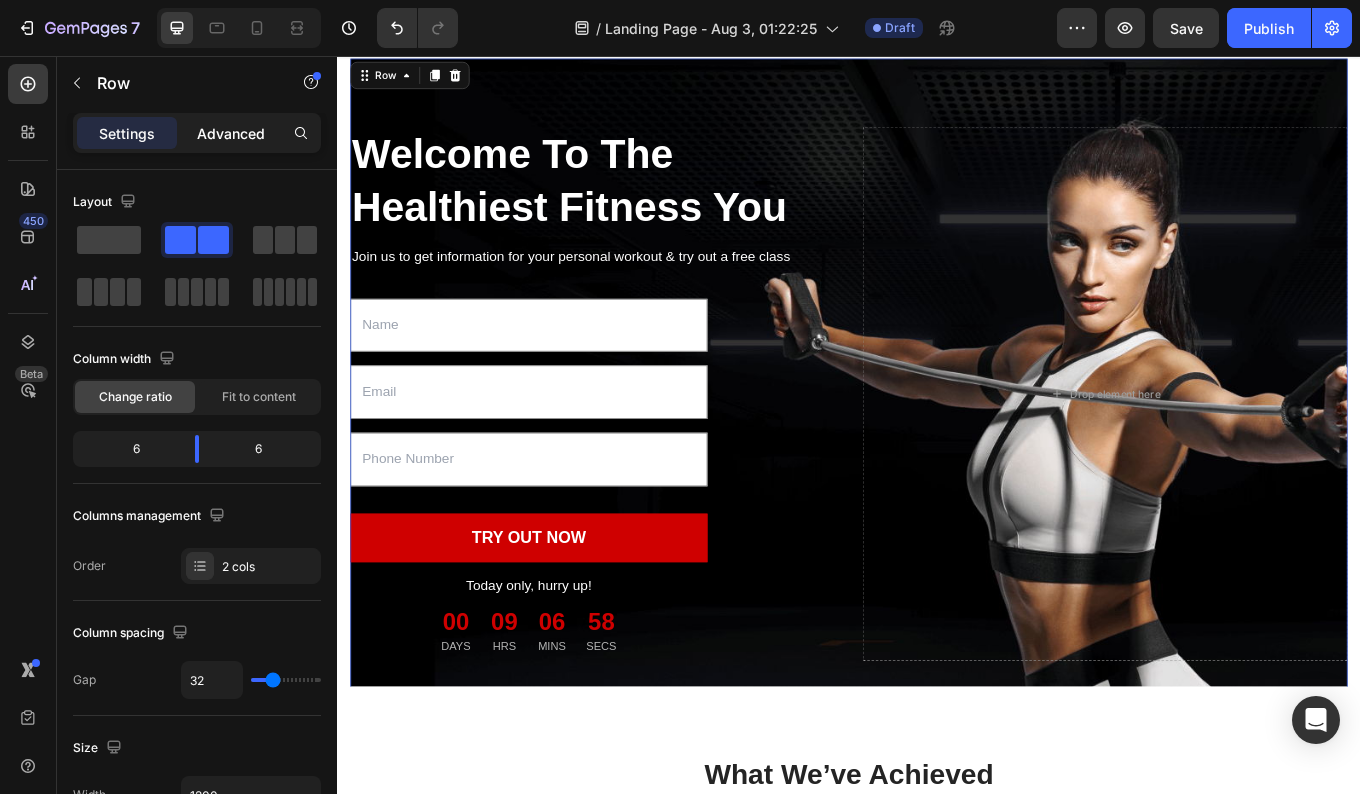 click on "Advanced" at bounding box center (231, 133) 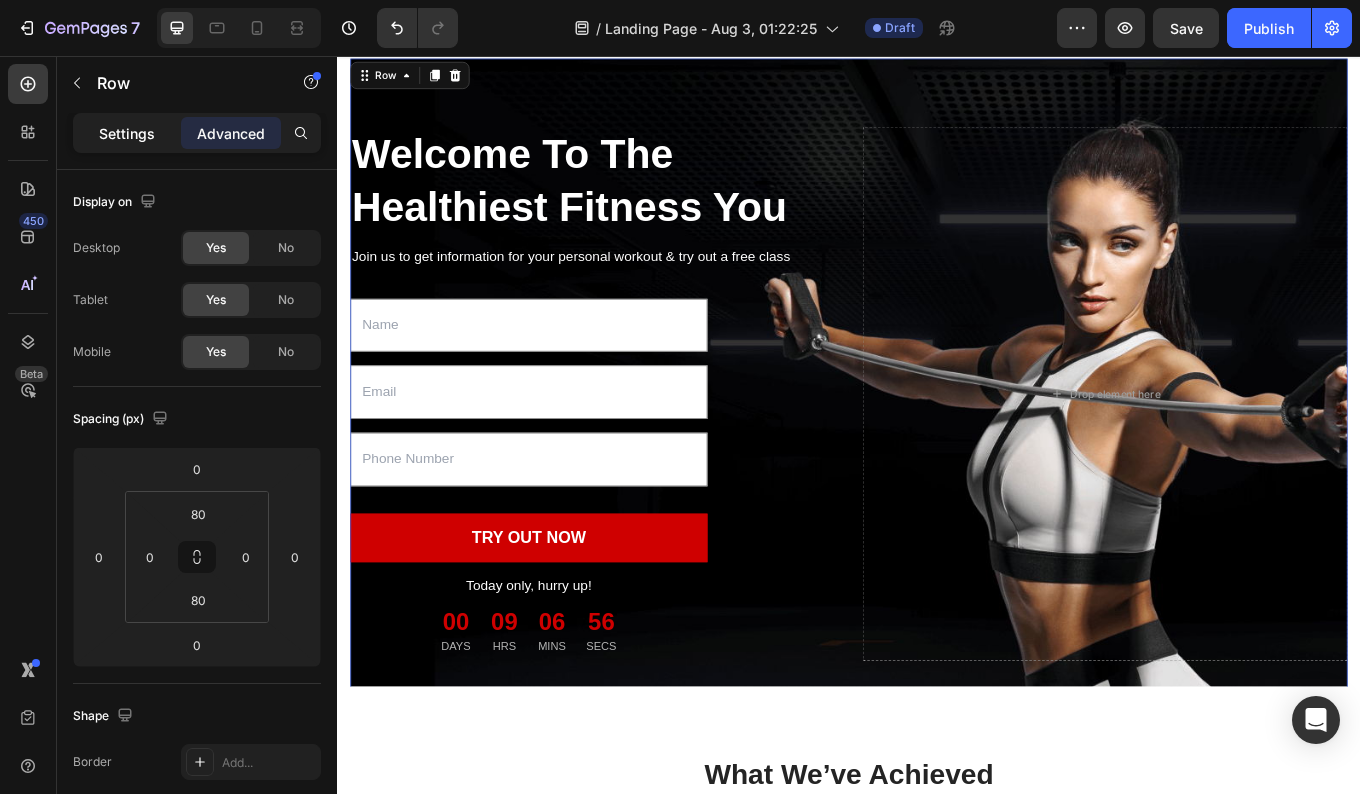 click on "Settings" 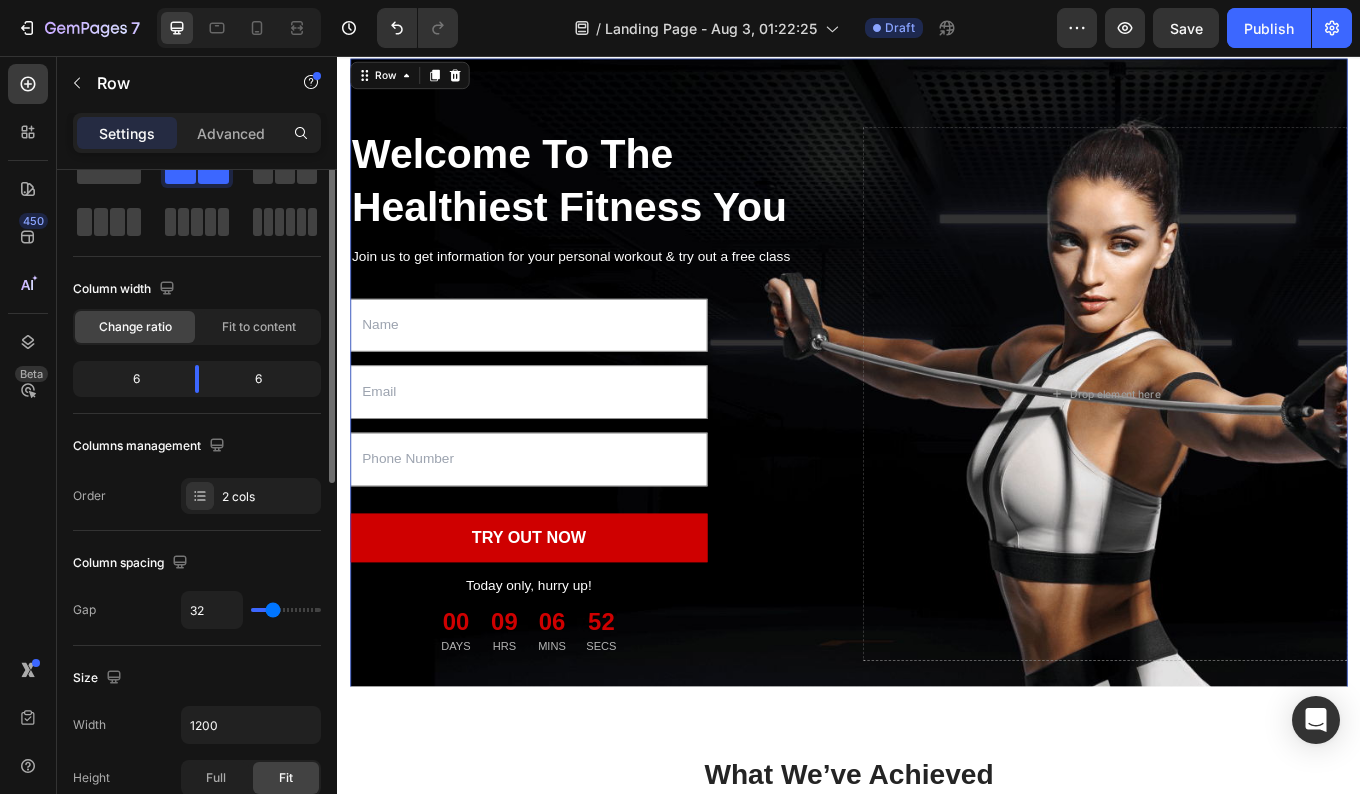 scroll, scrollTop: 0, scrollLeft: 0, axis: both 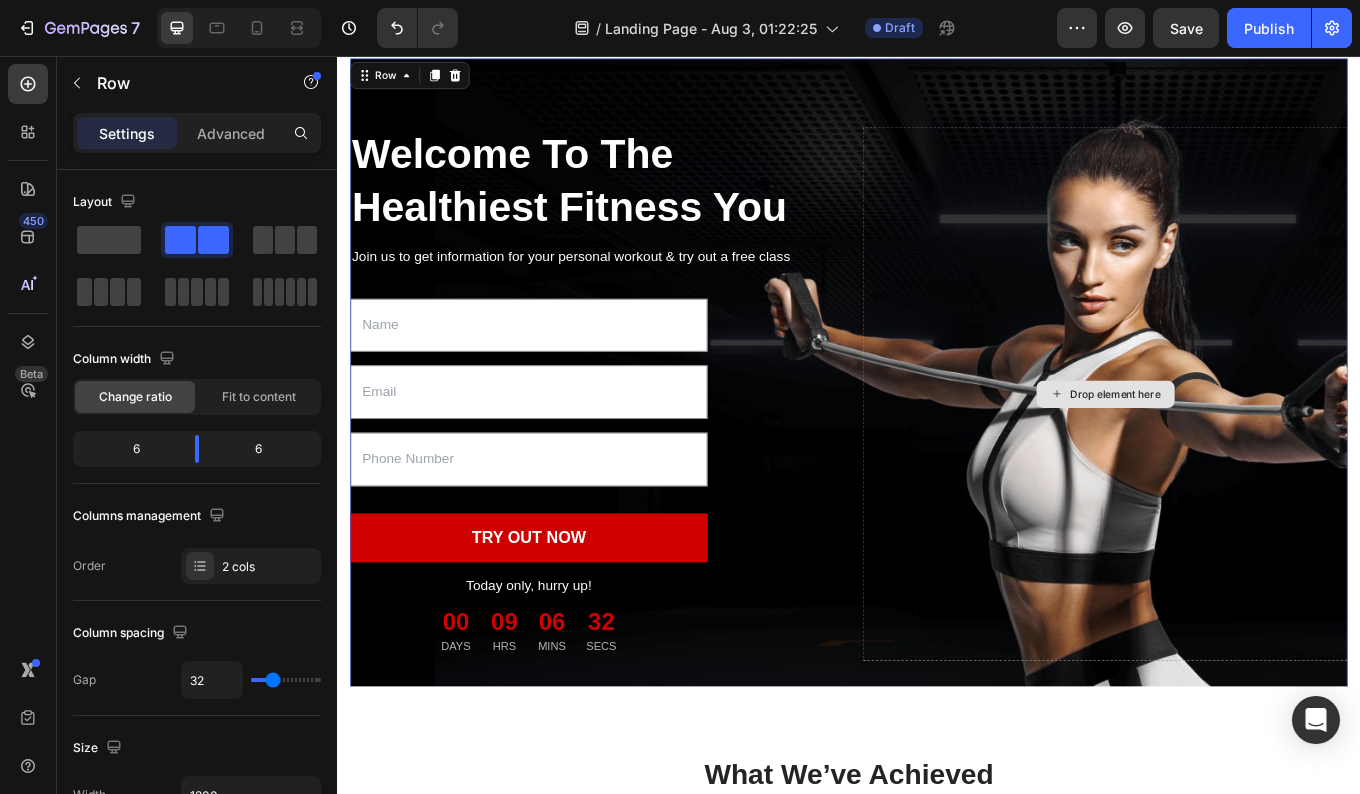 click 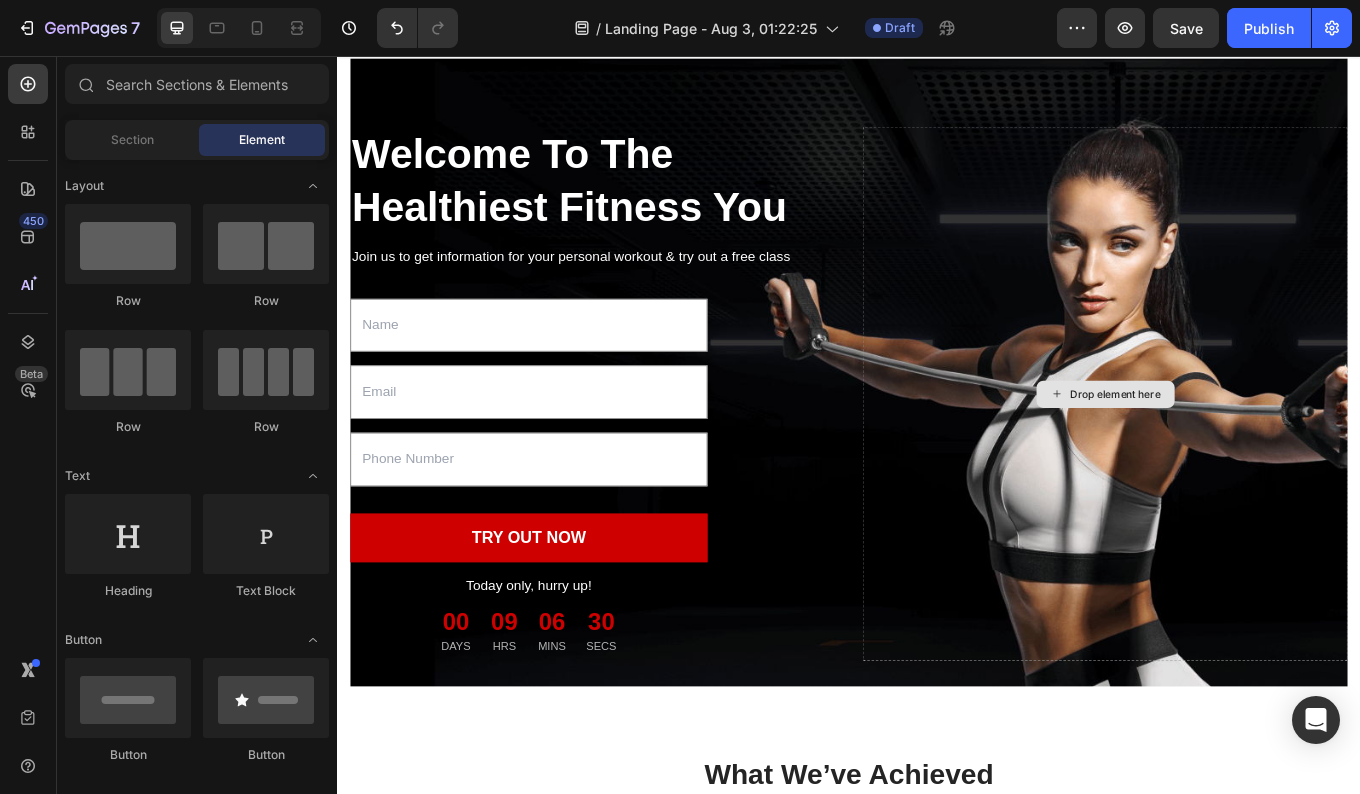 click 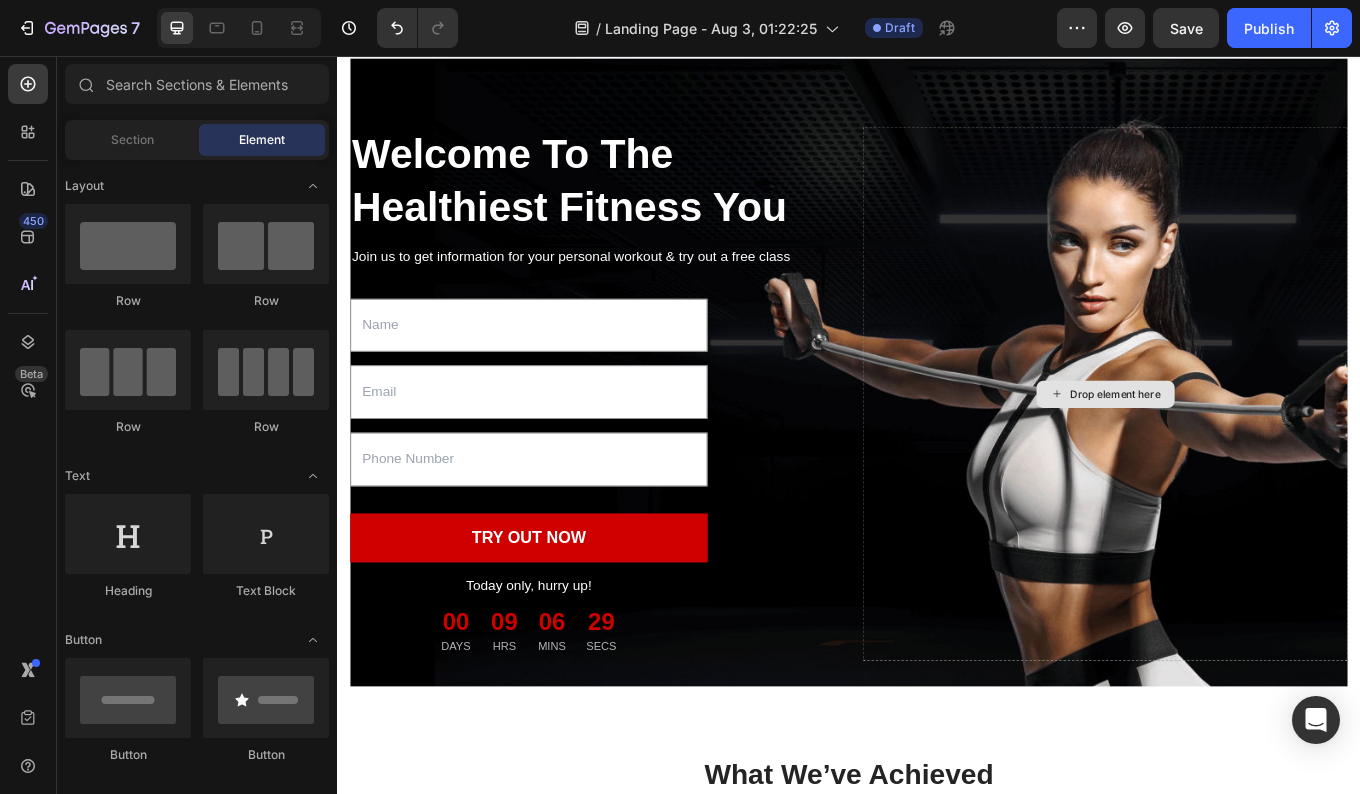 click 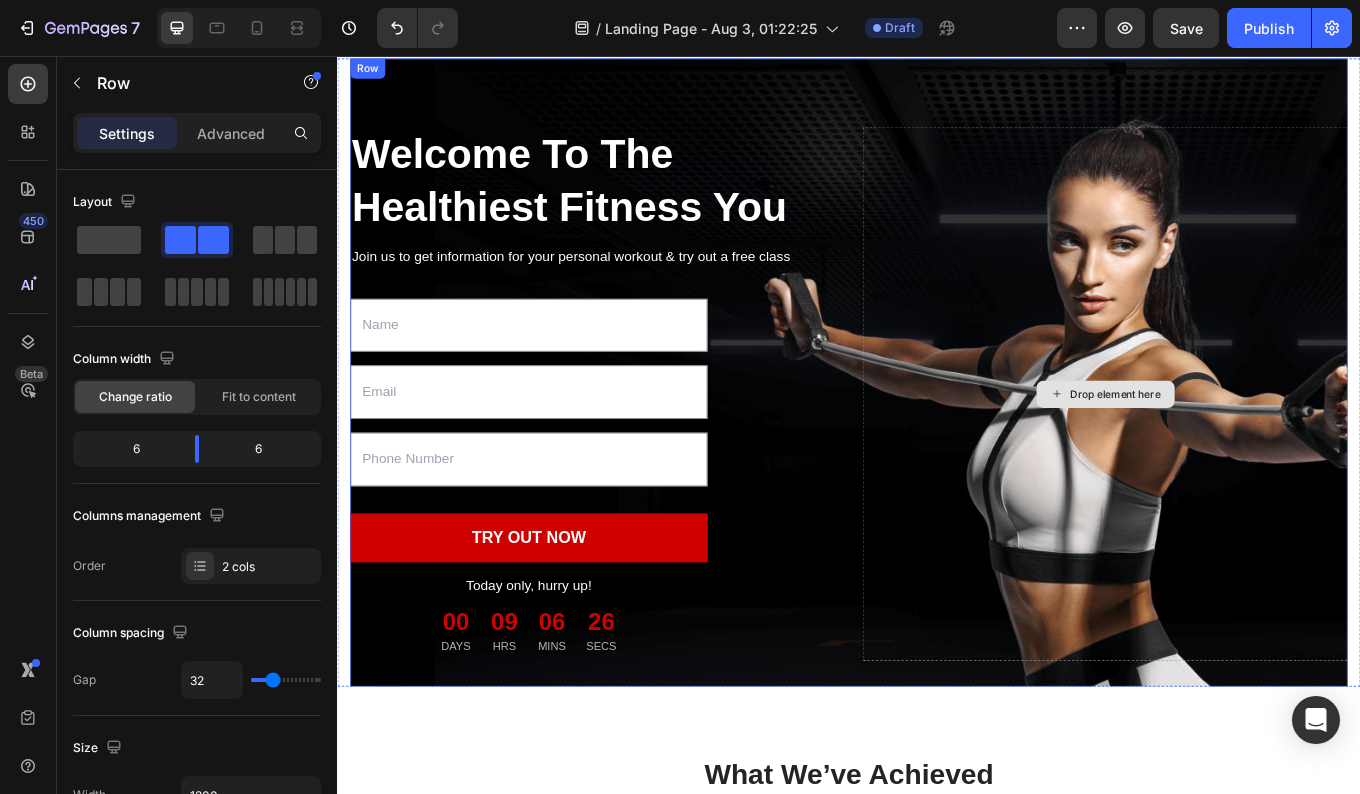 click on "Drop element here" at bounding box center (1237, 452) 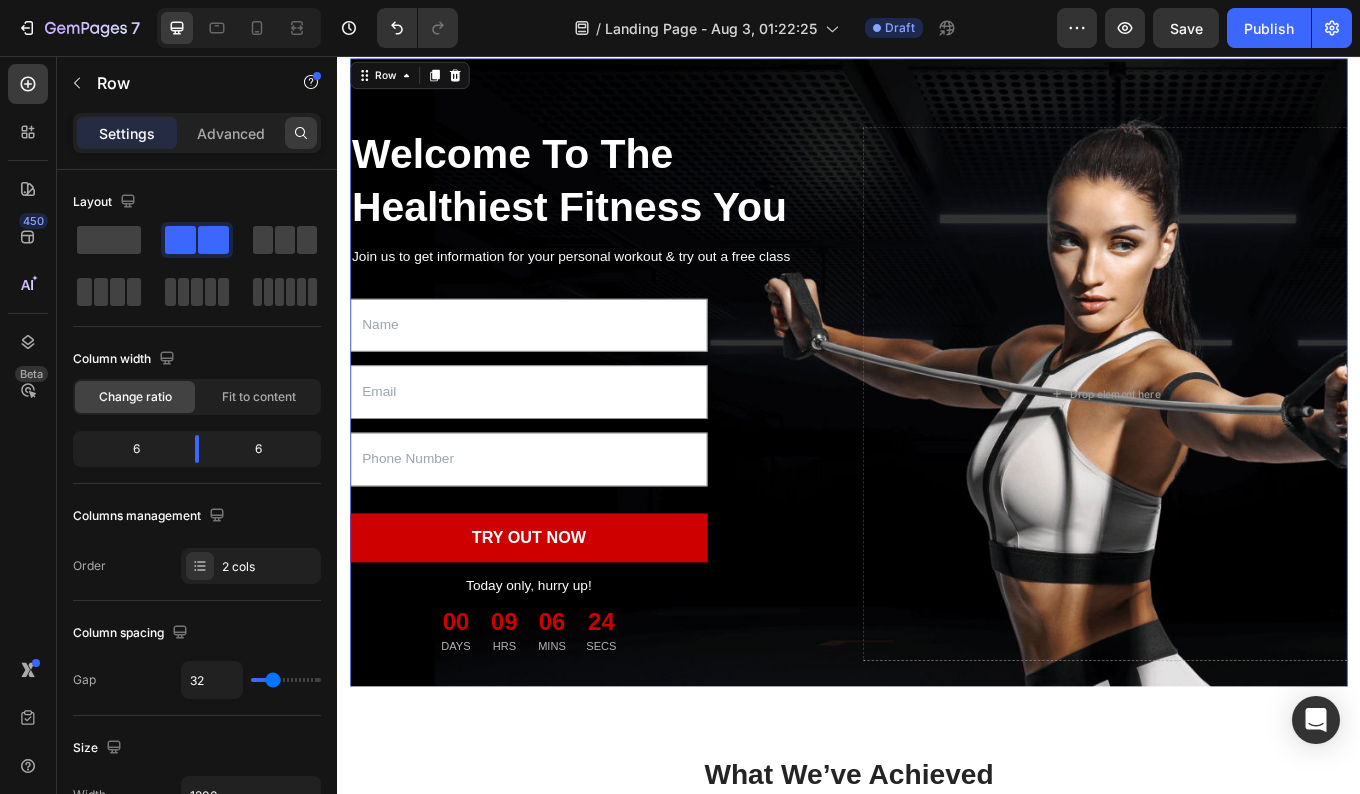 click 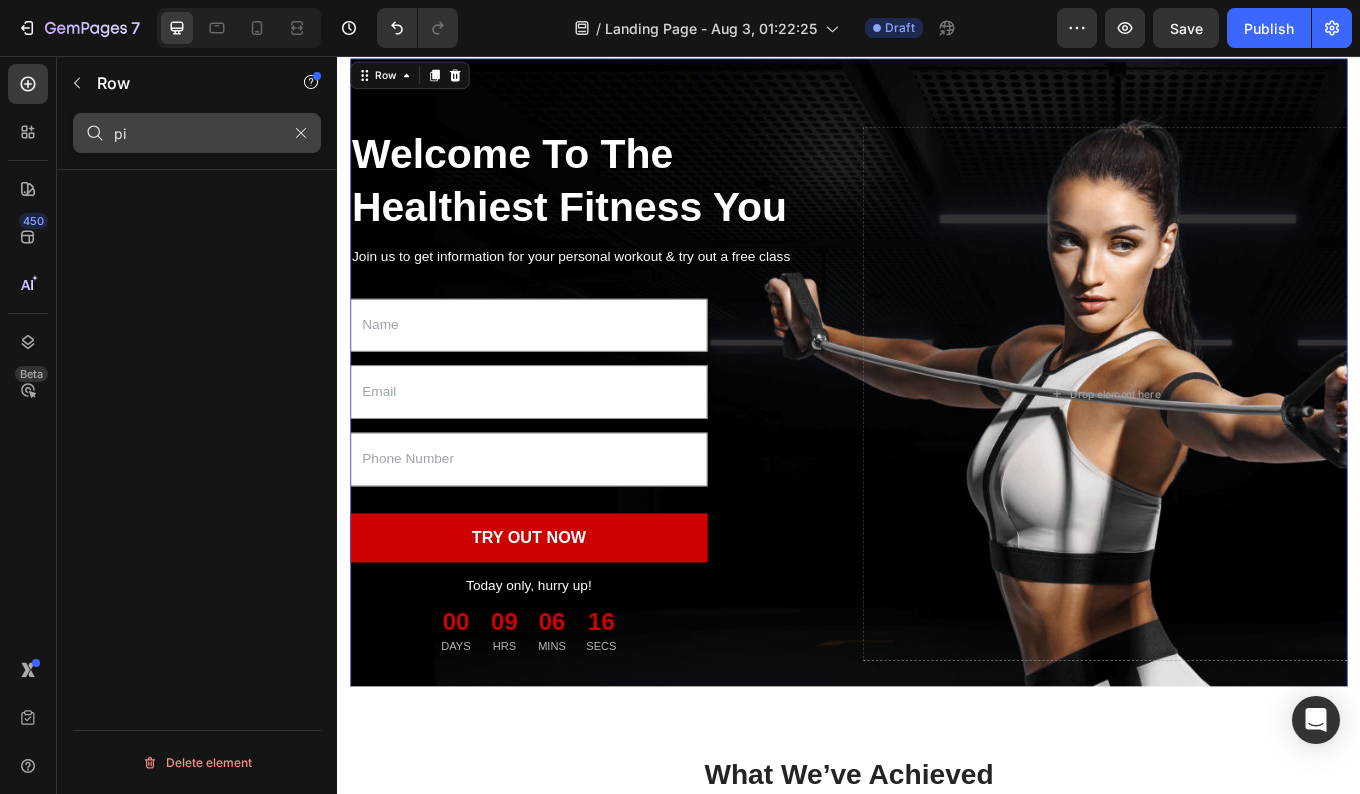 type on "p" 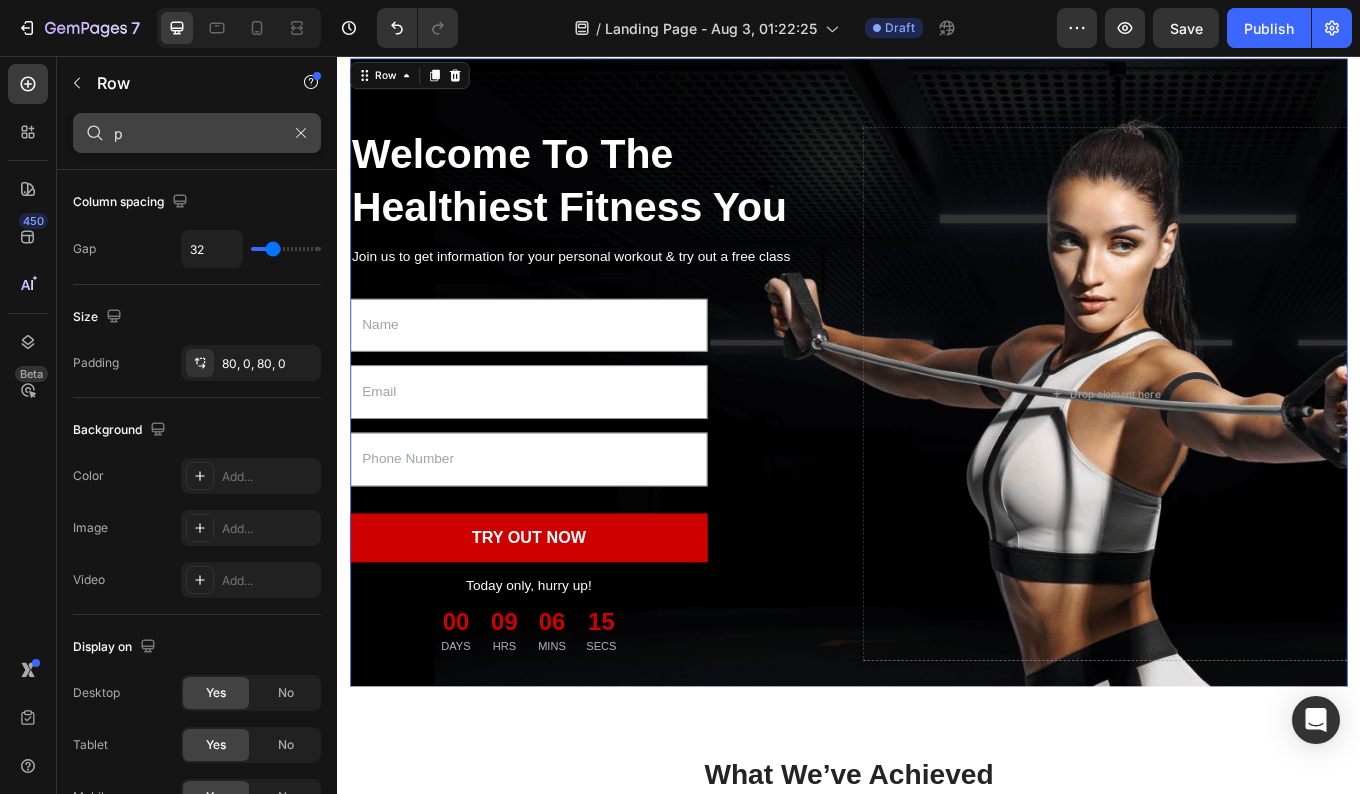type 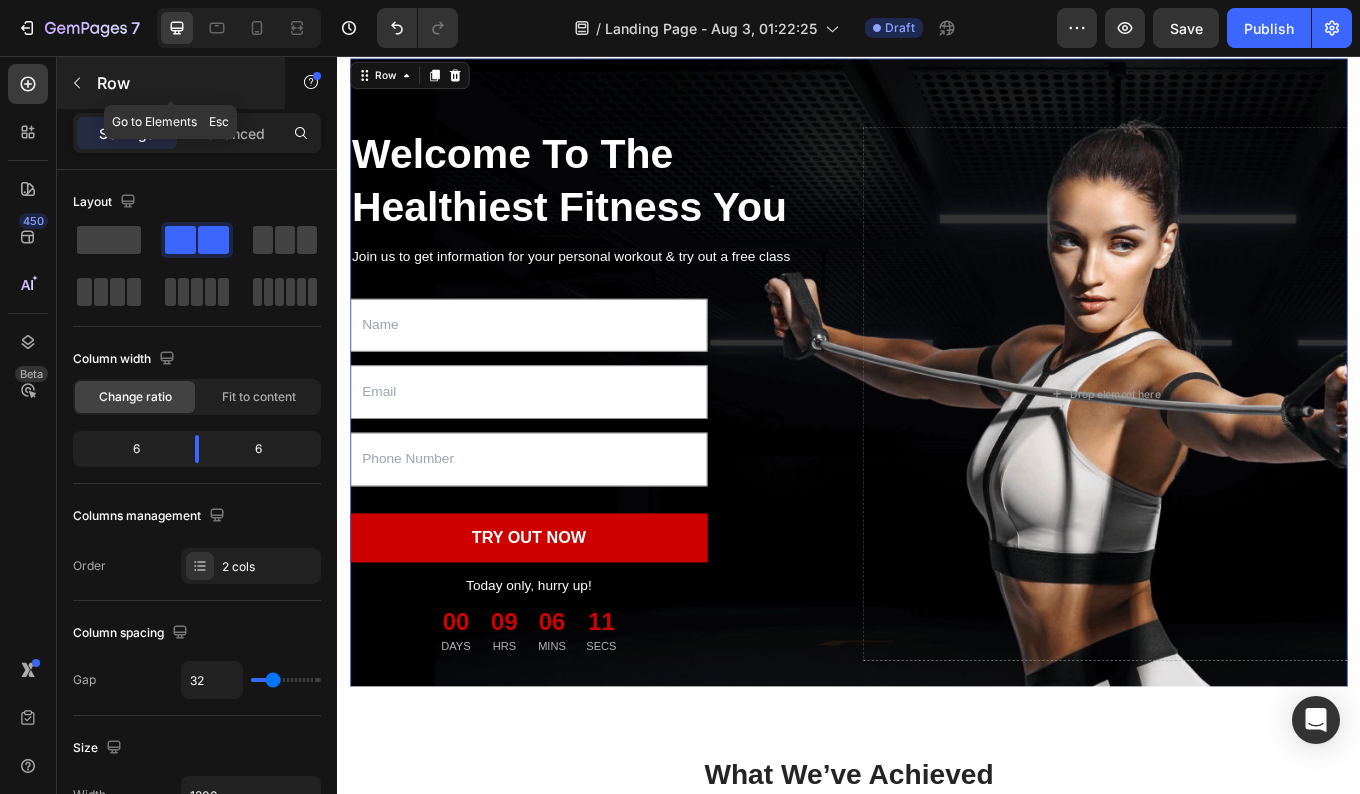 click at bounding box center (77, 83) 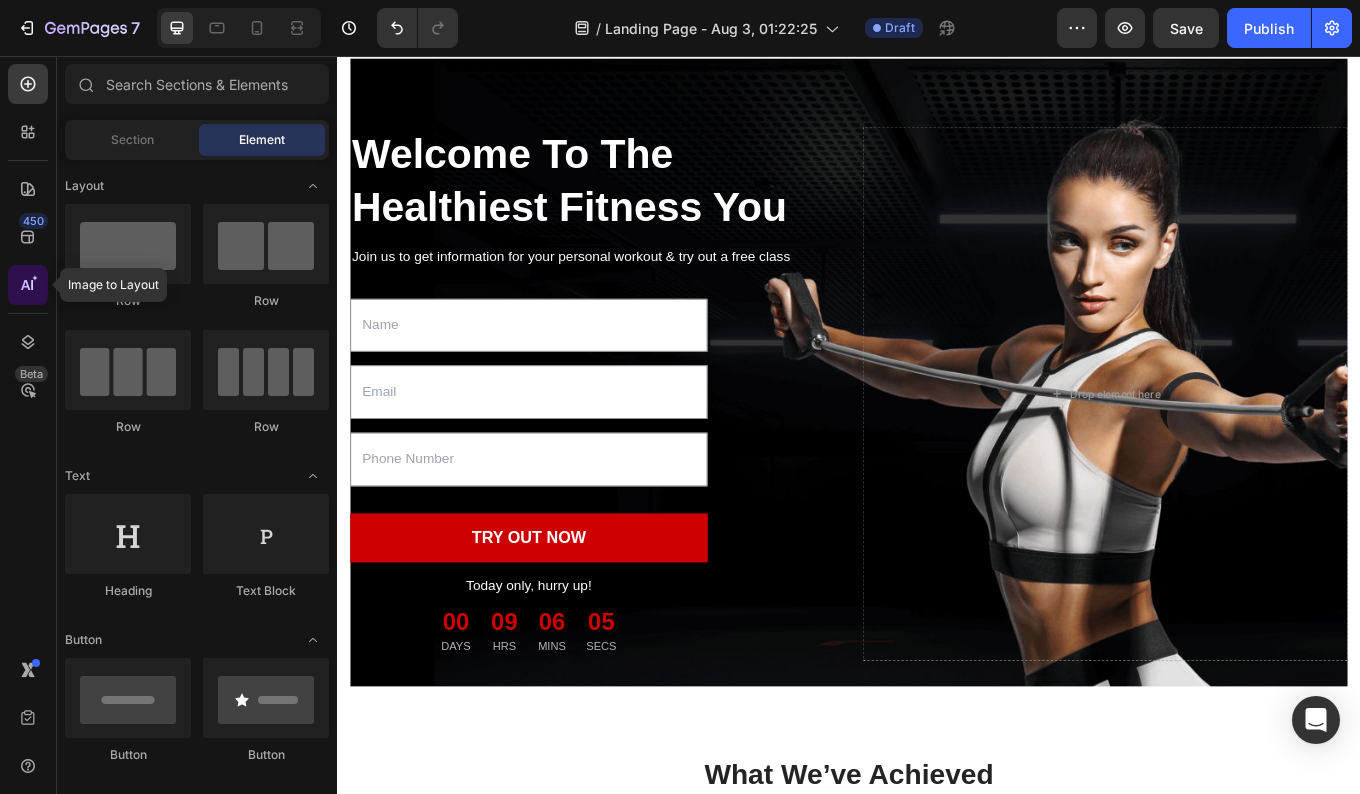 click 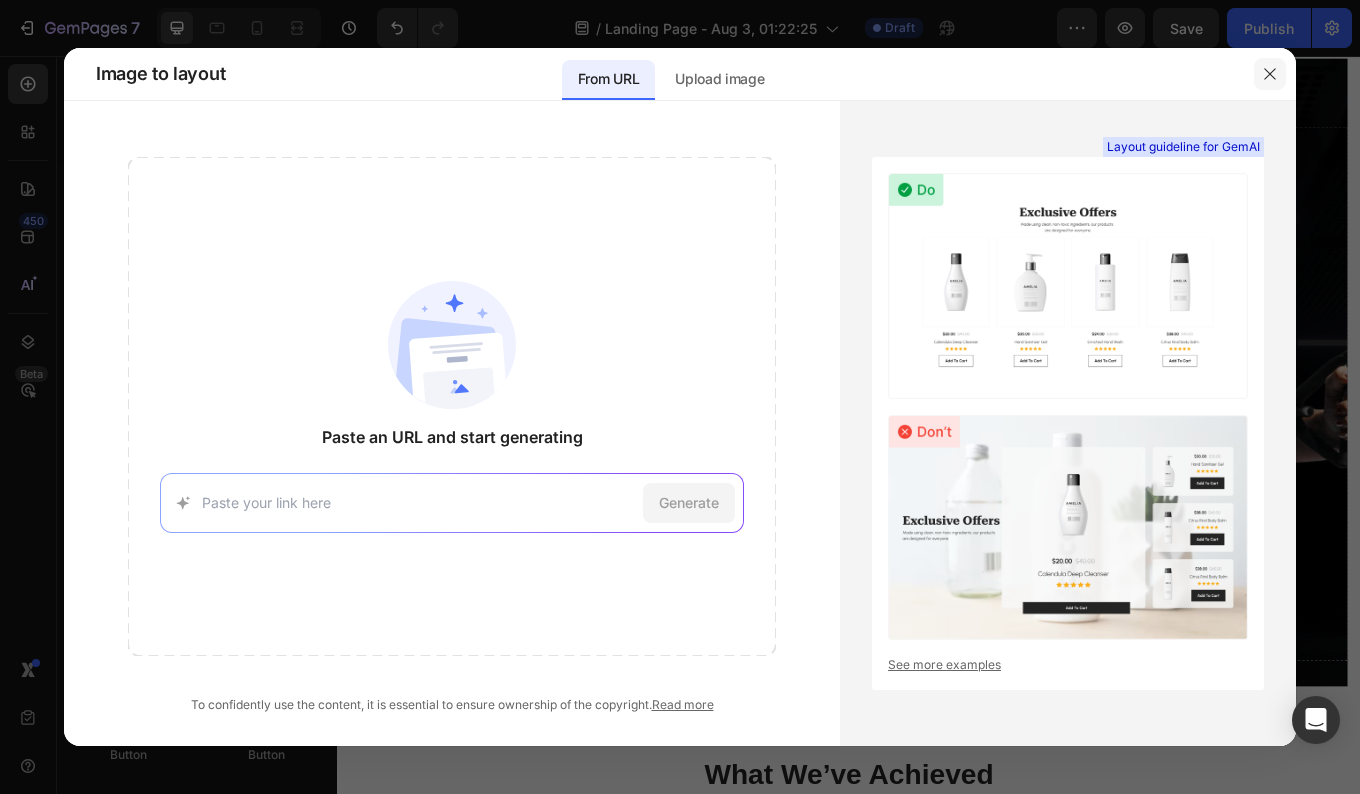 click at bounding box center [1270, 74] 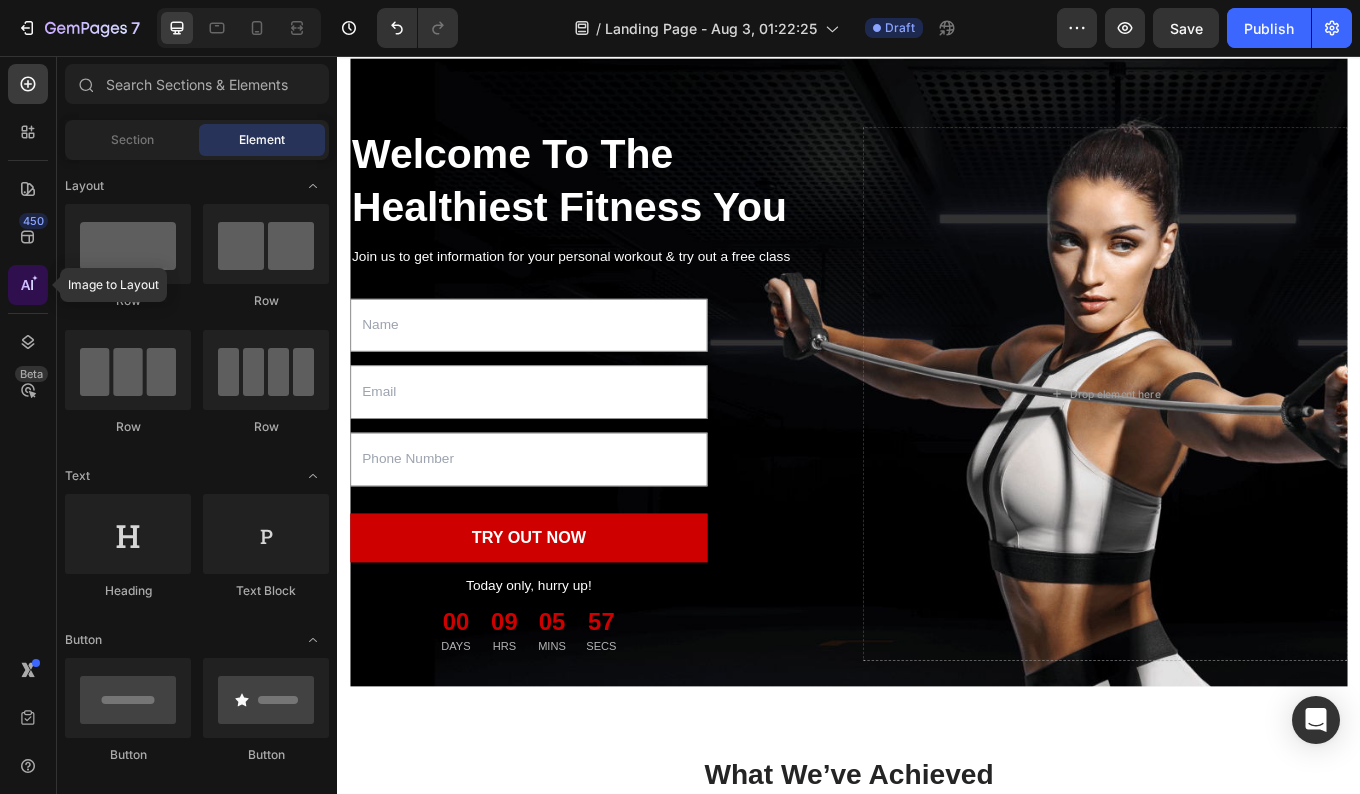 click 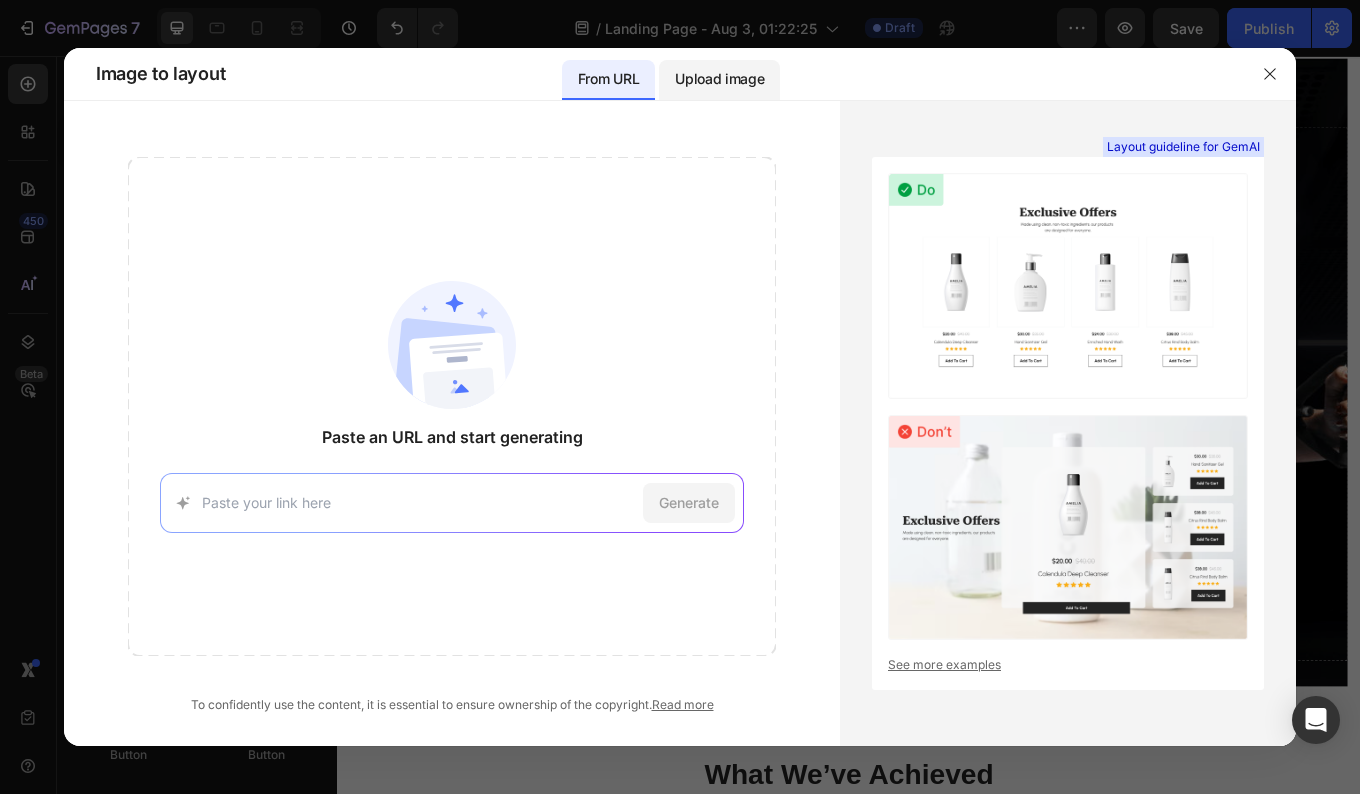 click on "Upload image" at bounding box center (719, 79) 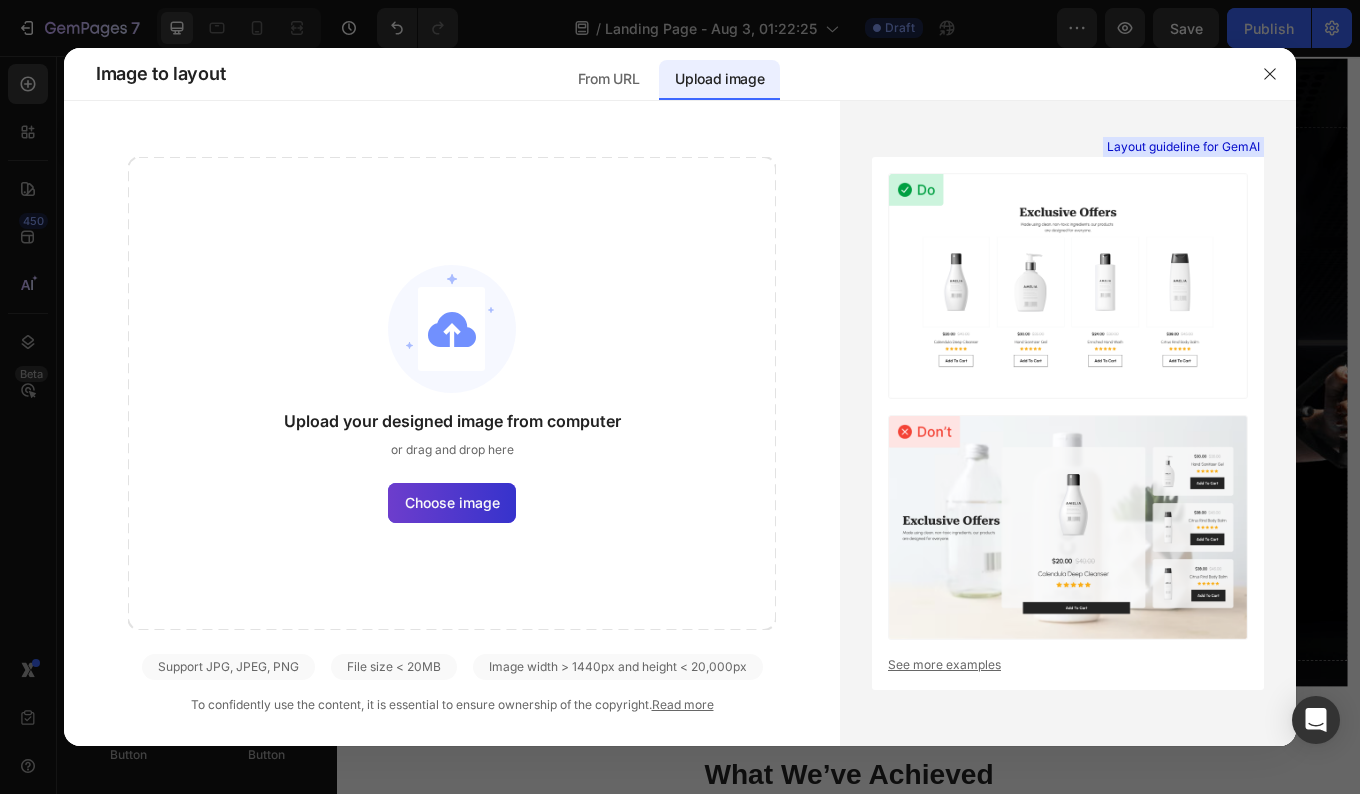 click on "Choose image" at bounding box center (452, 502) 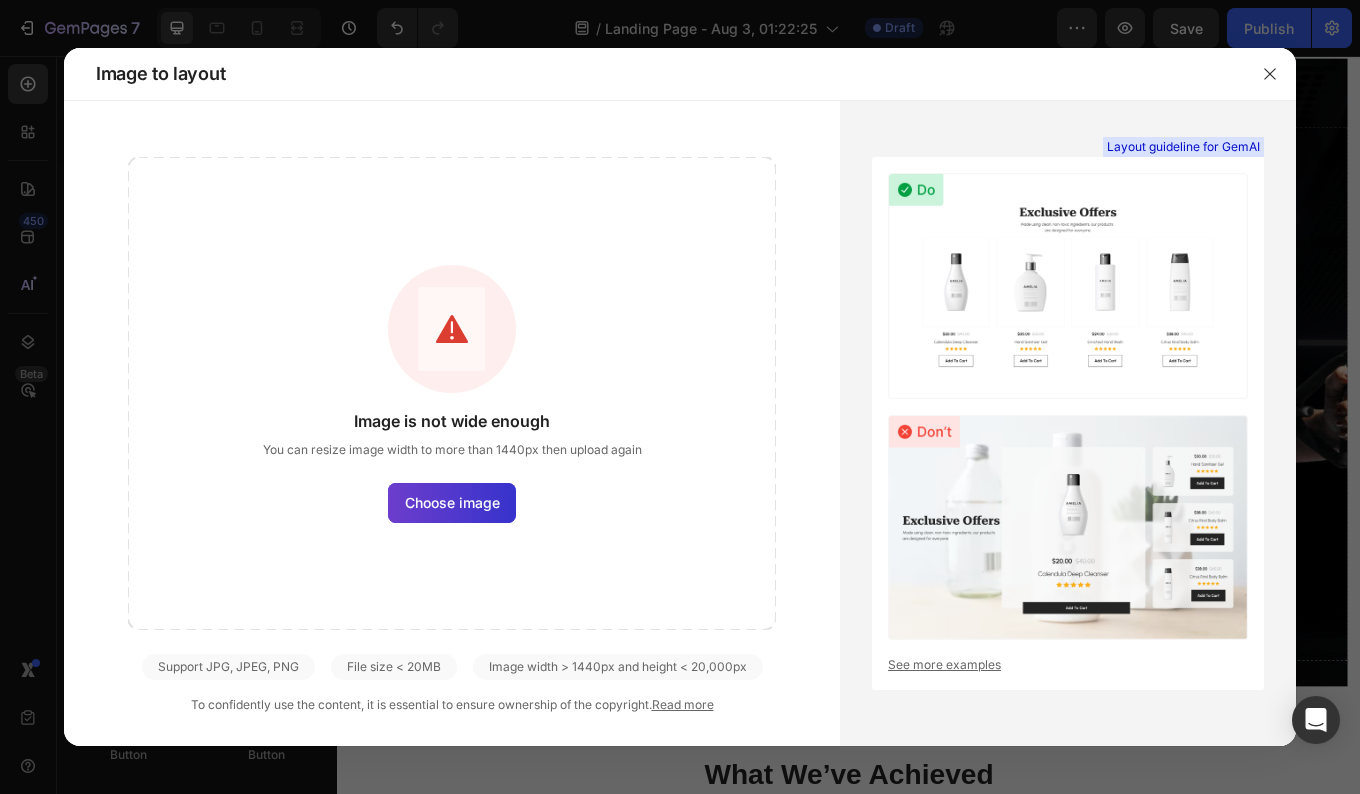 click on "Choose image" 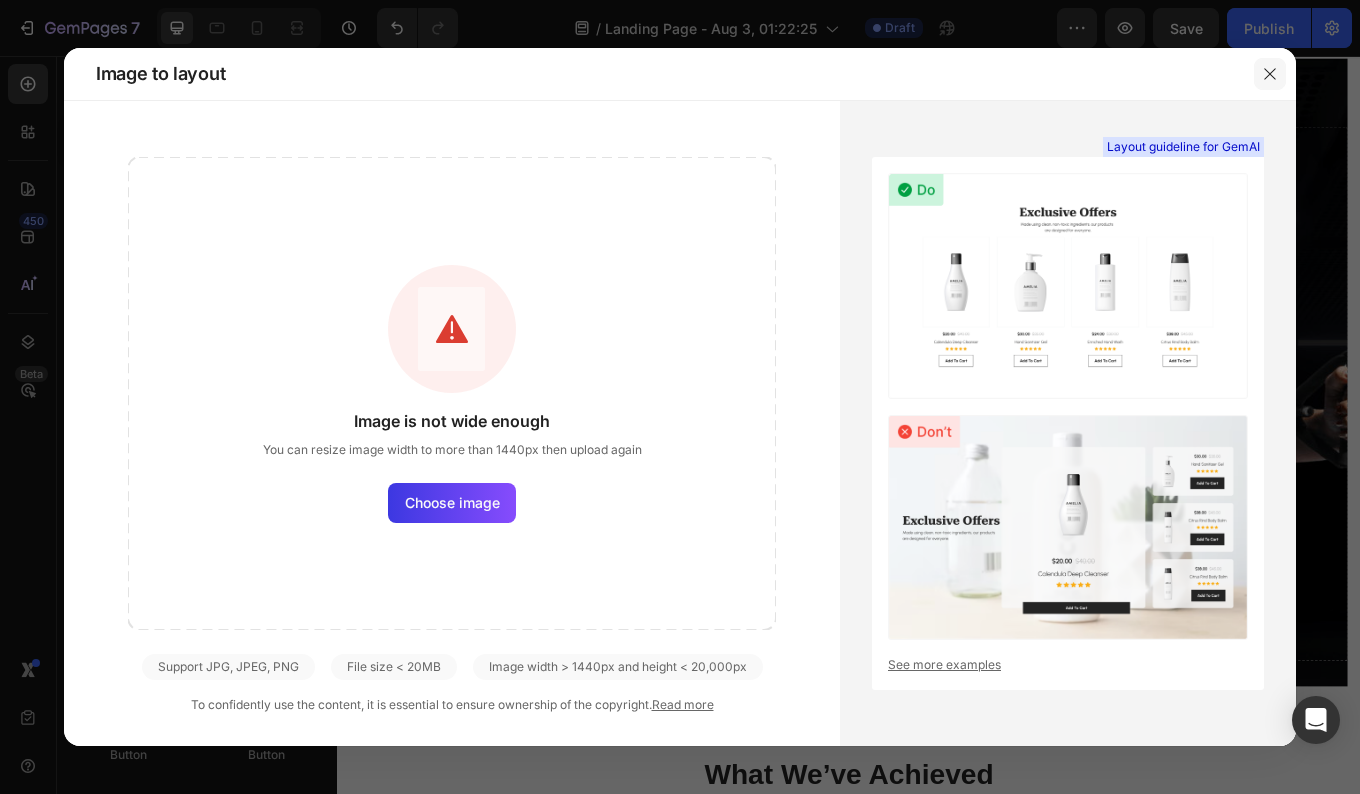 click 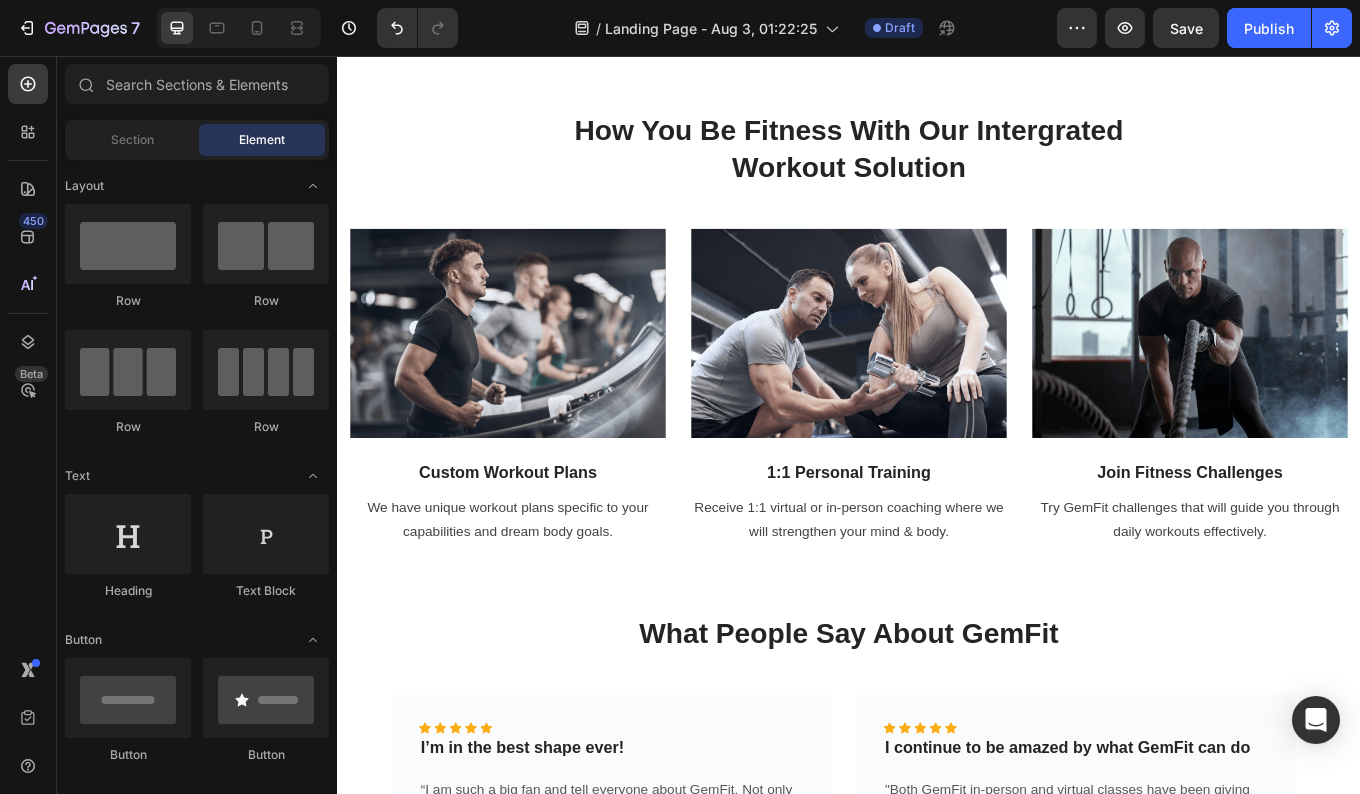 scroll, scrollTop: 1152, scrollLeft: 0, axis: vertical 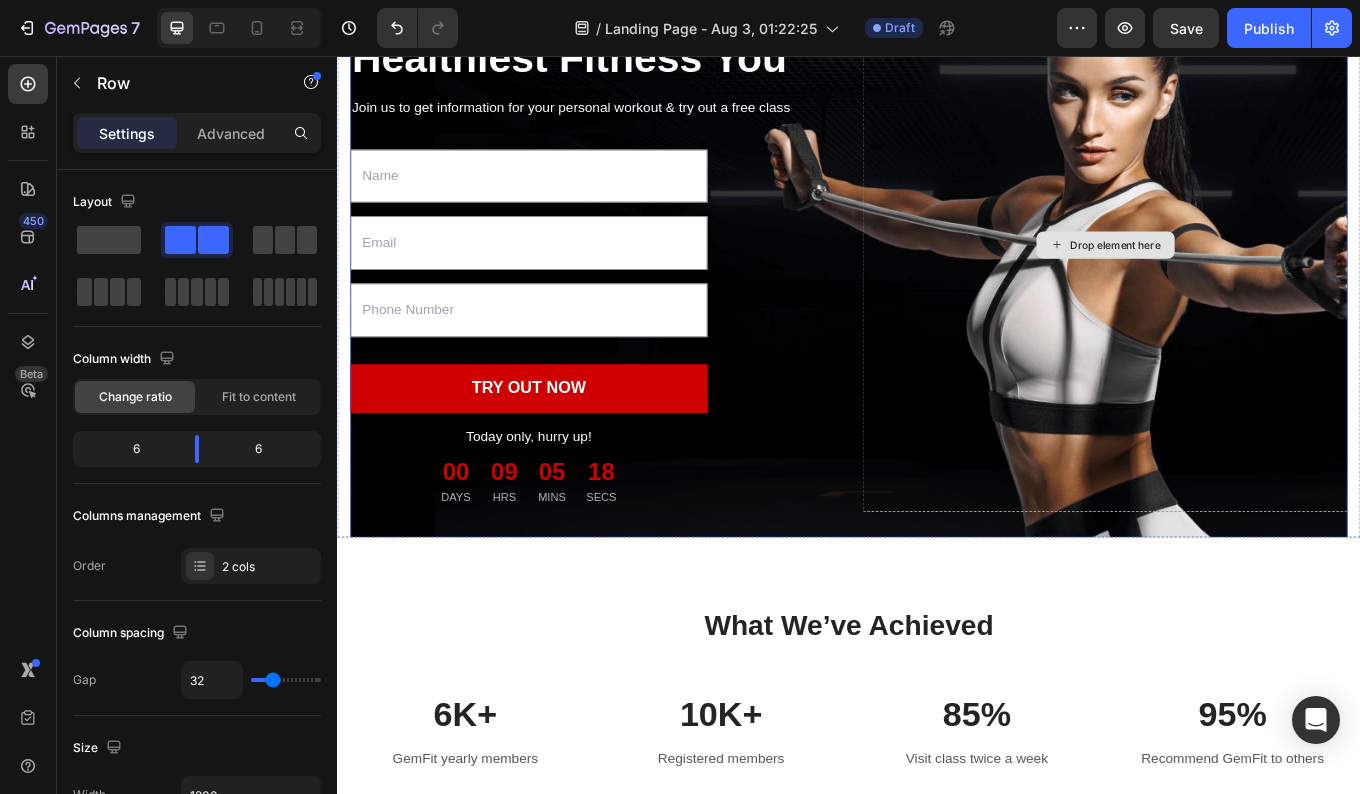 click on "Drop element here" at bounding box center [1237, 277] 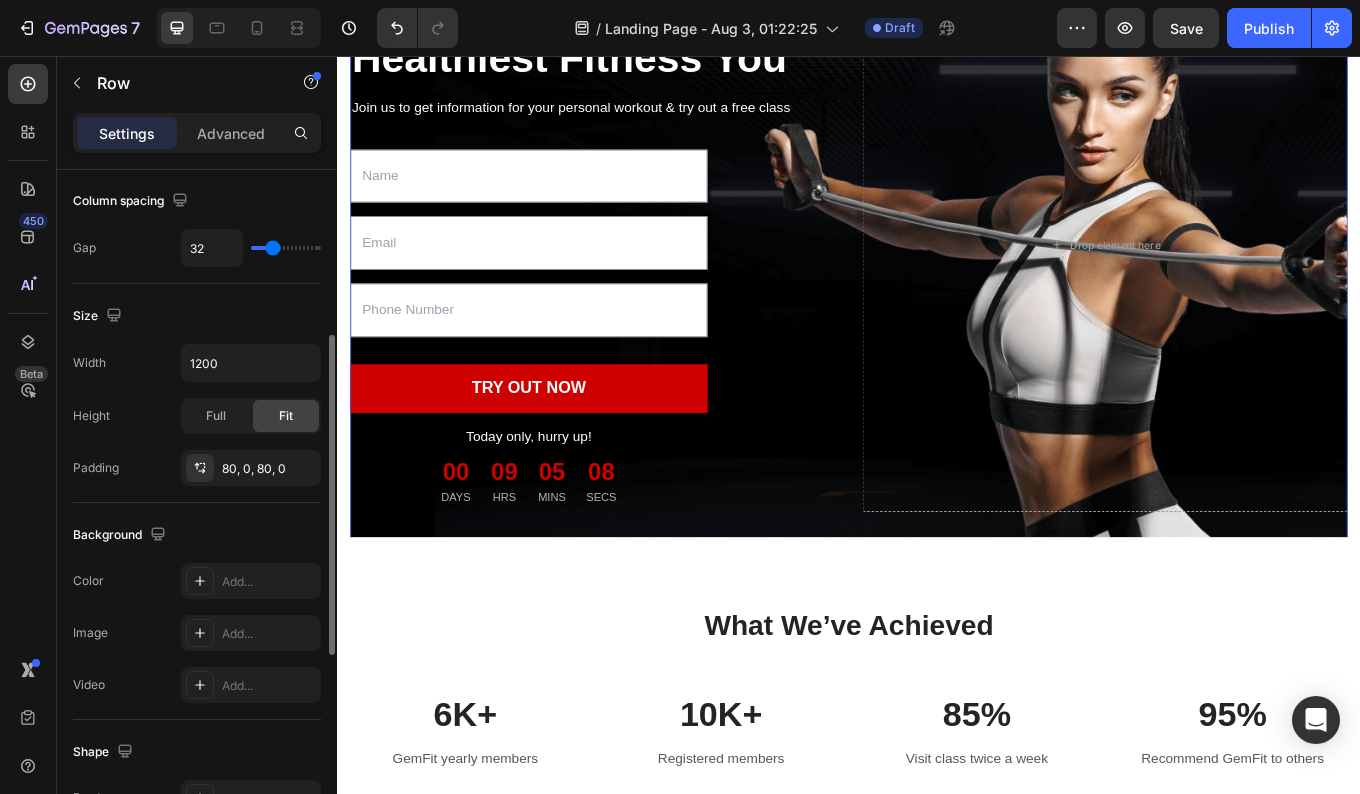 scroll, scrollTop: 403, scrollLeft: 0, axis: vertical 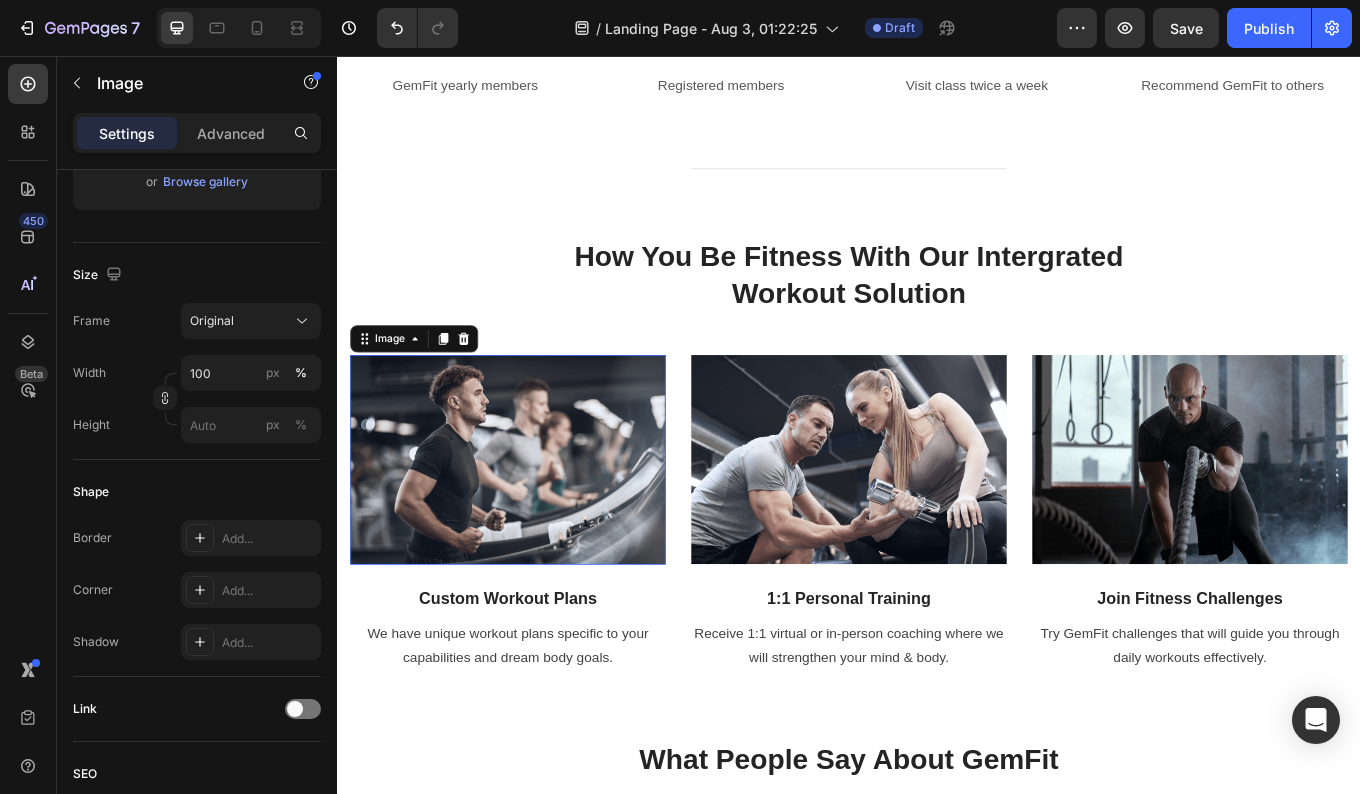 click at bounding box center (537, 530) 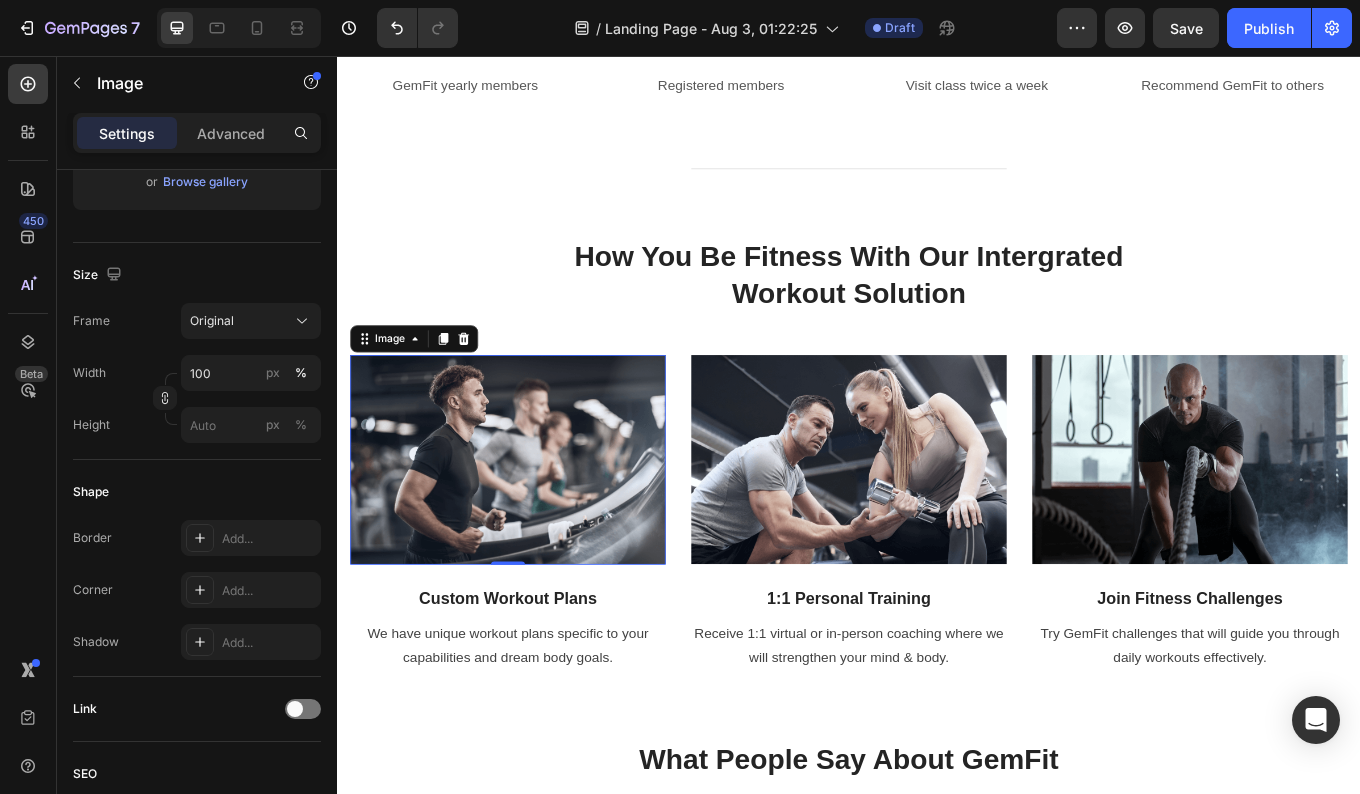 scroll, scrollTop: 0, scrollLeft: 0, axis: both 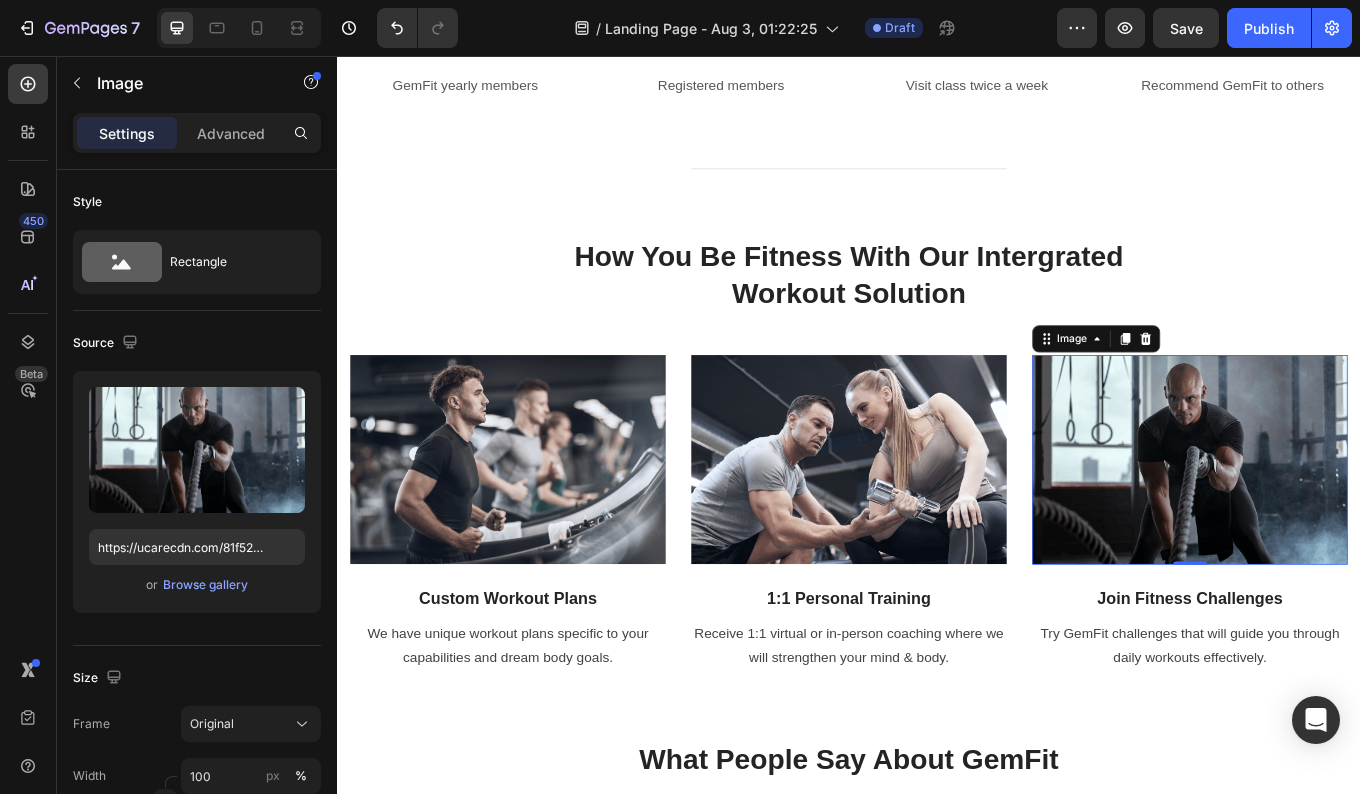 click at bounding box center [1337, 530] 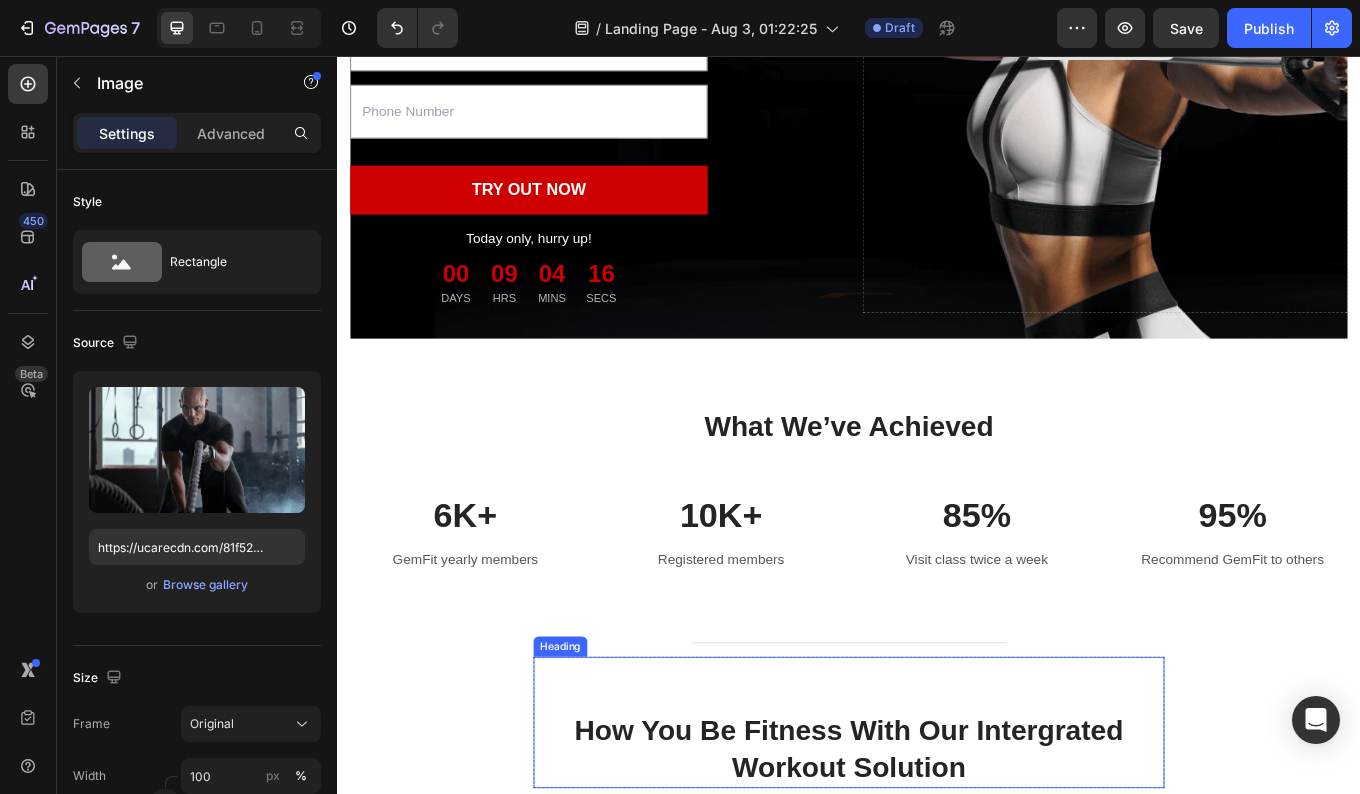 scroll, scrollTop: 339, scrollLeft: 0, axis: vertical 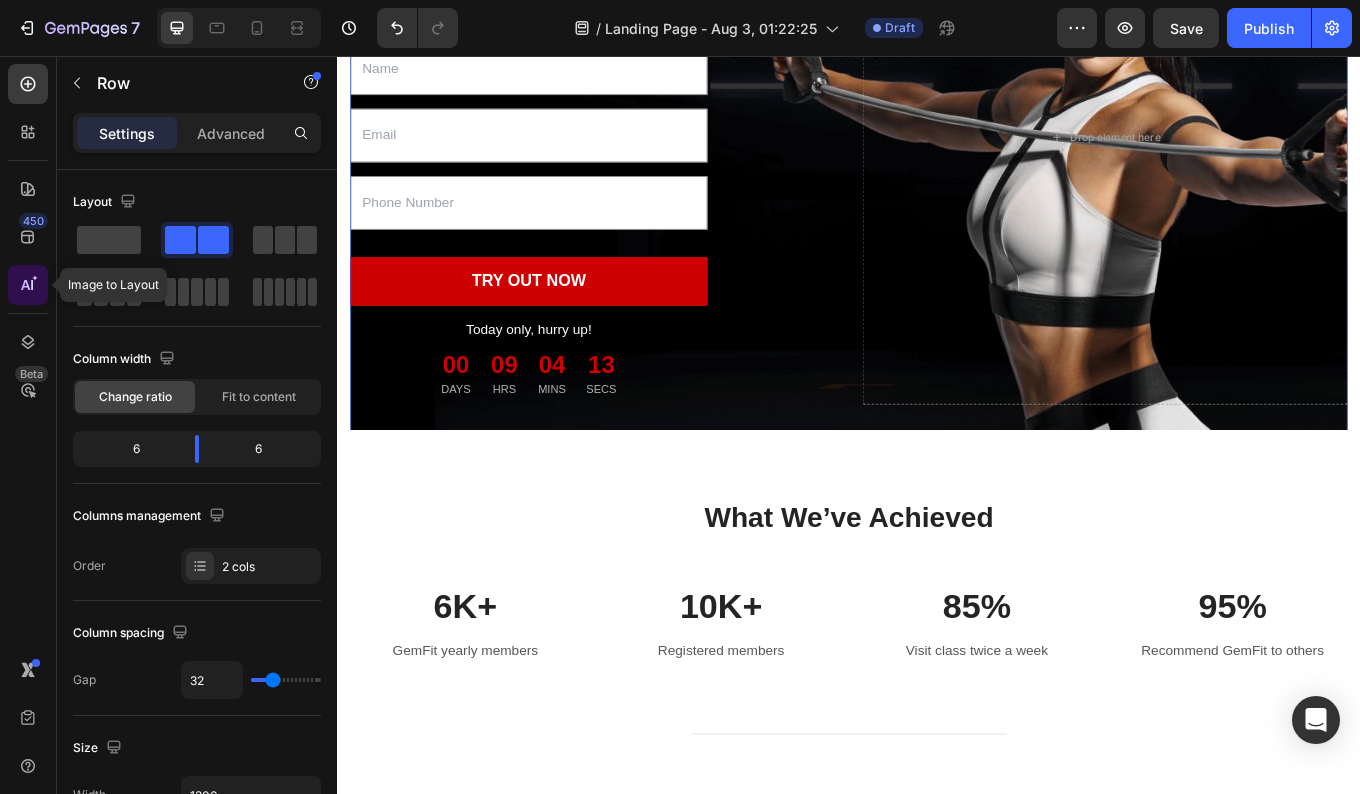 click 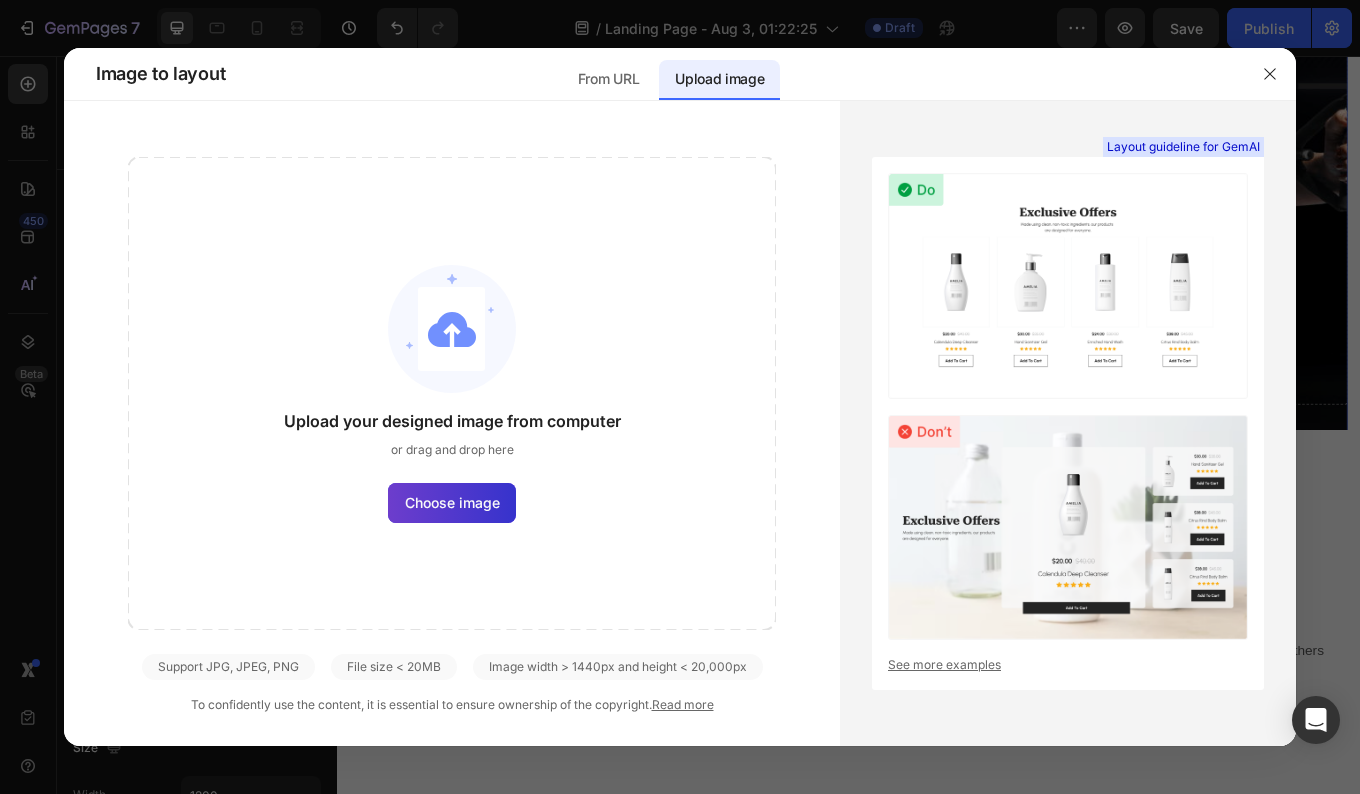 click on "Choose image" at bounding box center [452, 502] 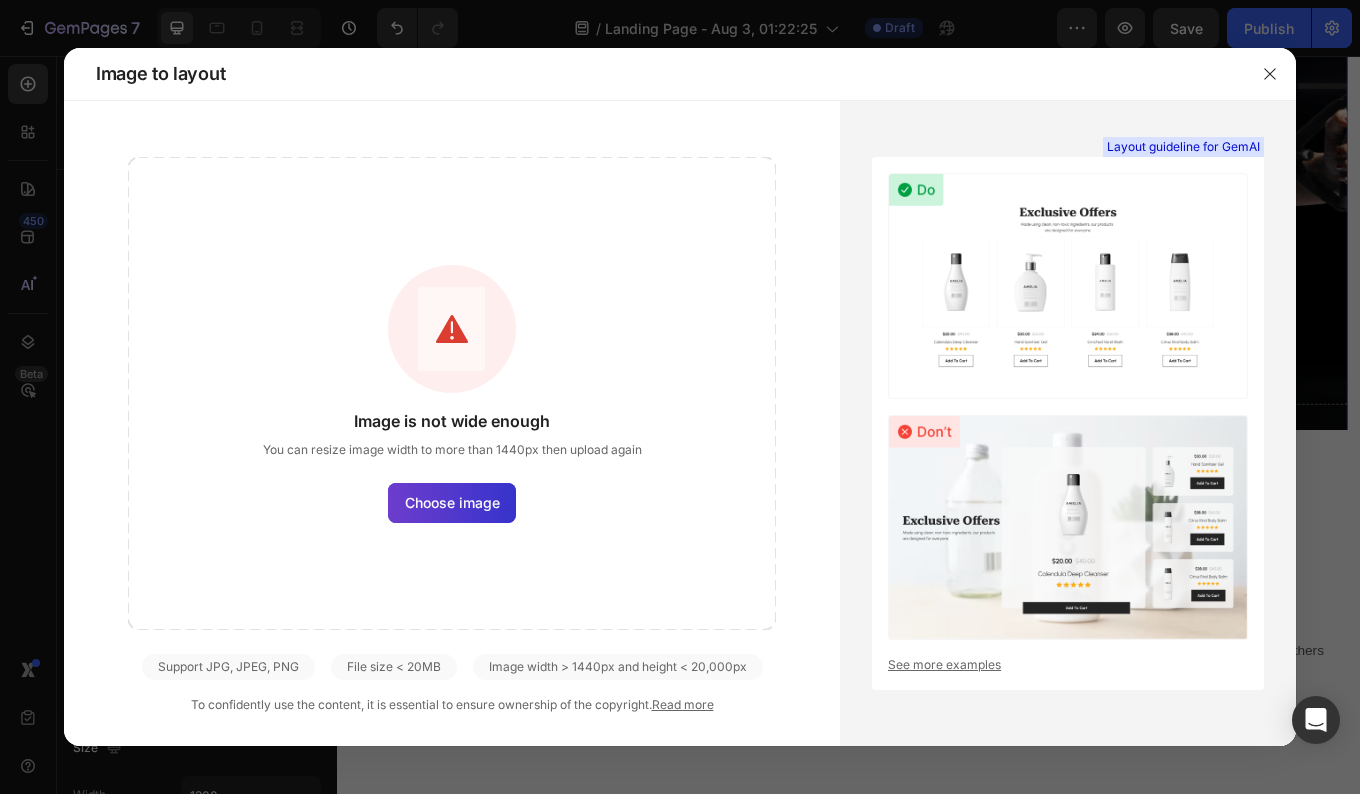 click on "Choose image" at bounding box center (452, 502) 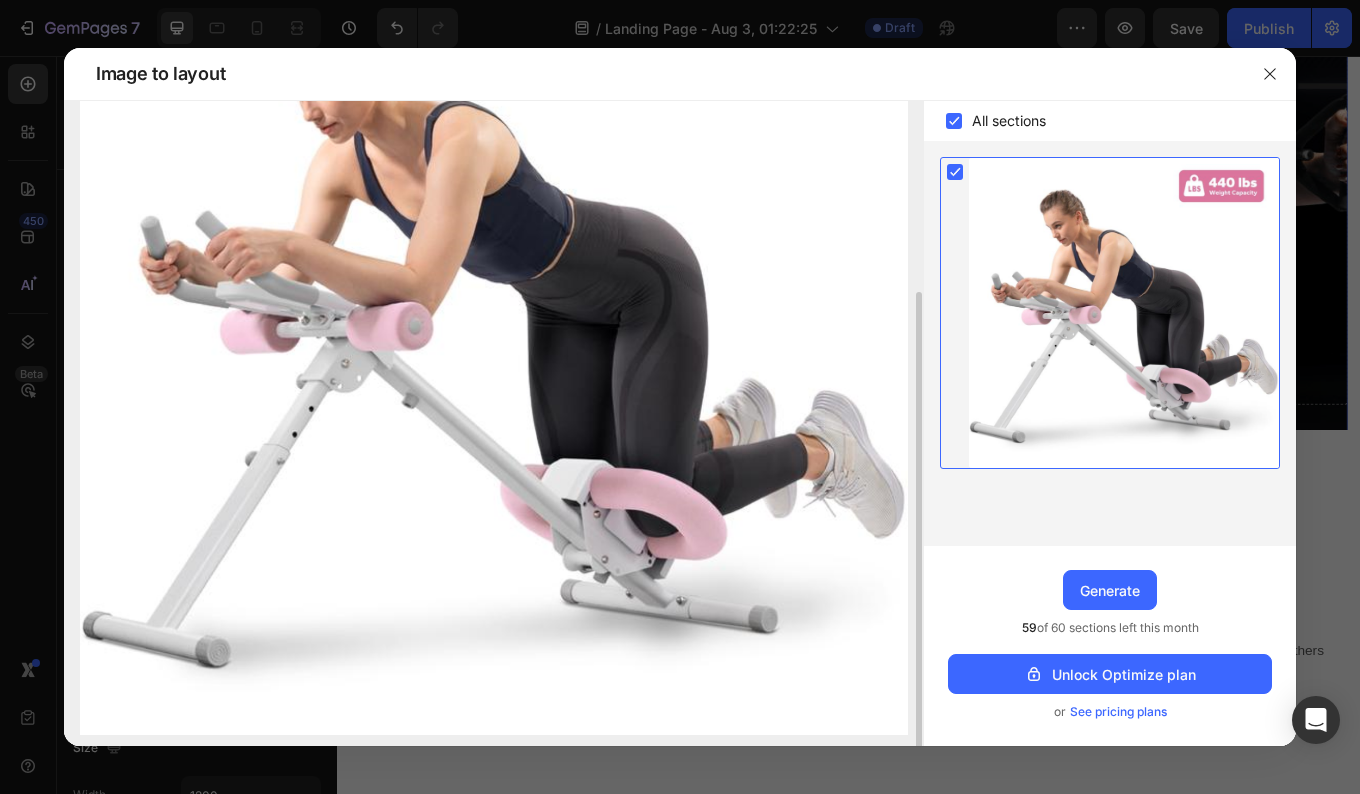 scroll, scrollTop: 230, scrollLeft: 0, axis: vertical 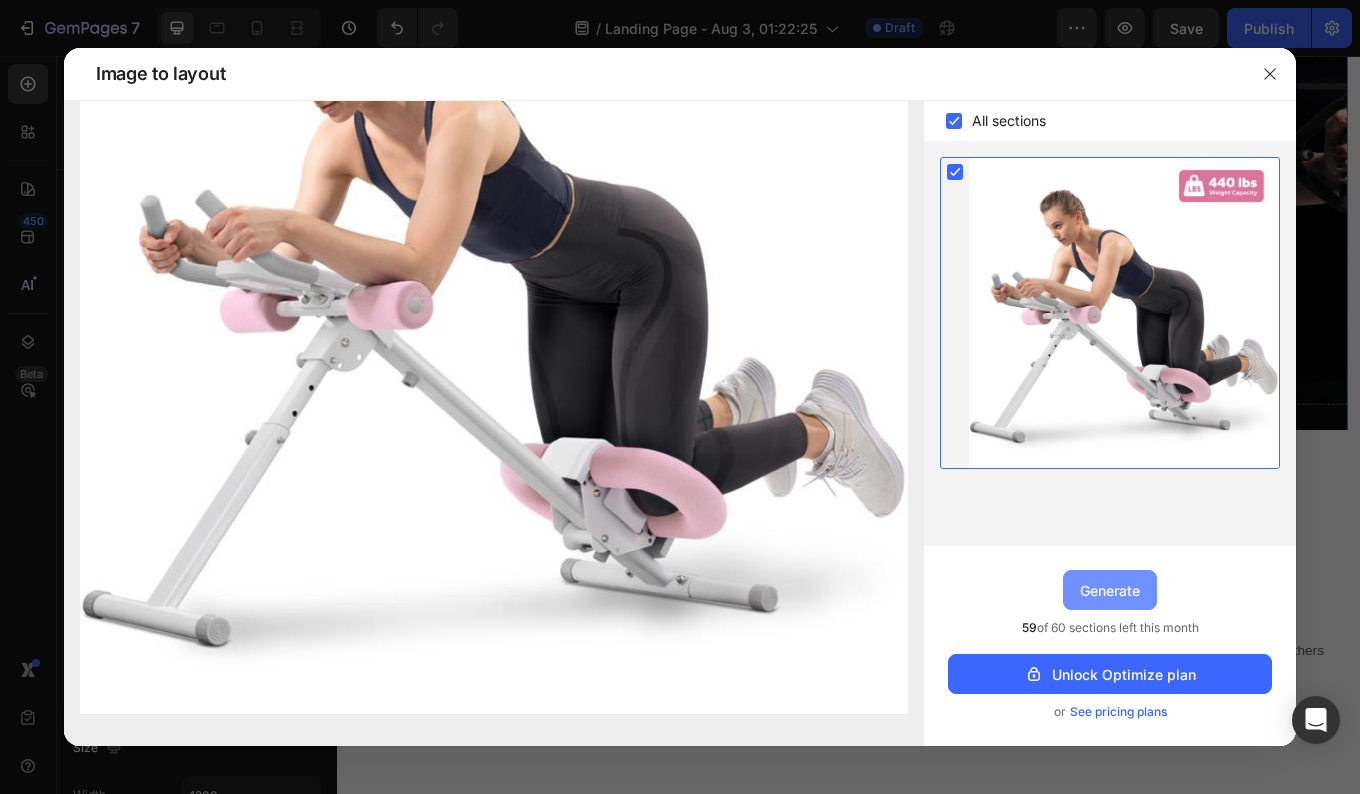 click on "Generate" at bounding box center (1110, 590) 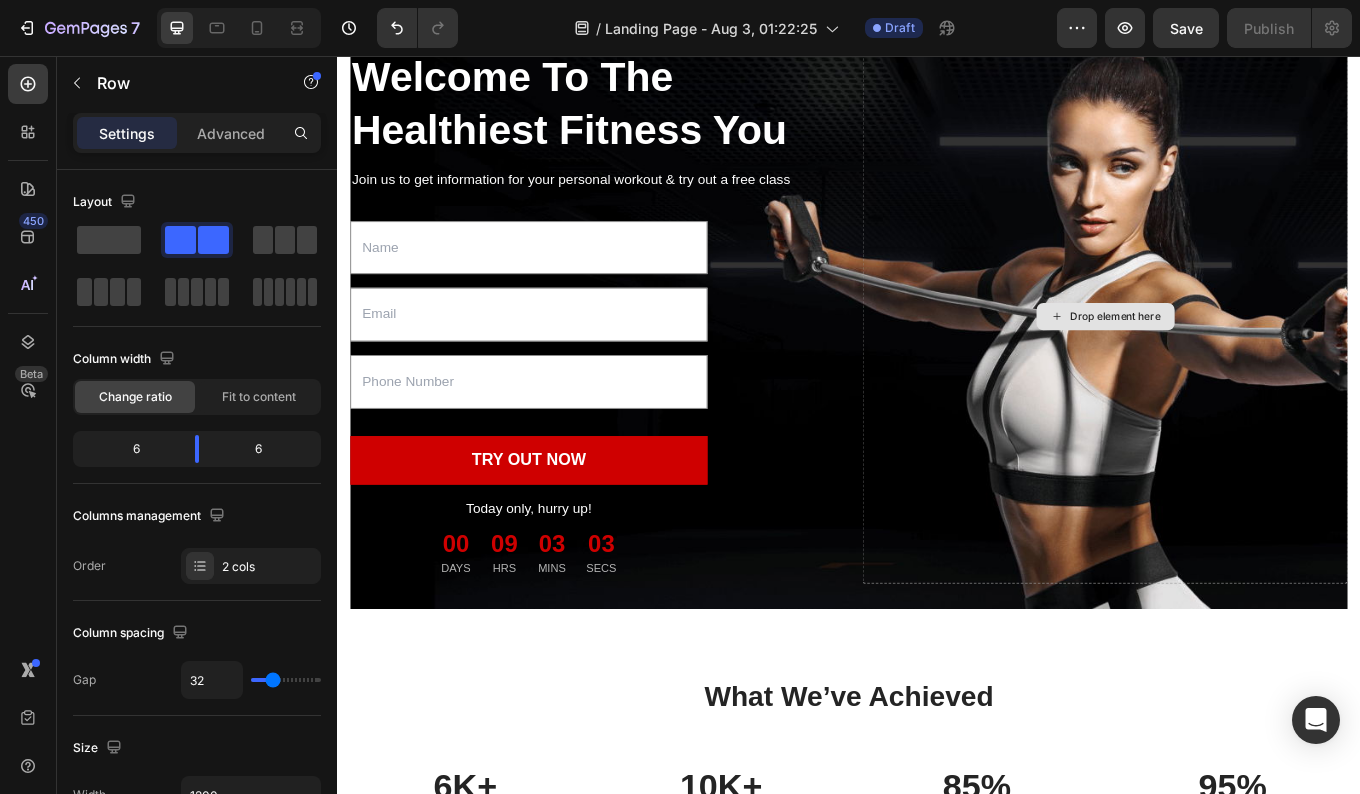 scroll, scrollTop: 128, scrollLeft: 0, axis: vertical 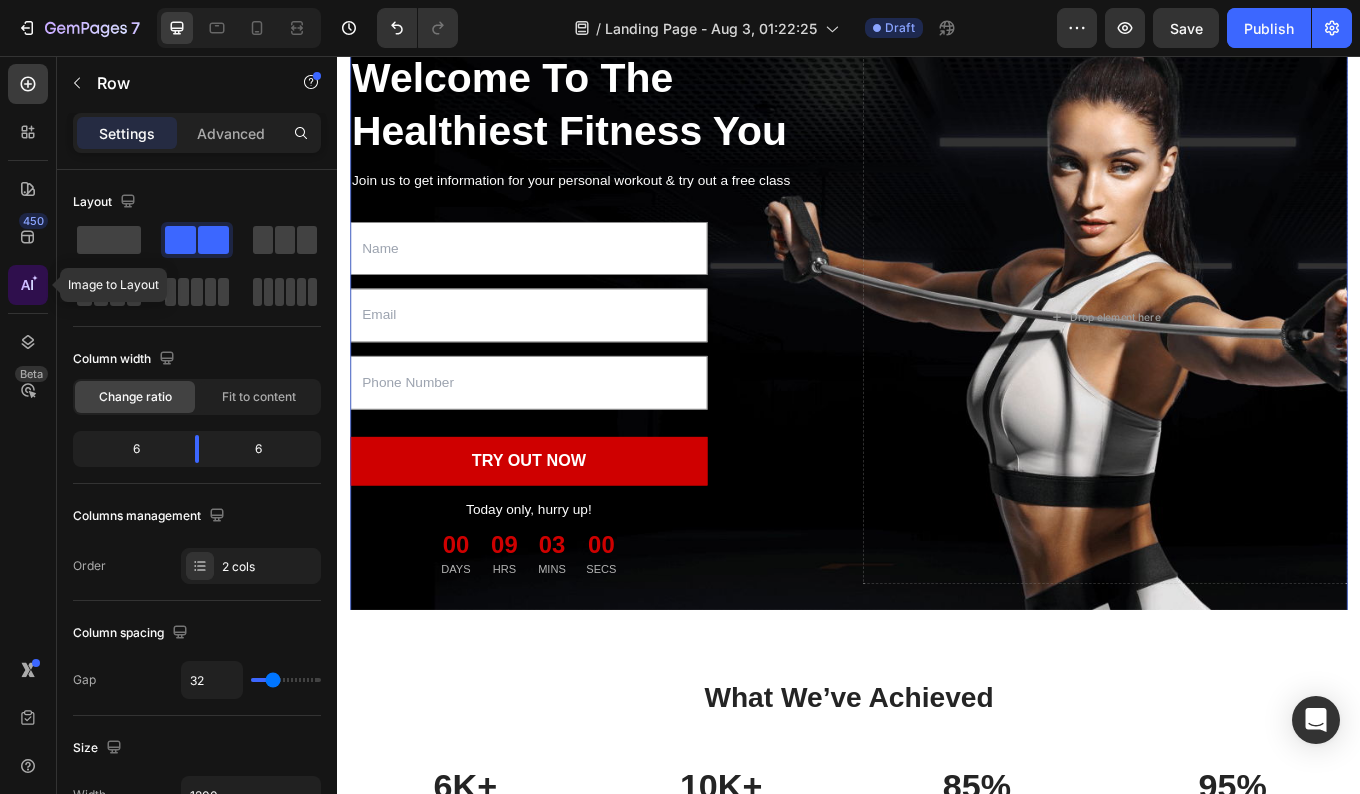 click 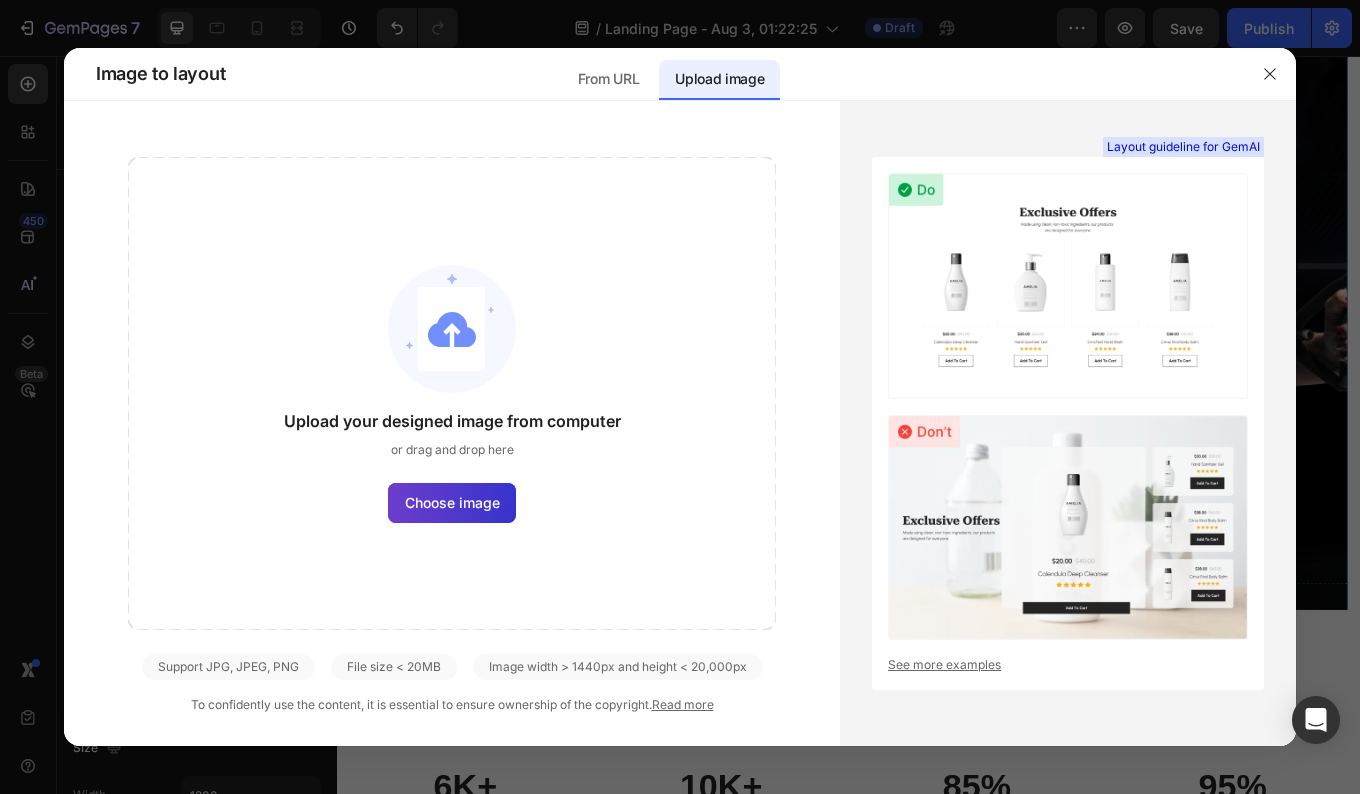 click on "Choose image" at bounding box center (452, 502) 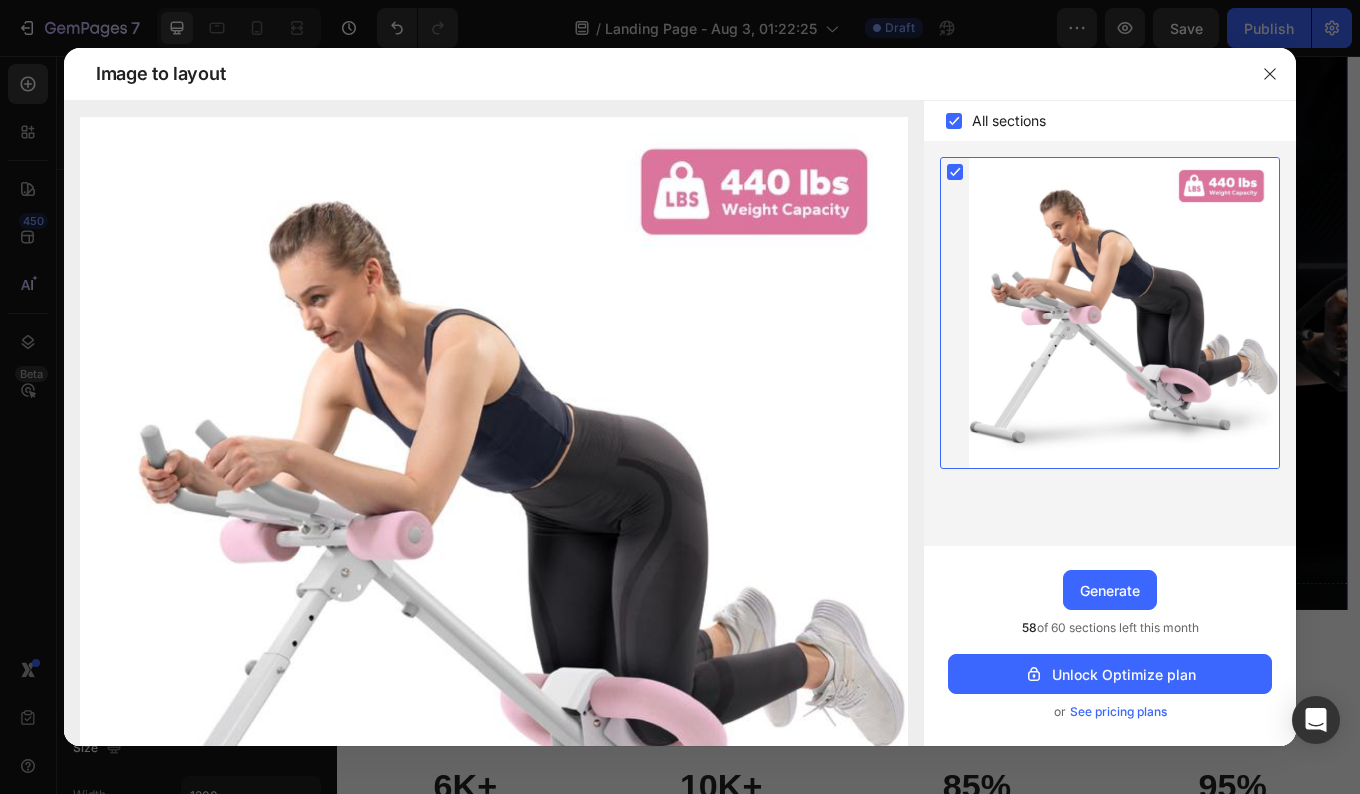 click 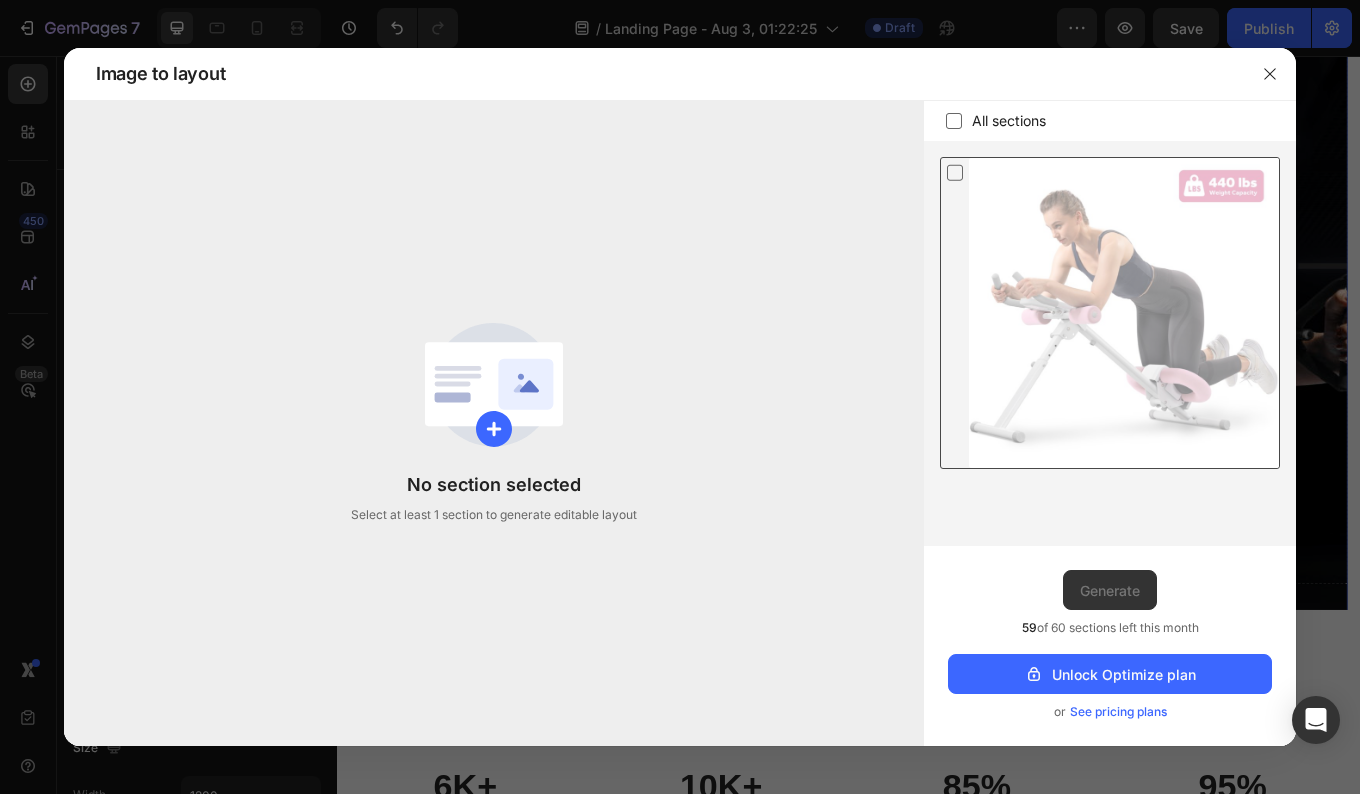 click 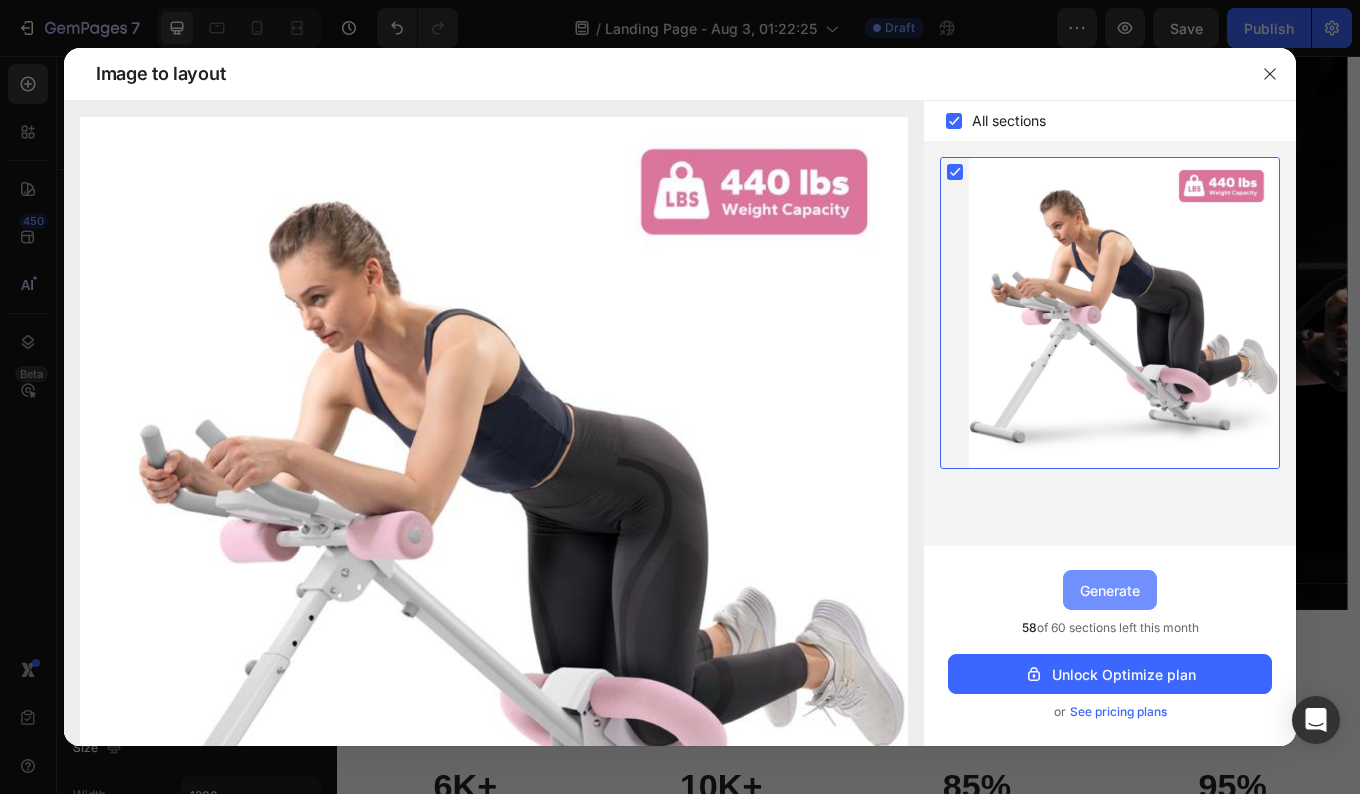 click on "Generate" at bounding box center (1110, 590) 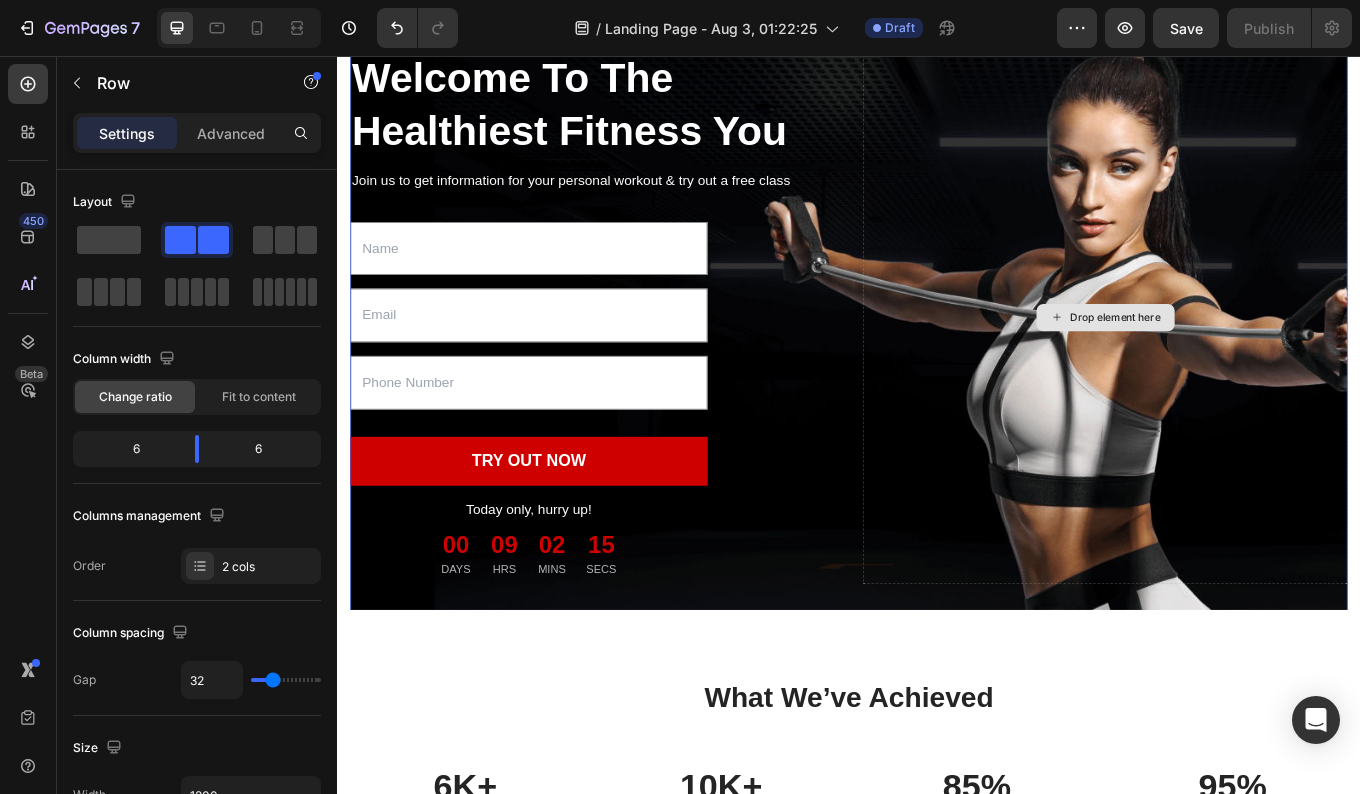 scroll, scrollTop: 0, scrollLeft: 0, axis: both 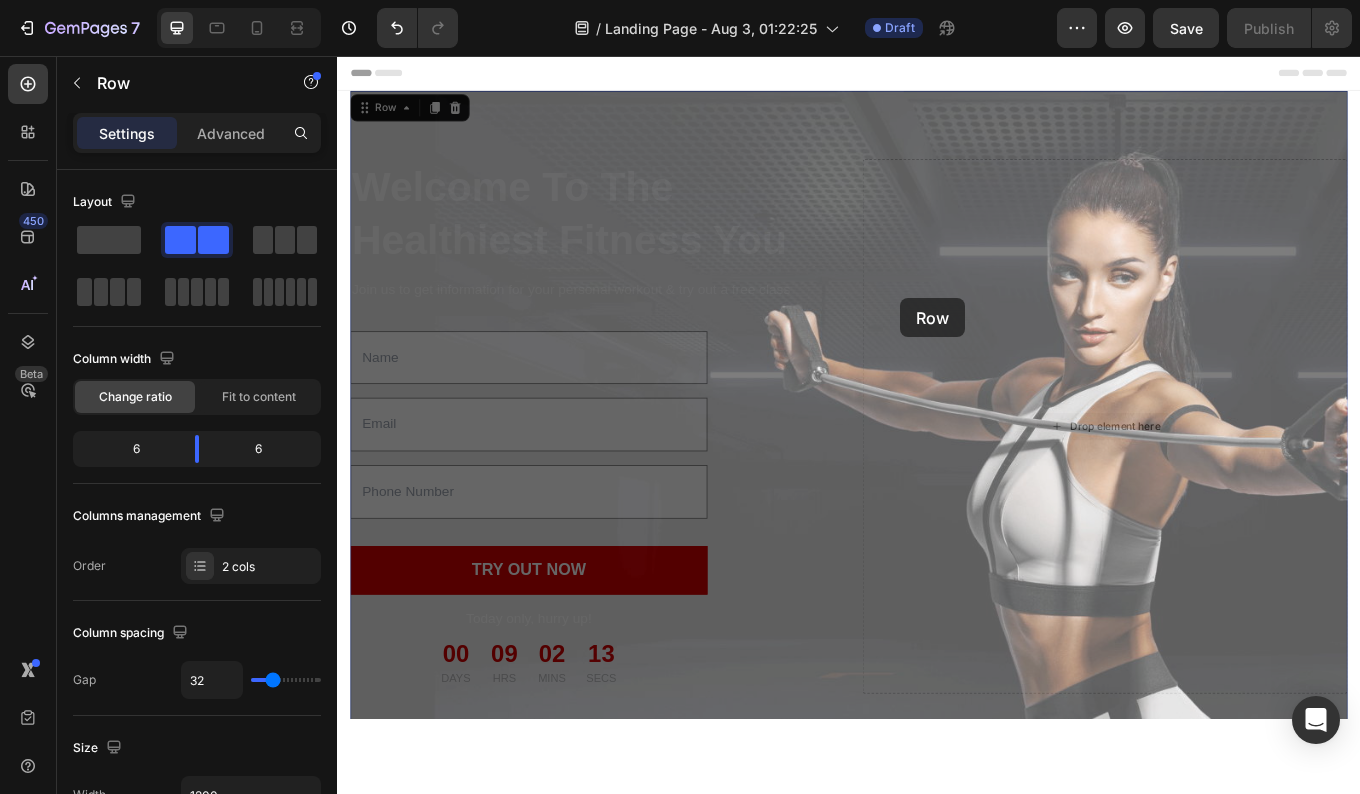 drag, startPoint x: 1165, startPoint y: 330, endPoint x: 997, endPoint y: 340, distance: 168.29736 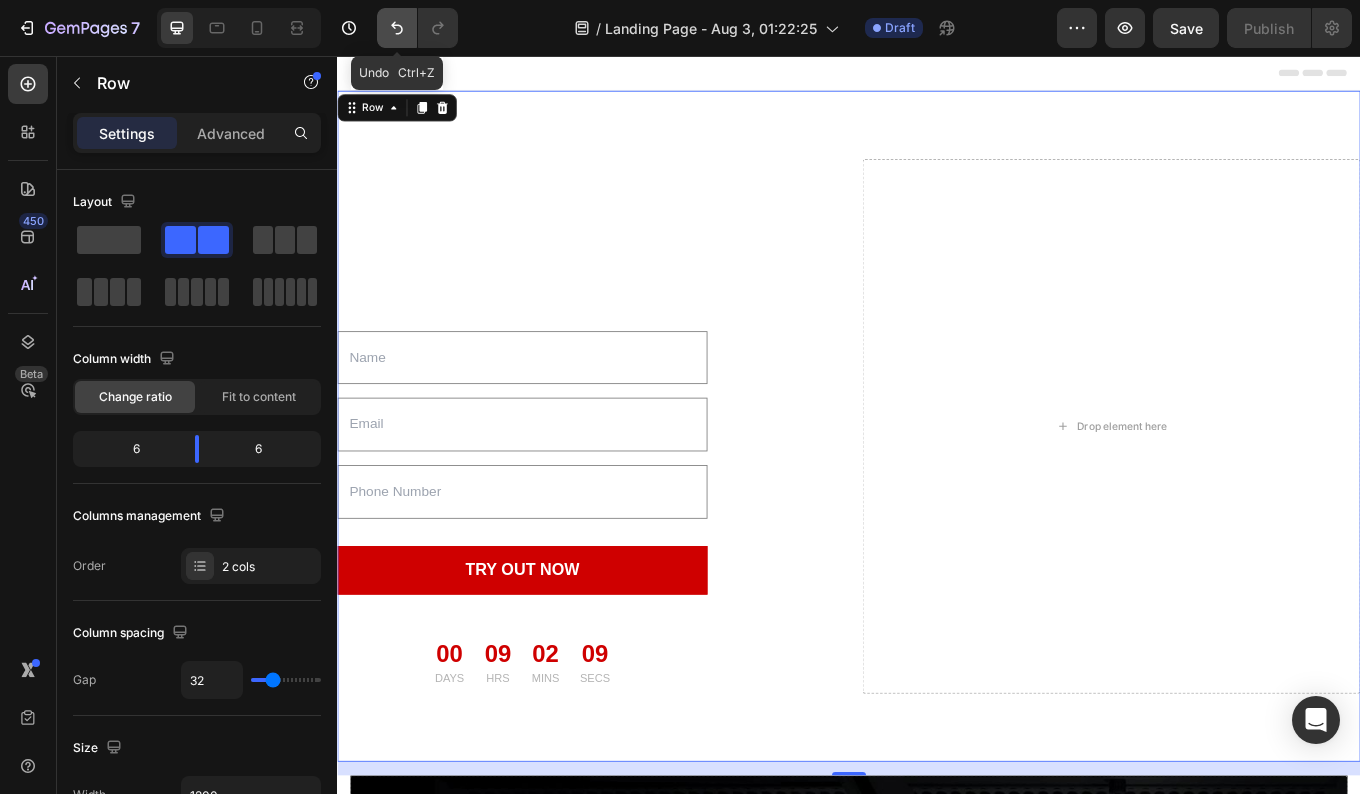 click 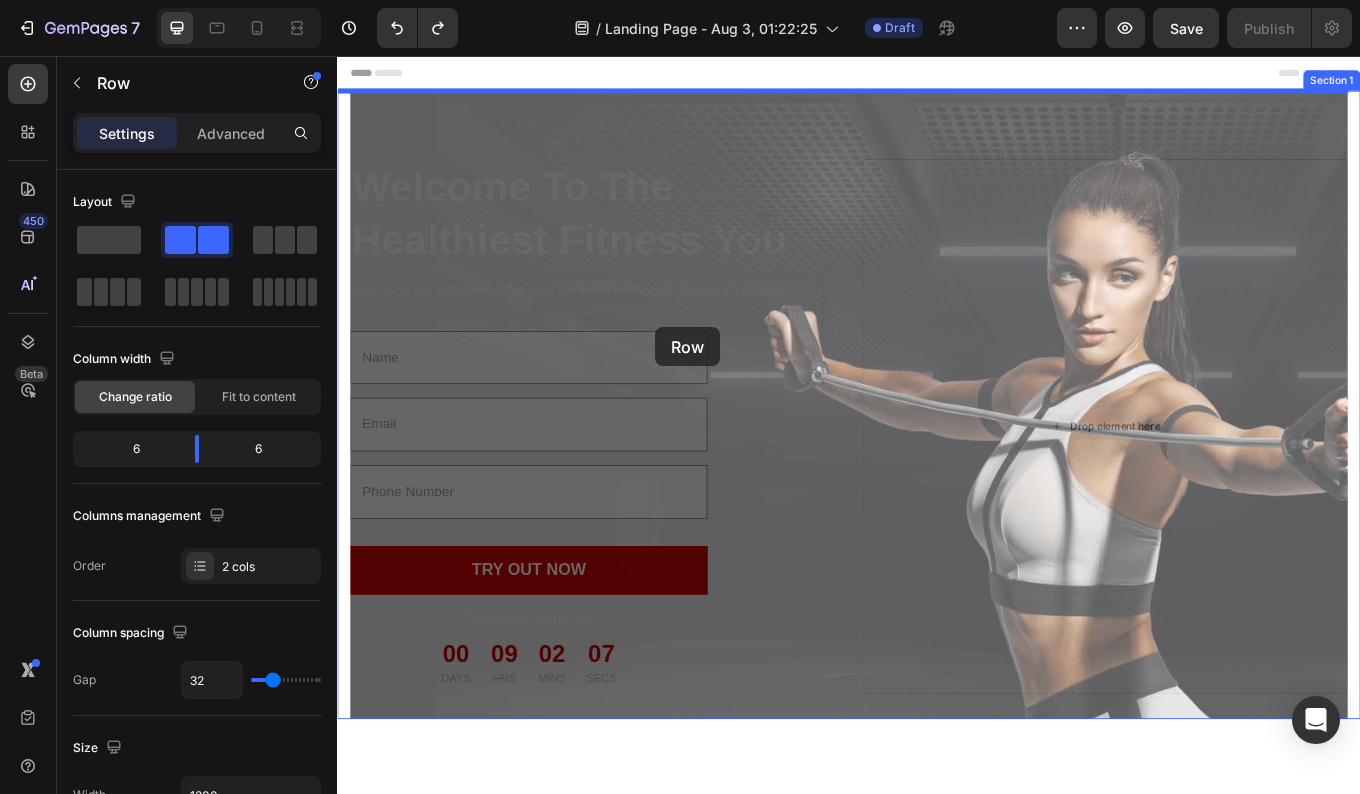 drag, startPoint x: 1051, startPoint y: 391, endPoint x: 642, endPoint y: 341, distance: 412.0449 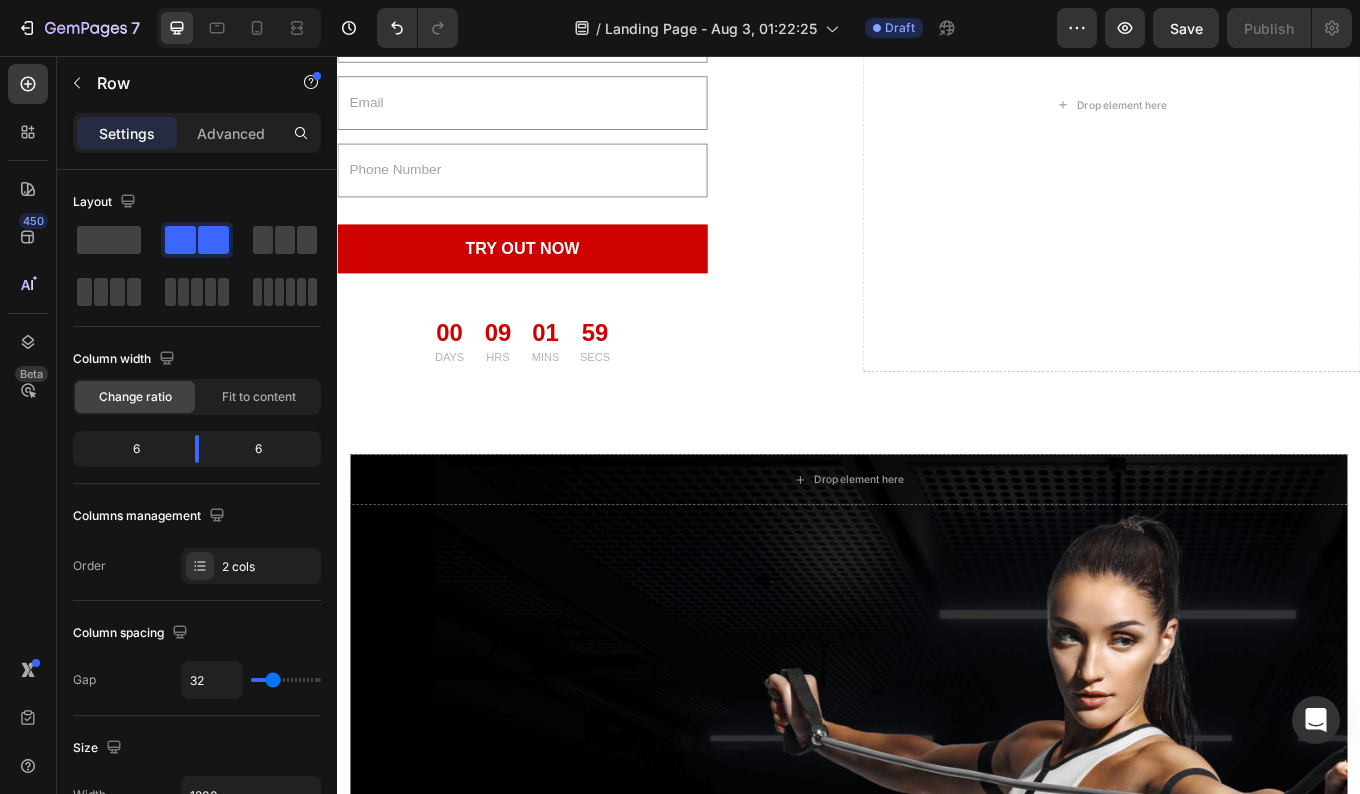 scroll, scrollTop: 410, scrollLeft: 0, axis: vertical 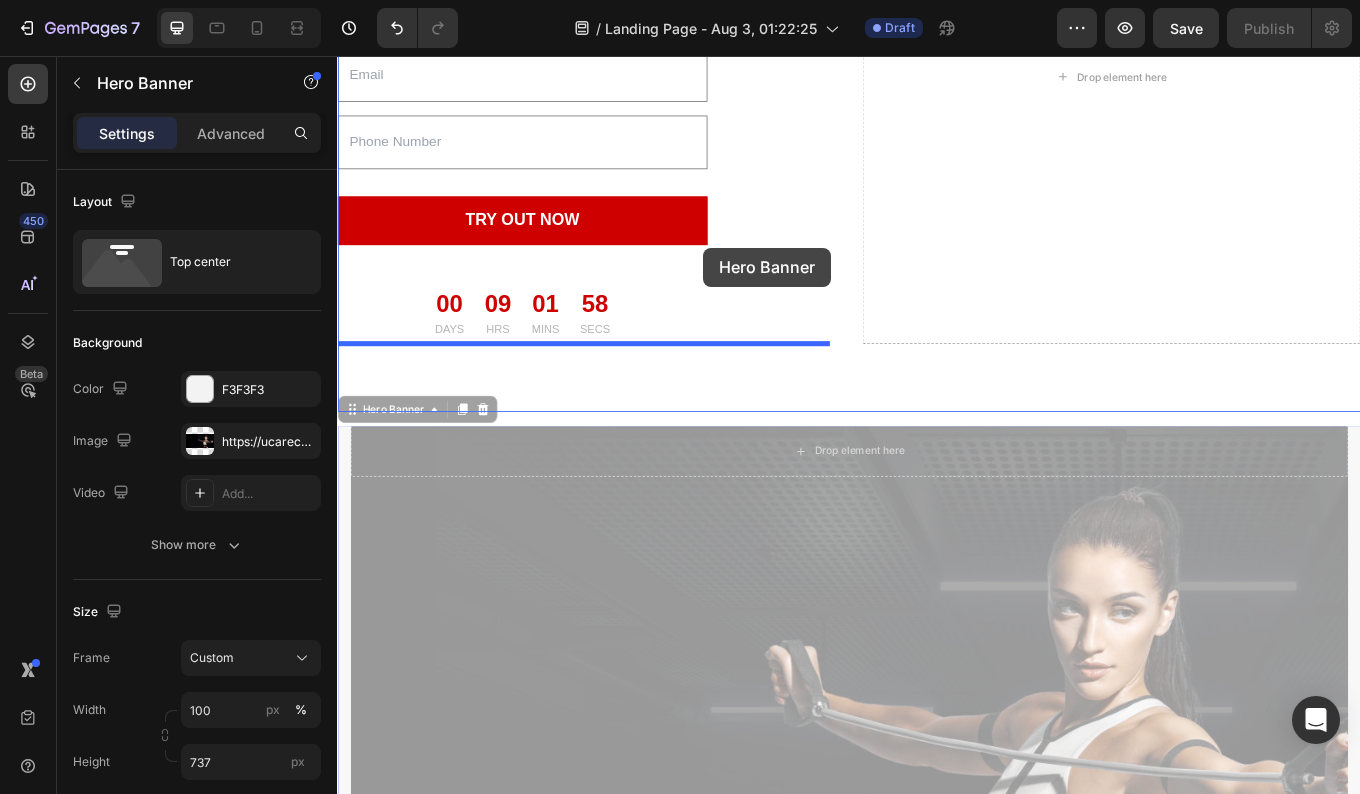 drag, startPoint x: 650, startPoint y: 671, endPoint x: 766, endPoint y: 281, distance: 406.88574 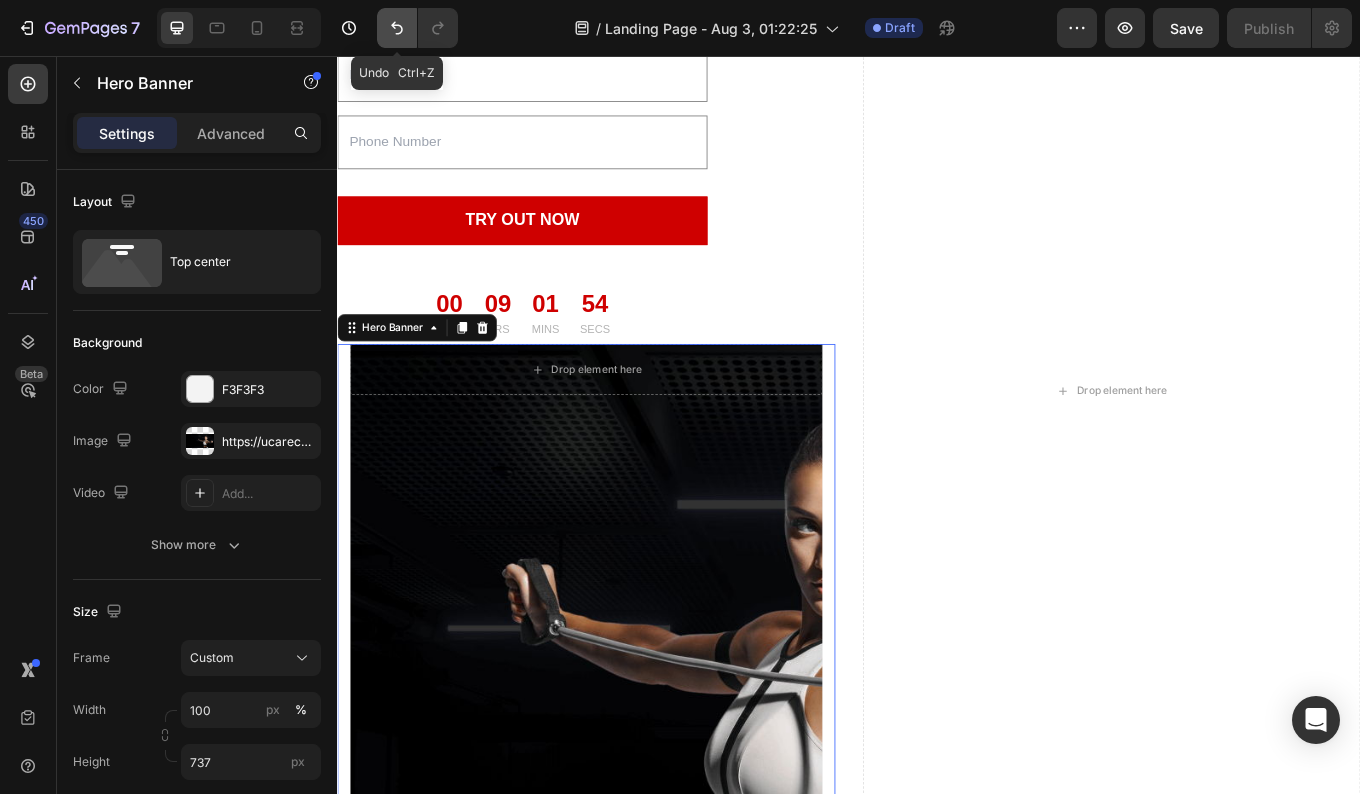 click 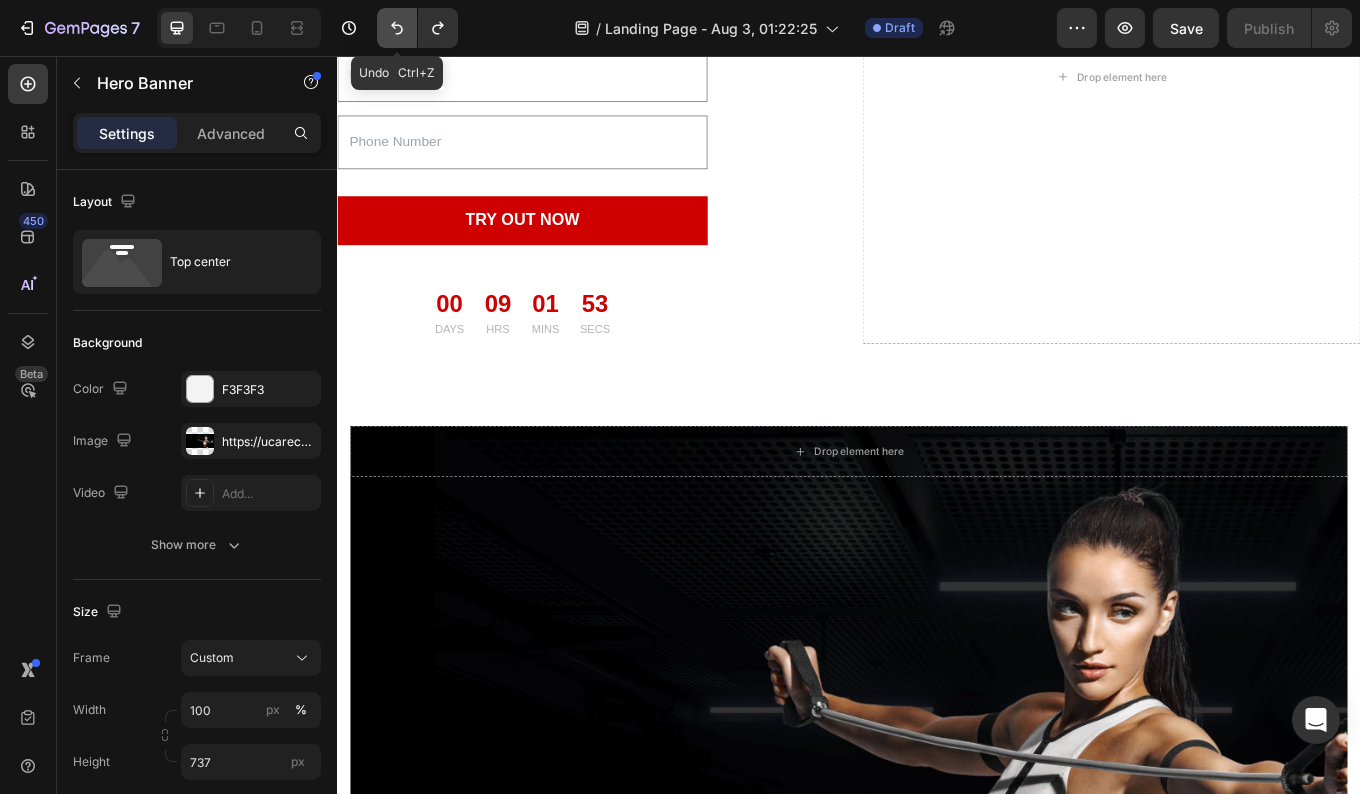 click 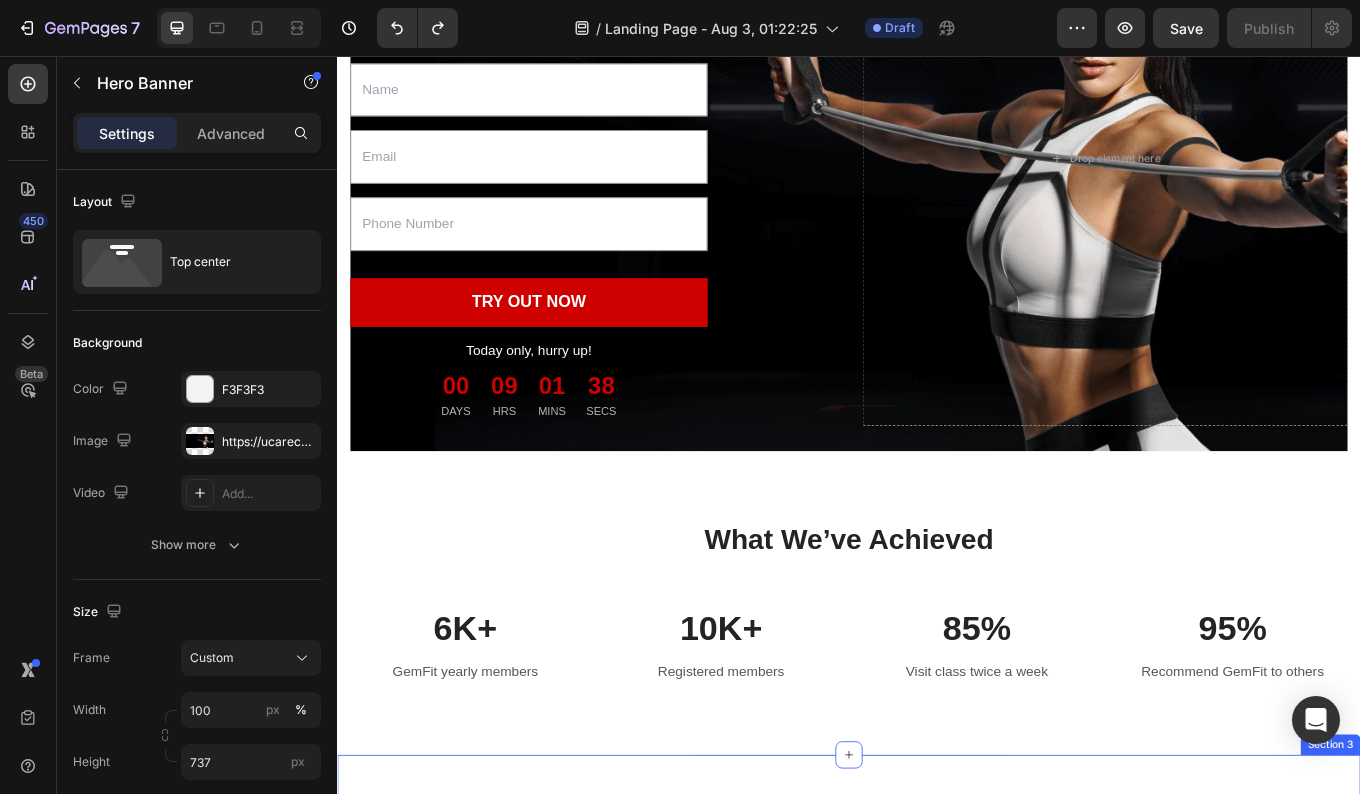 scroll, scrollTop: 0, scrollLeft: 0, axis: both 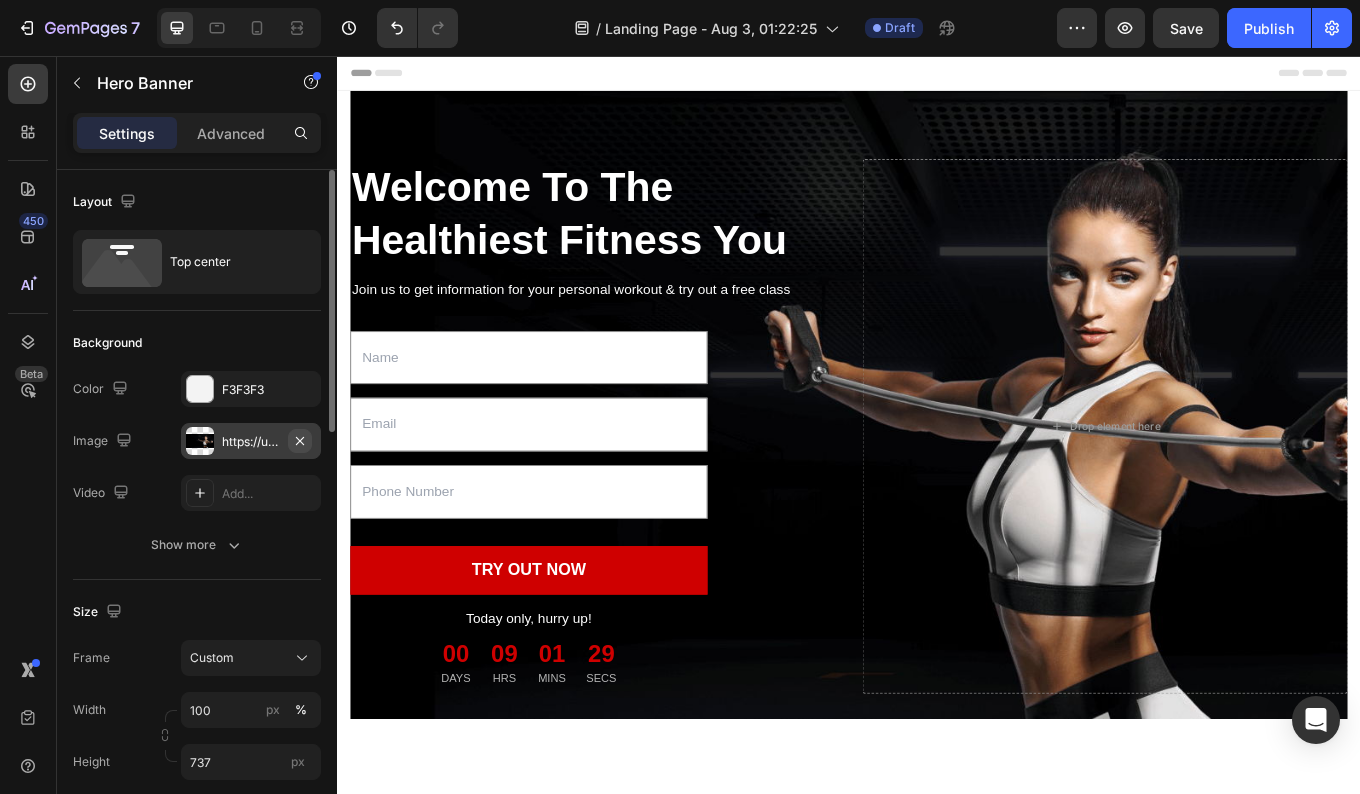 click 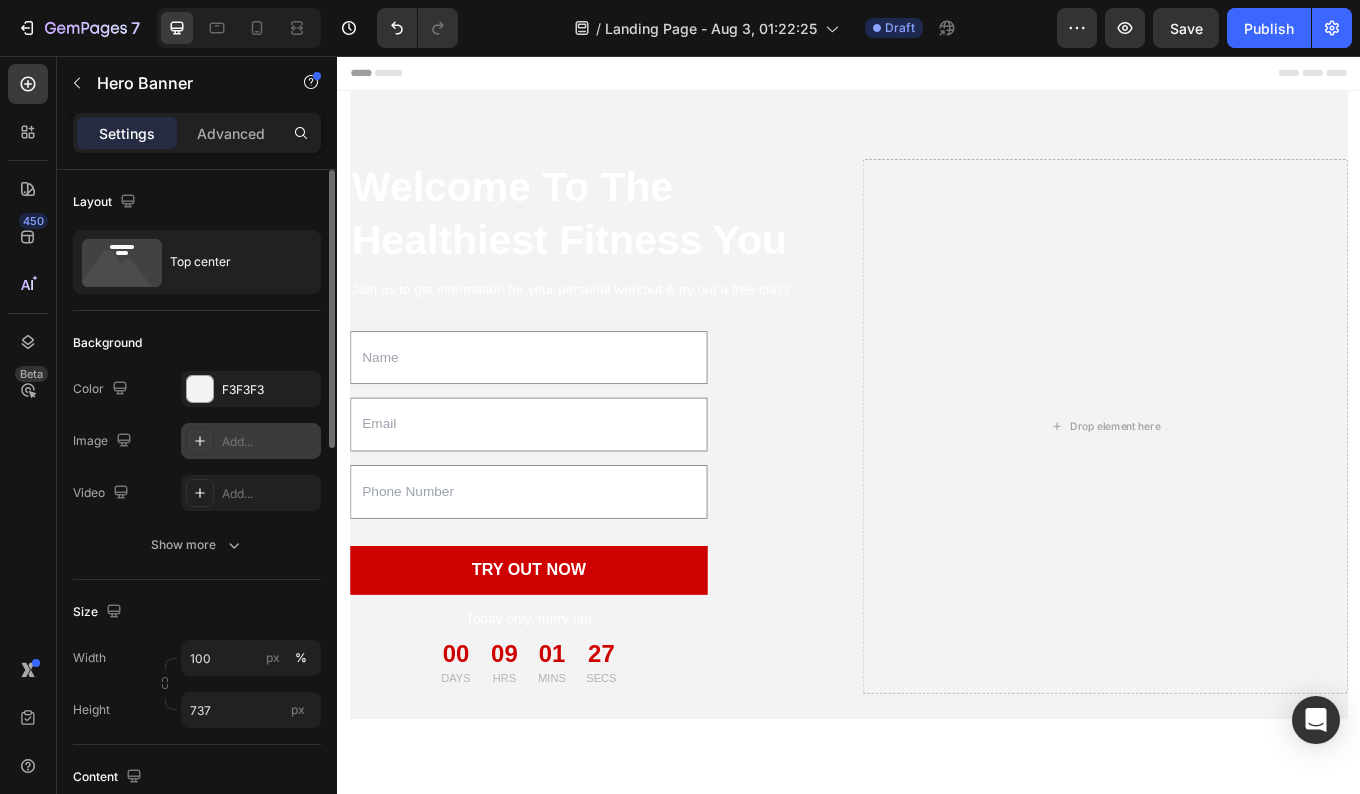 click on "Add..." at bounding box center (251, 441) 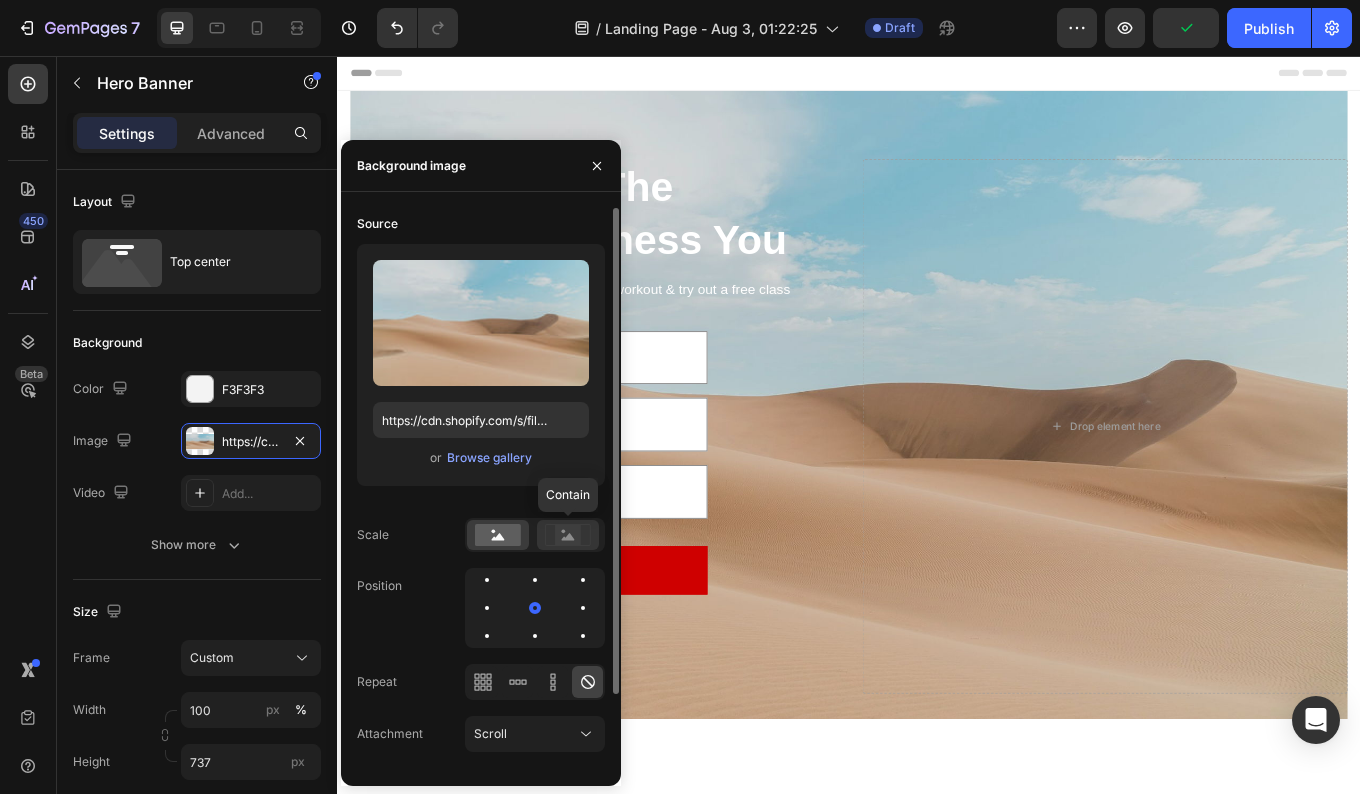 click 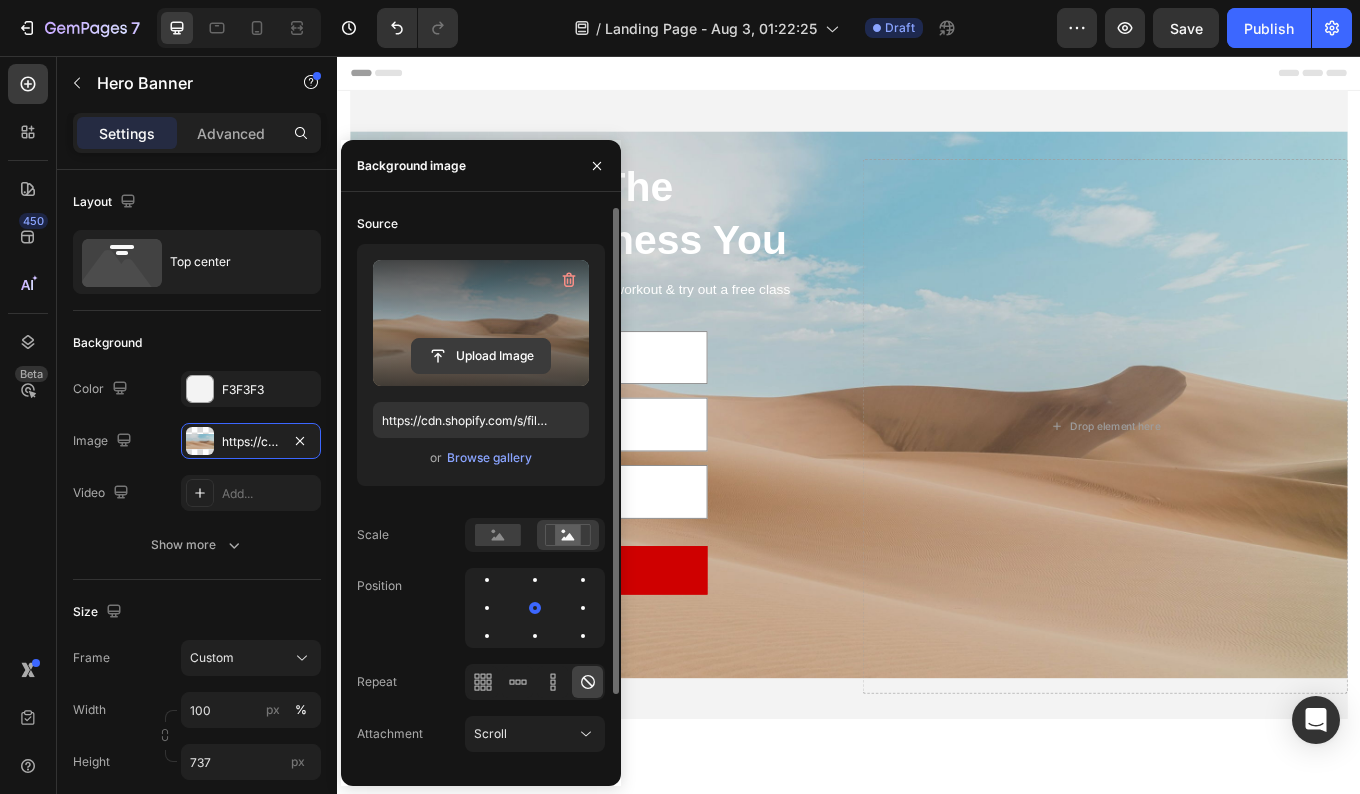 click 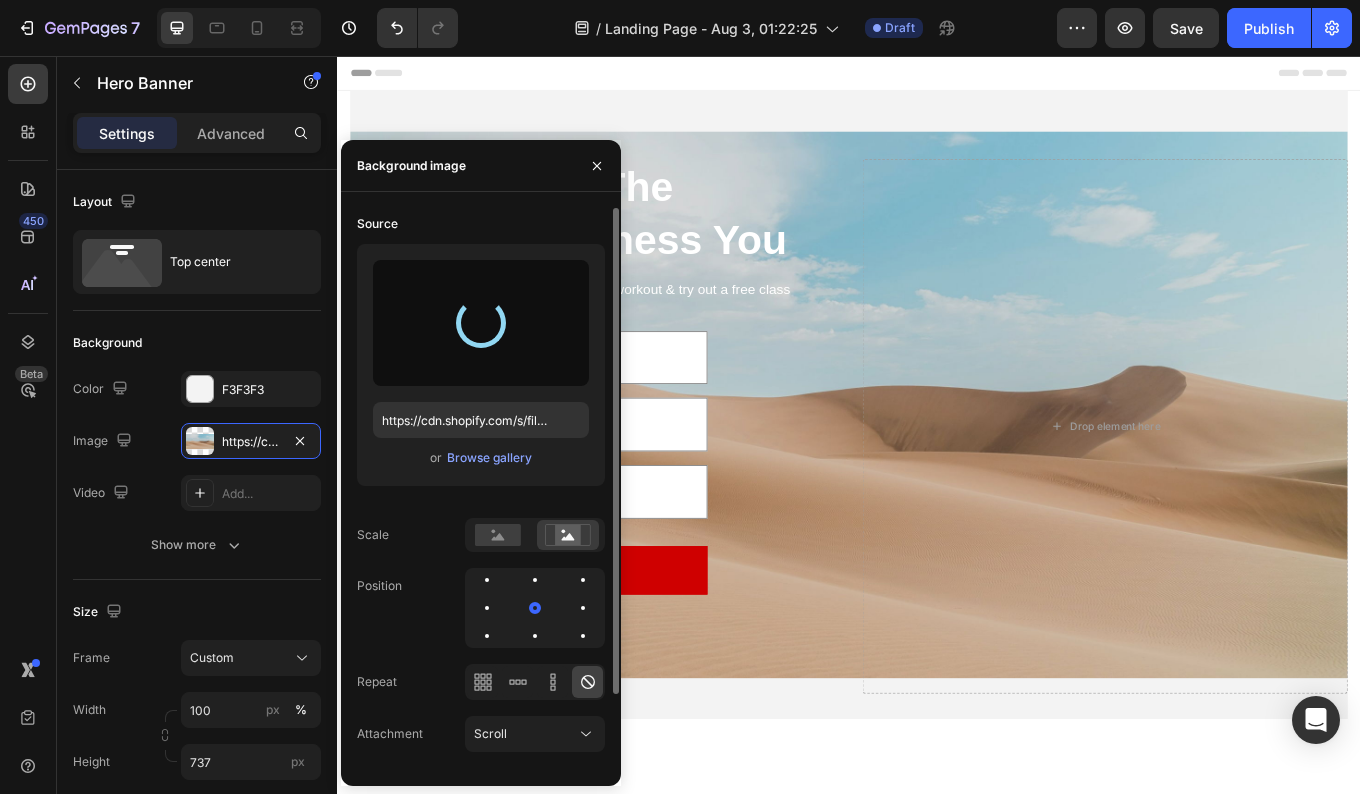 type on "https://cdn.shopify.com/s/files/1/0737/1931/6537/files/gempages_578128565011218960-74ab7de6-5a76-46c1-bbd3-d6ae2479373f.png" 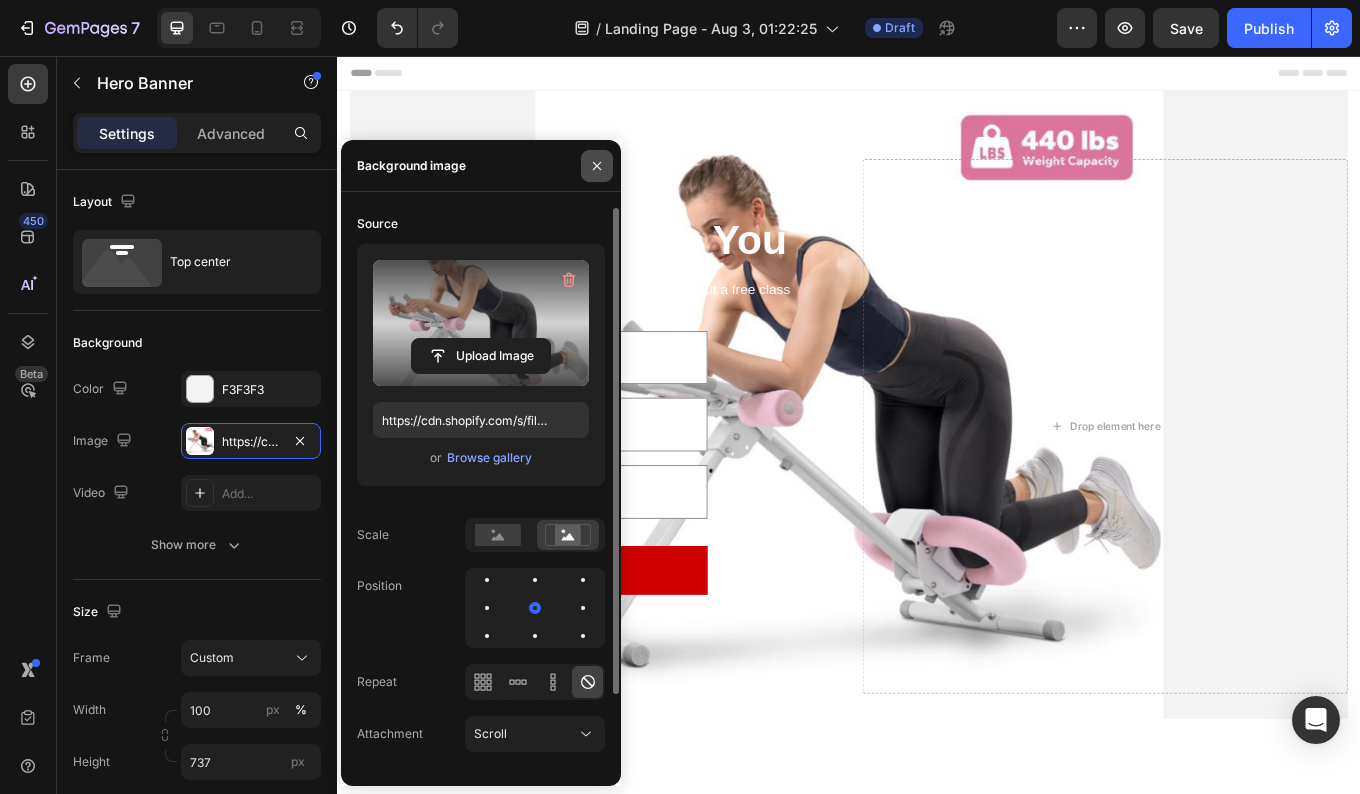 click at bounding box center (597, 166) 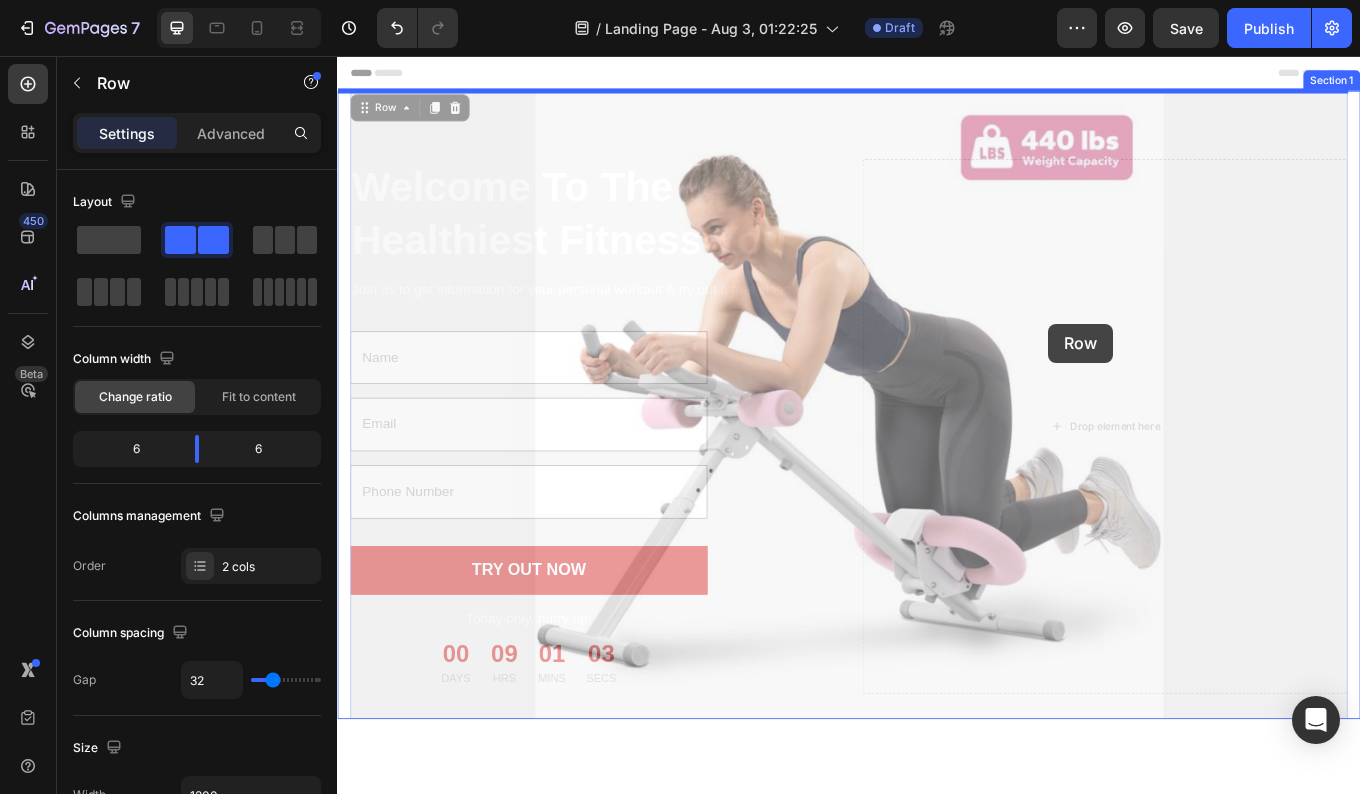 drag, startPoint x: 914, startPoint y: 159, endPoint x: 1171, endPoint y: 370, distance: 332.5207 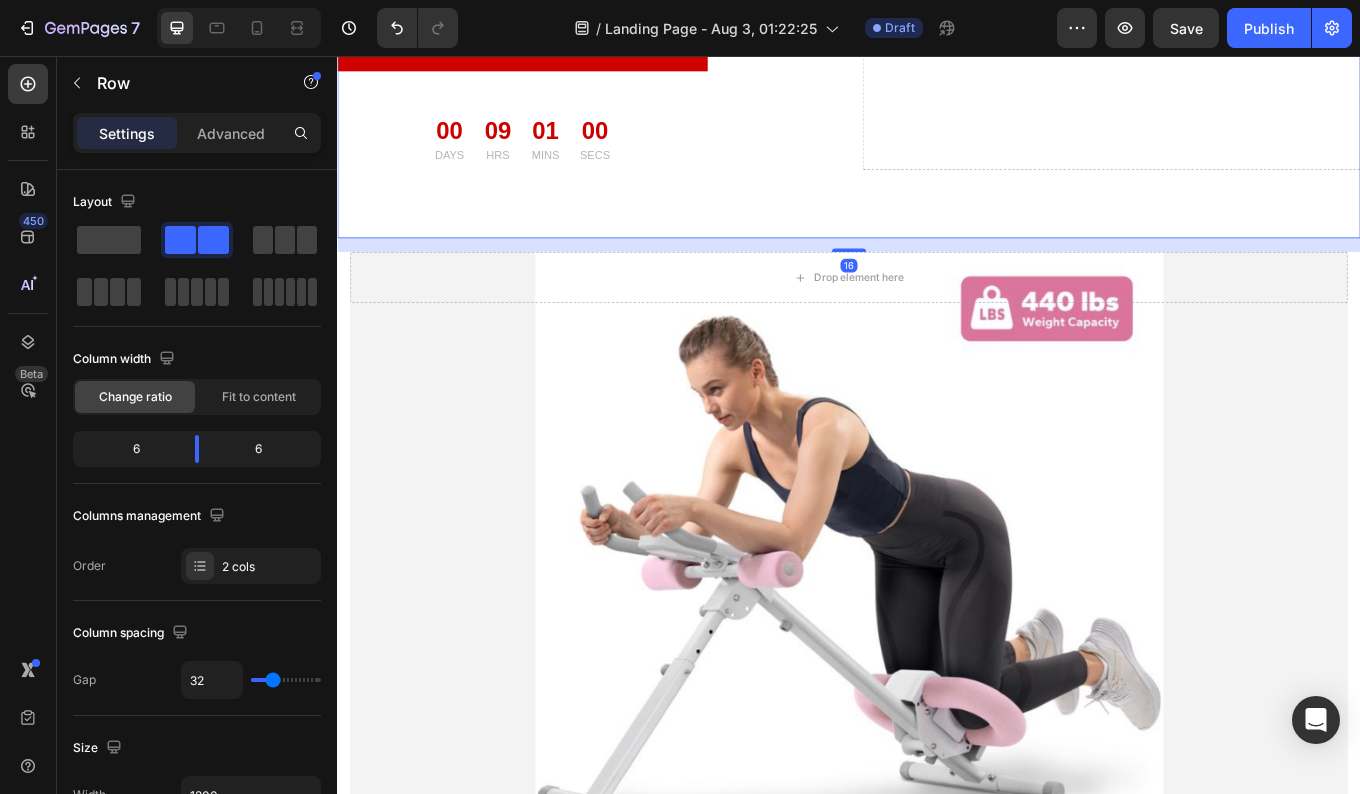 scroll, scrollTop: 578, scrollLeft: 0, axis: vertical 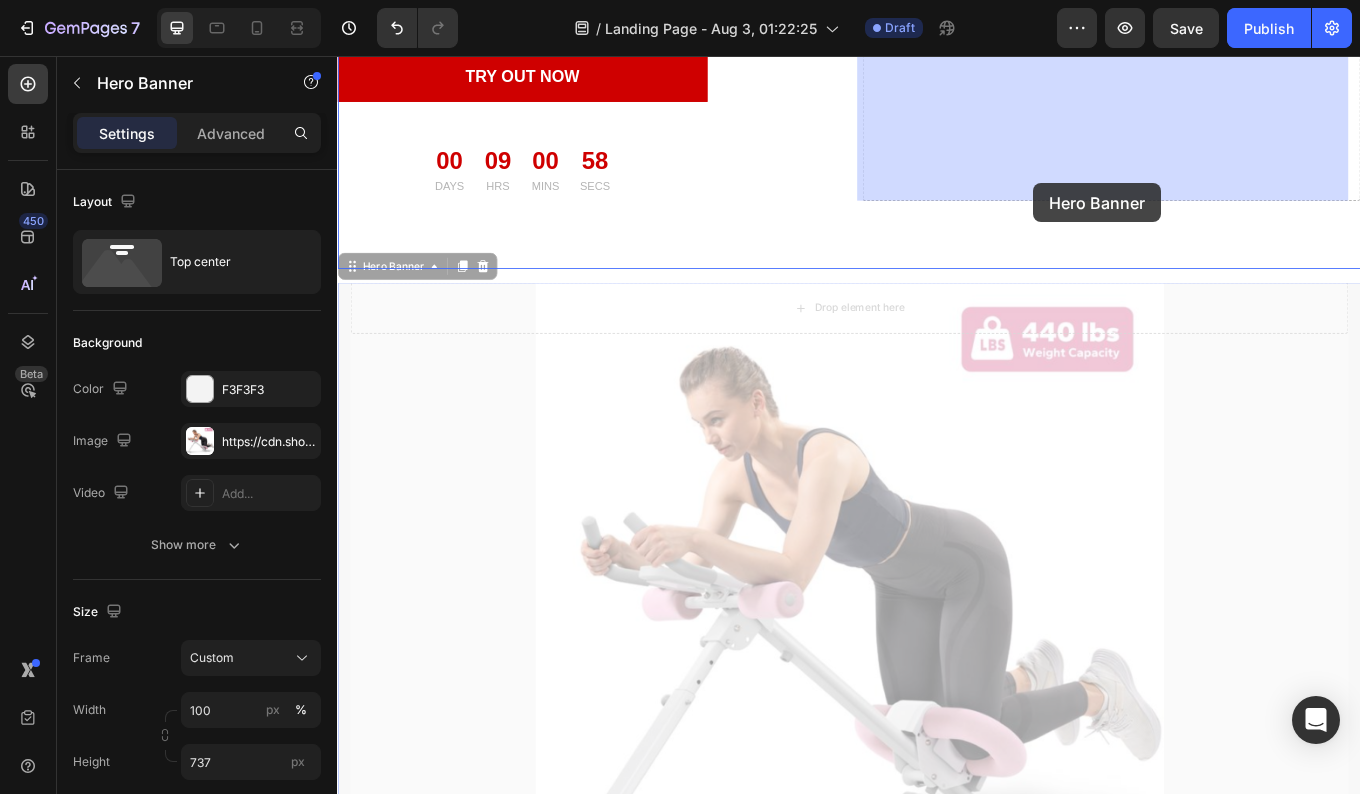 drag, startPoint x: 1057, startPoint y: 576, endPoint x: 1169, endPoint y: 161, distance: 429.84766 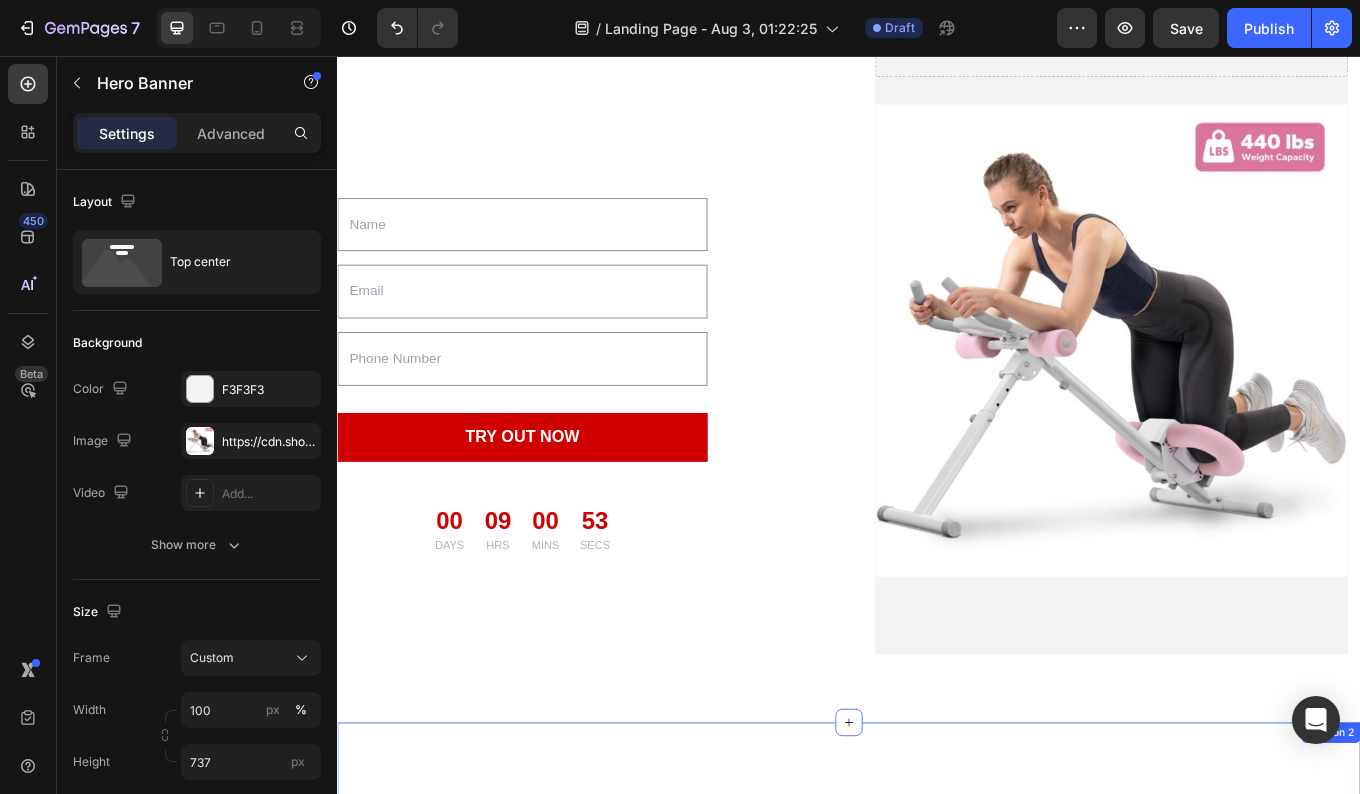 scroll, scrollTop: 0, scrollLeft: 0, axis: both 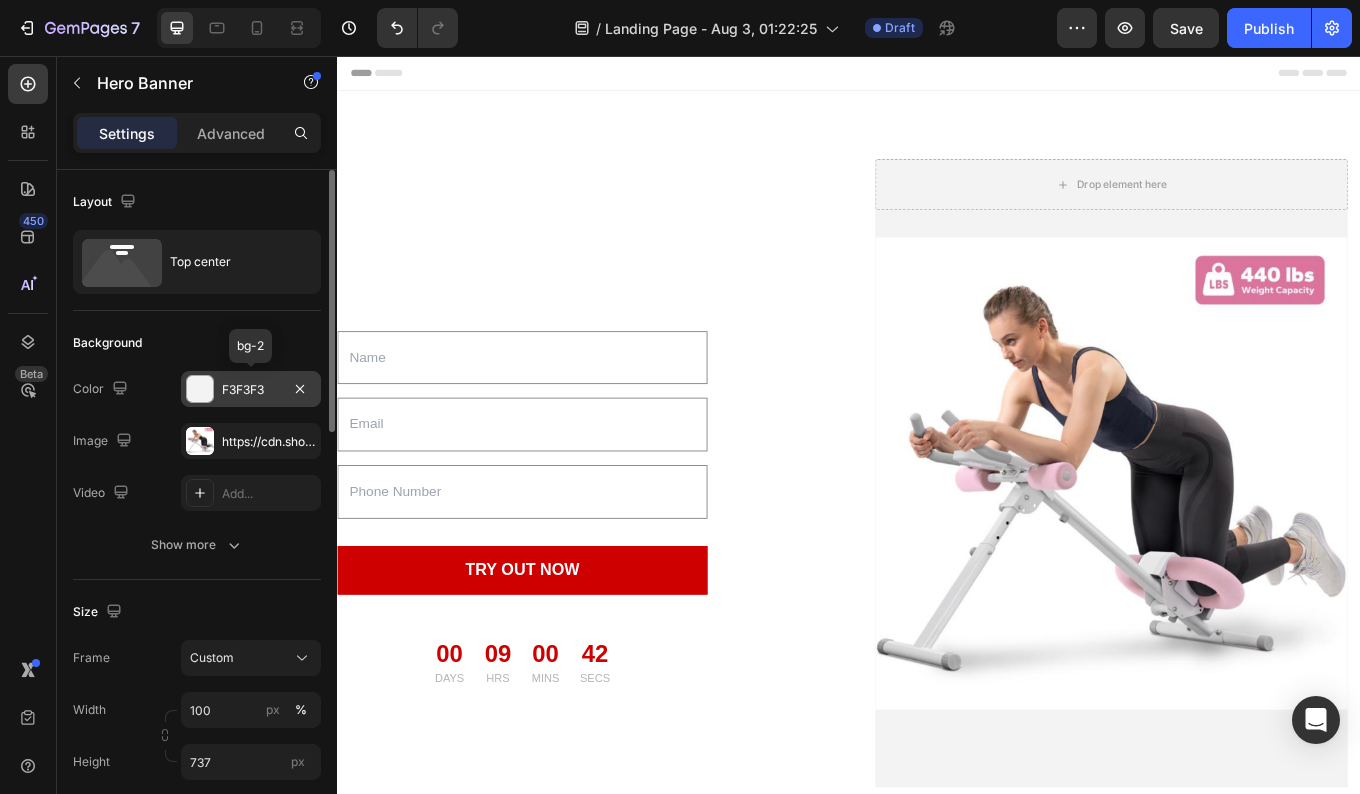 click on "F3F3F3" at bounding box center (251, 390) 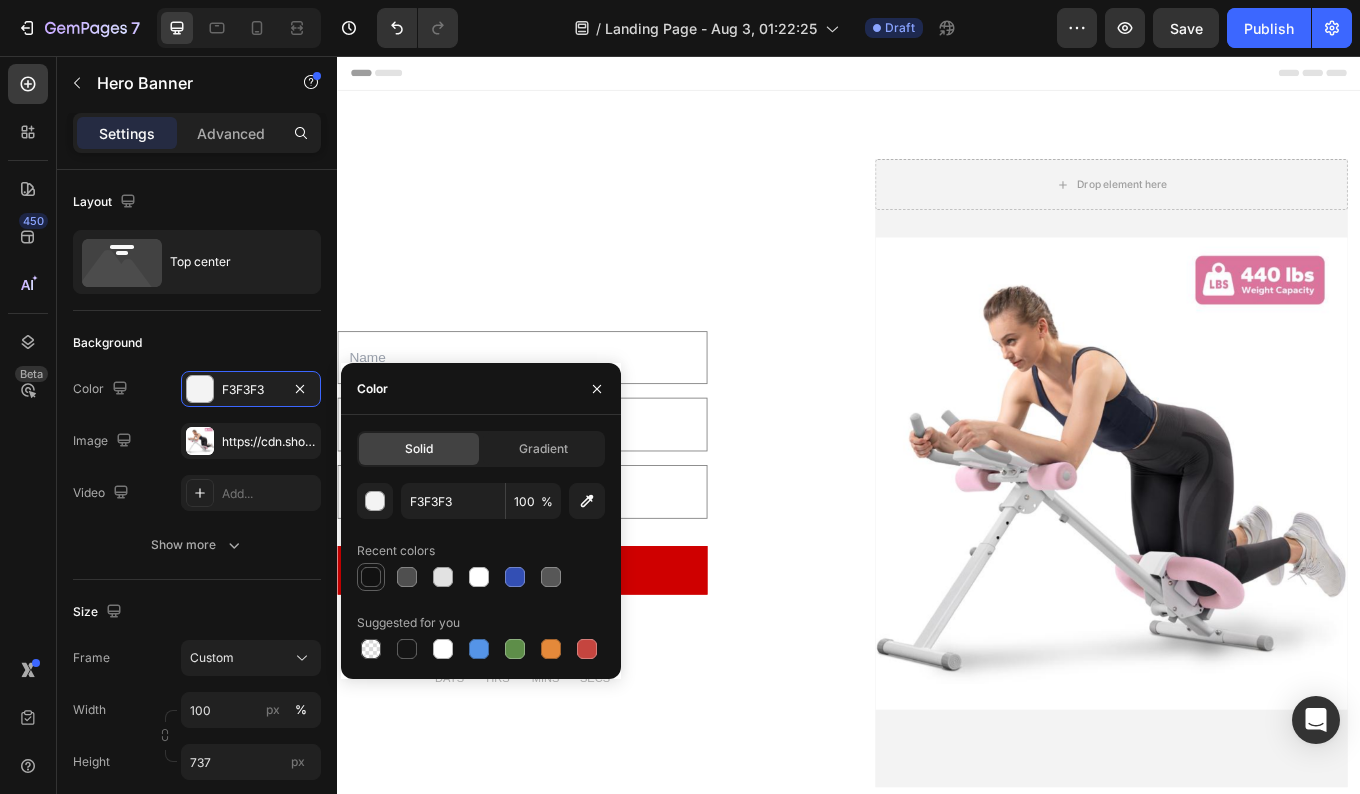 click at bounding box center [371, 577] 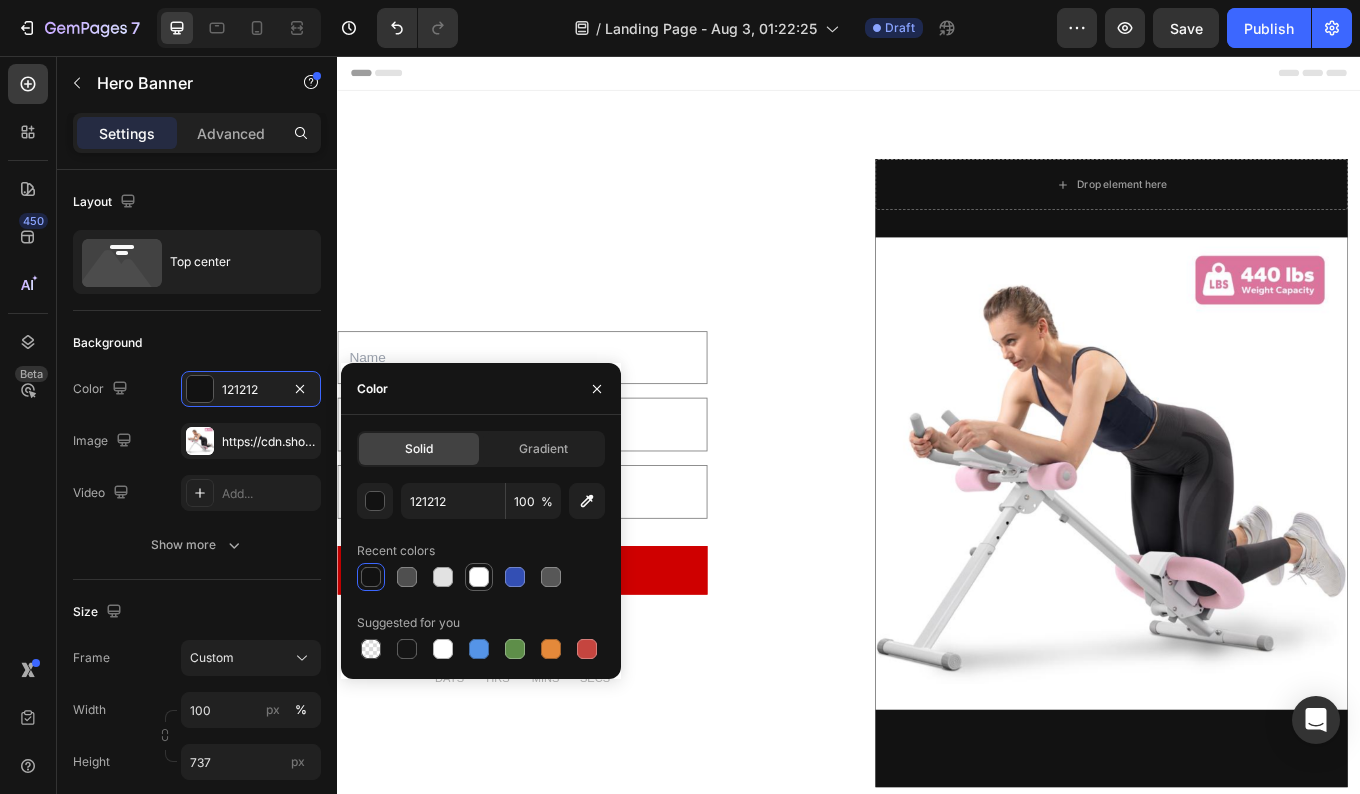 click at bounding box center (479, 577) 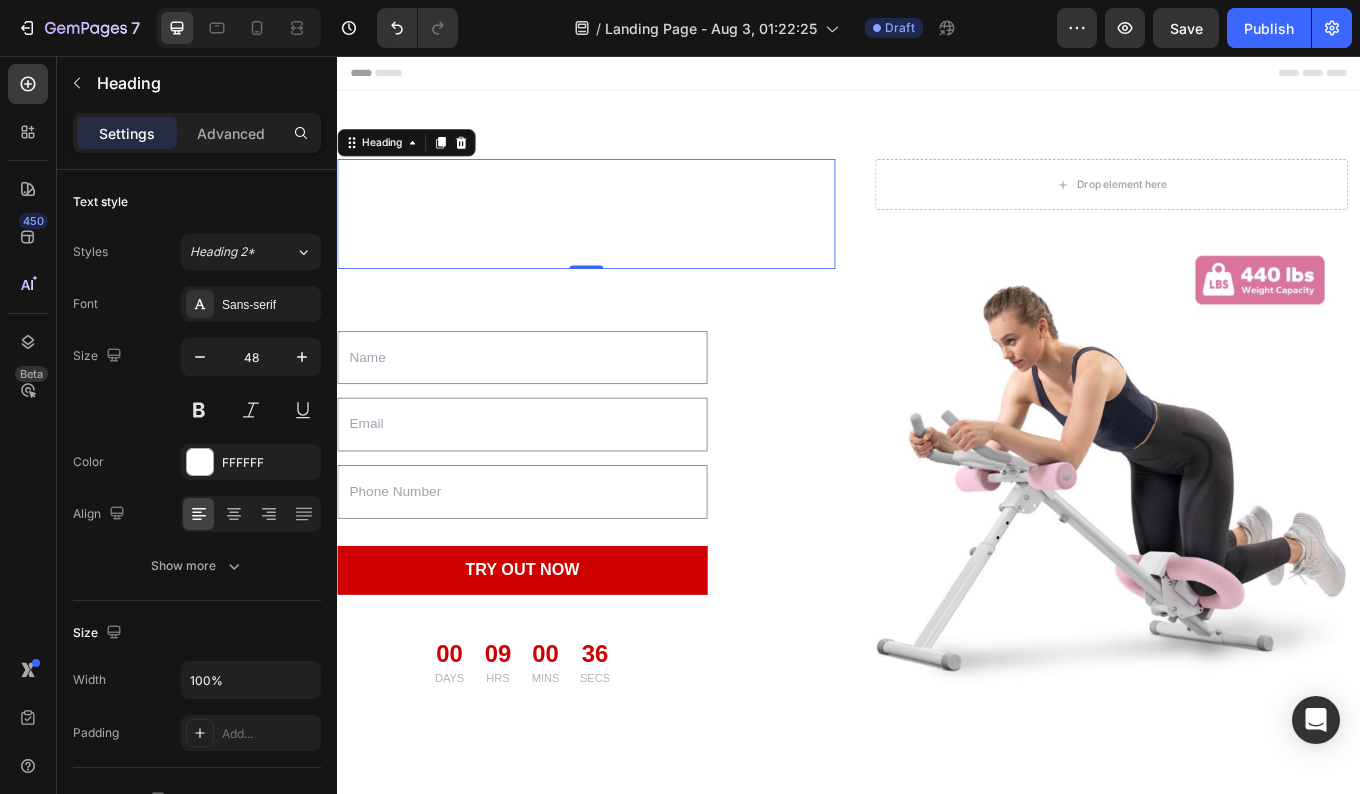 click on "Welcome To The Healthiest Fitness You" at bounding box center [629, 241] 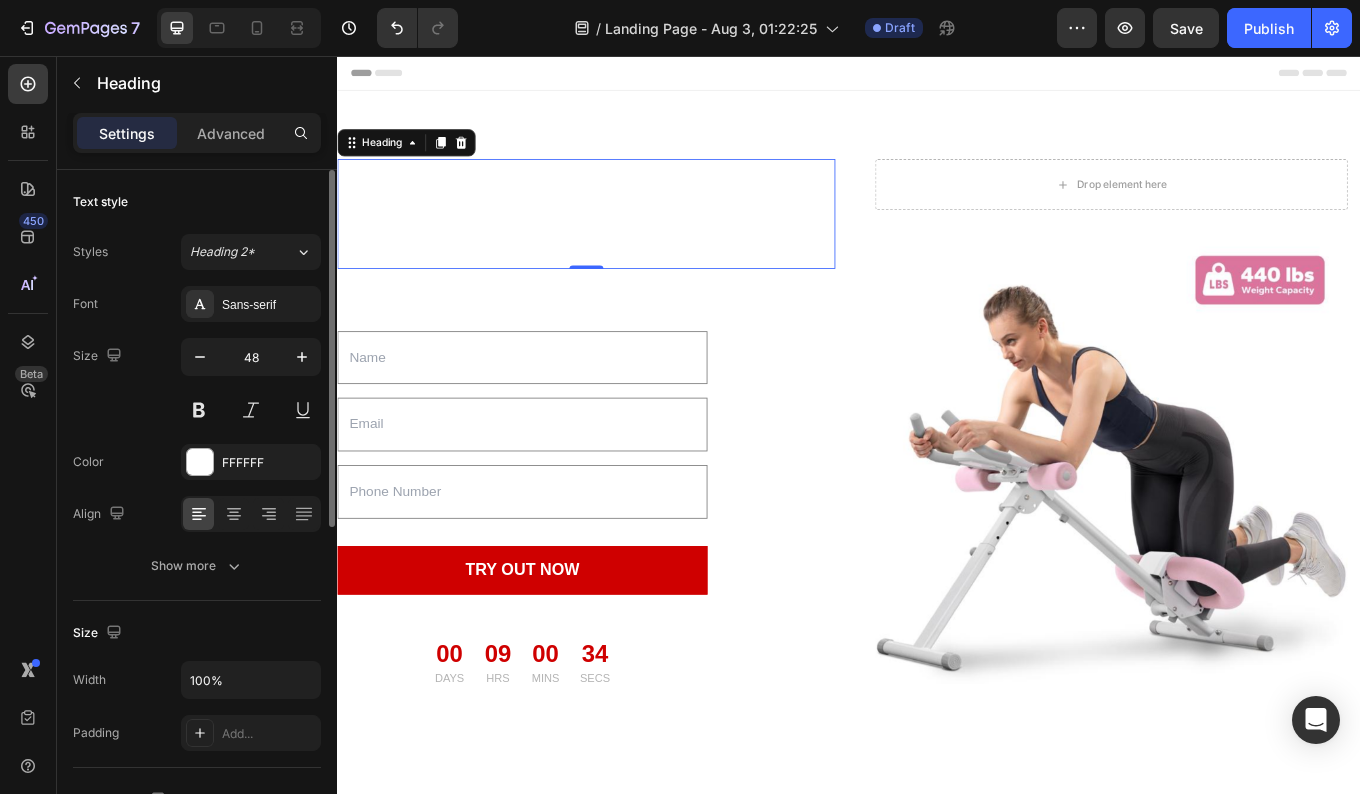 click on "Font Sans-serif Size 48 Color FFFFFF Align Show more" at bounding box center (197, 435) 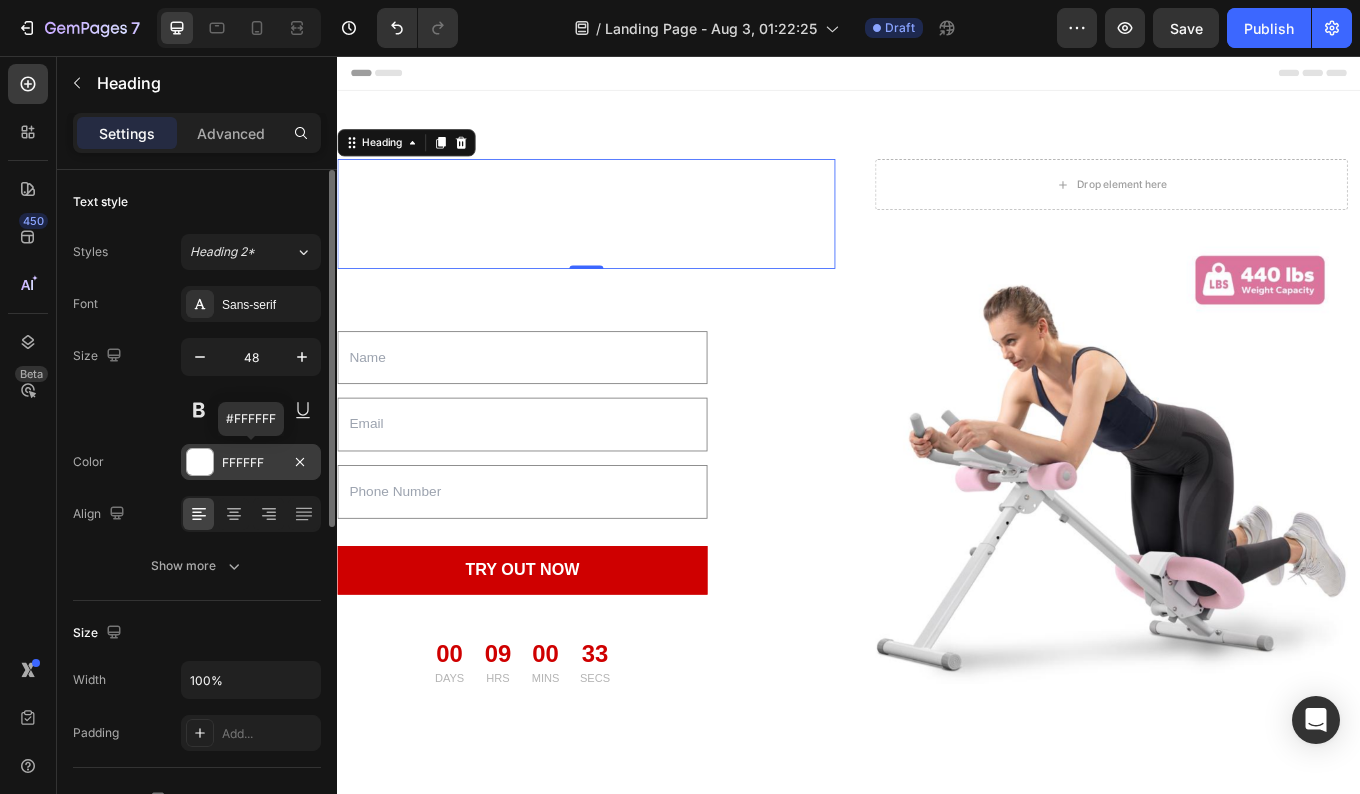 click on "FFFFFF" at bounding box center (251, 463) 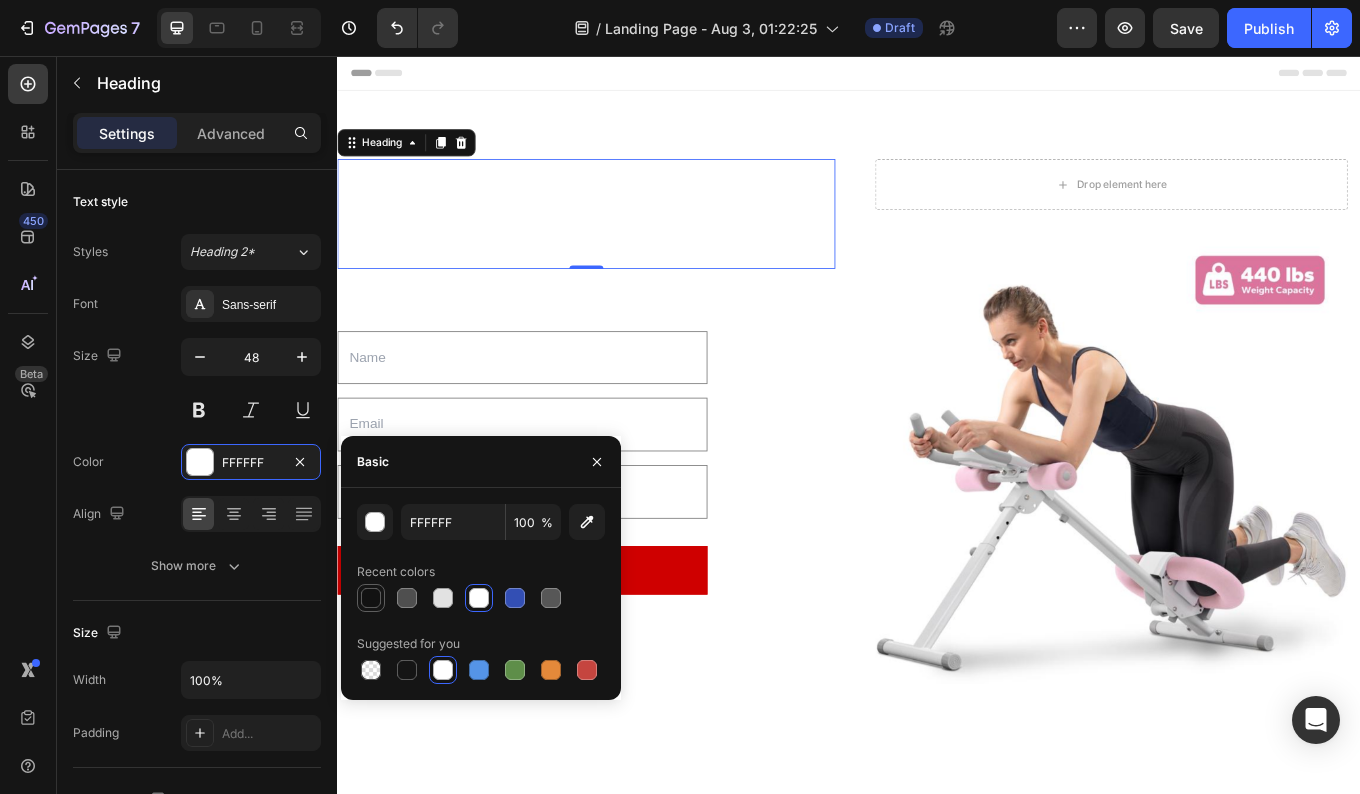 click at bounding box center (371, 598) 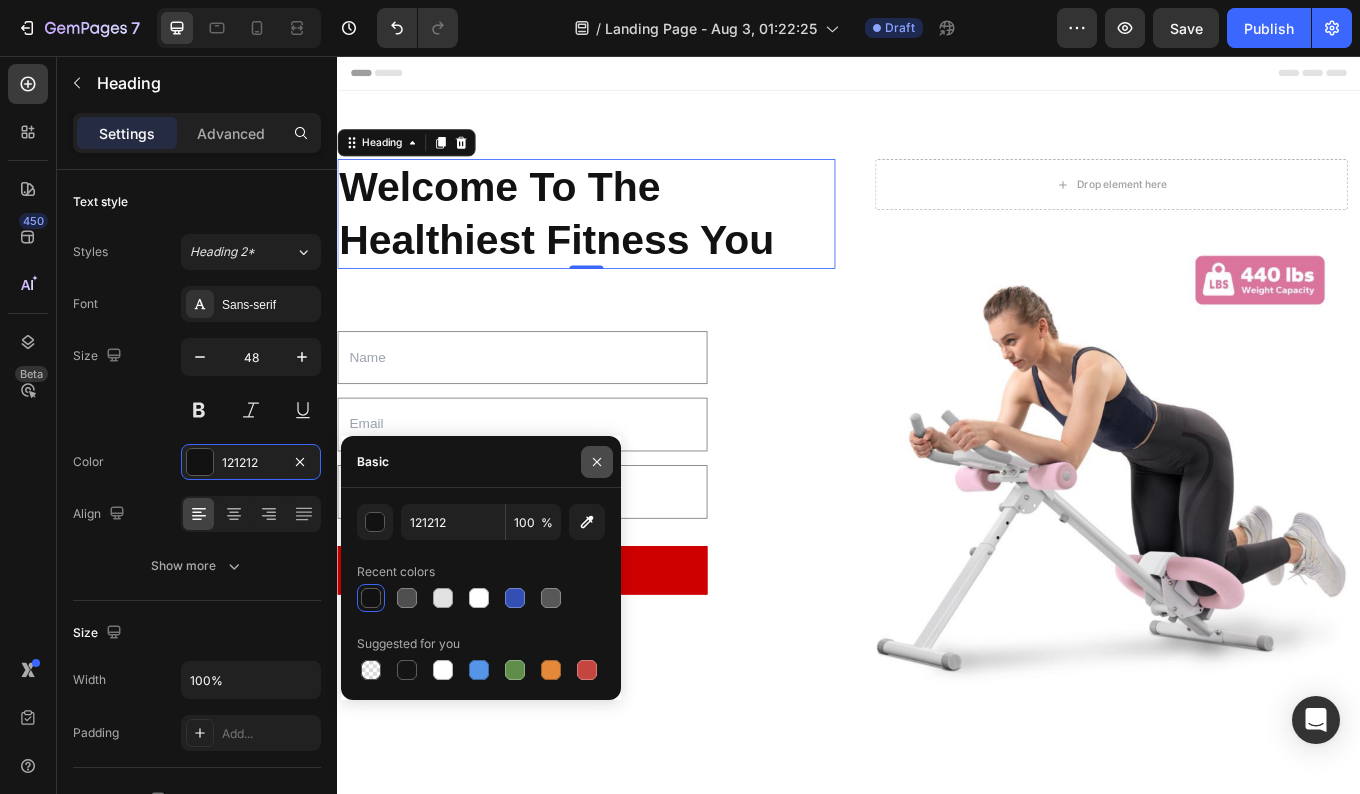 click 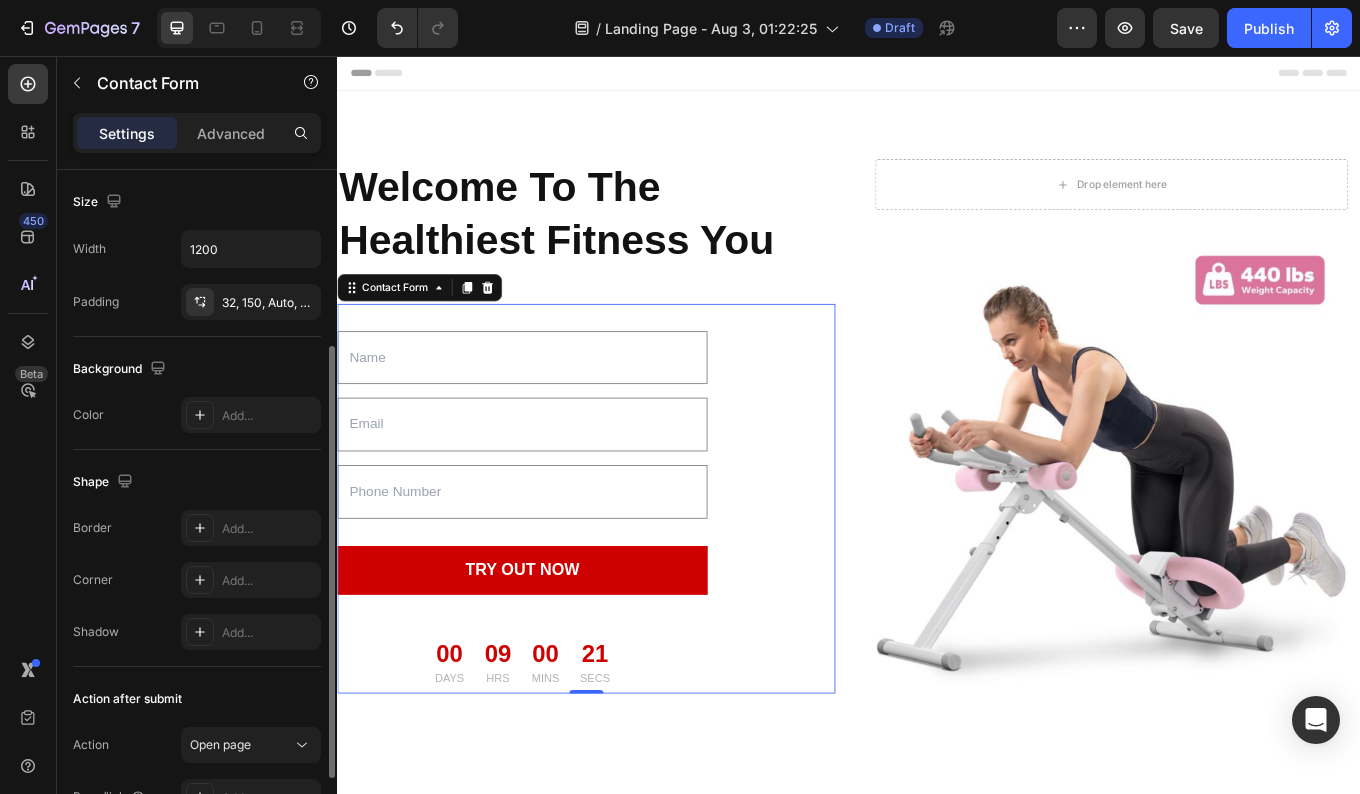 scroll, scrollTop: 282, scrollLeft: 0, axis: vertical 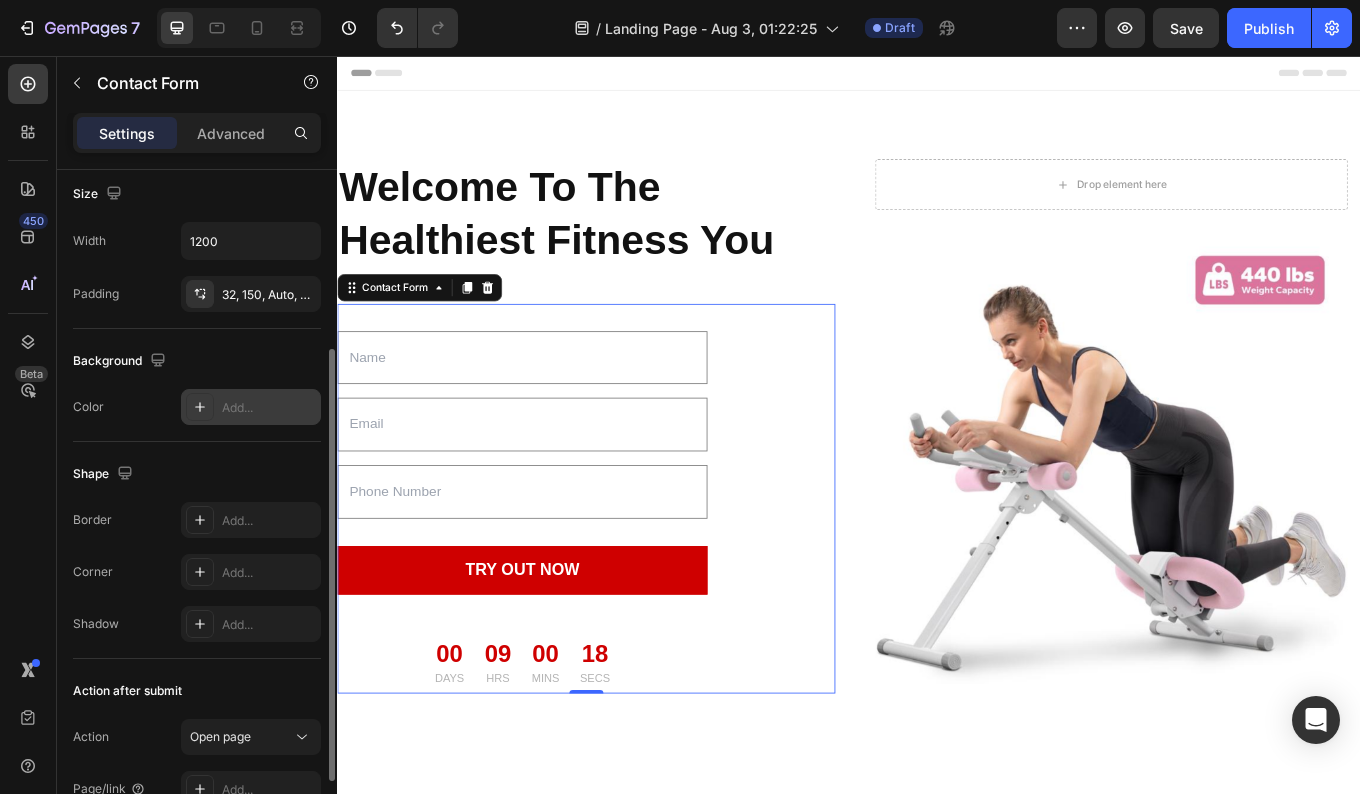 click on "Add..." at bounding box center [251, 407] 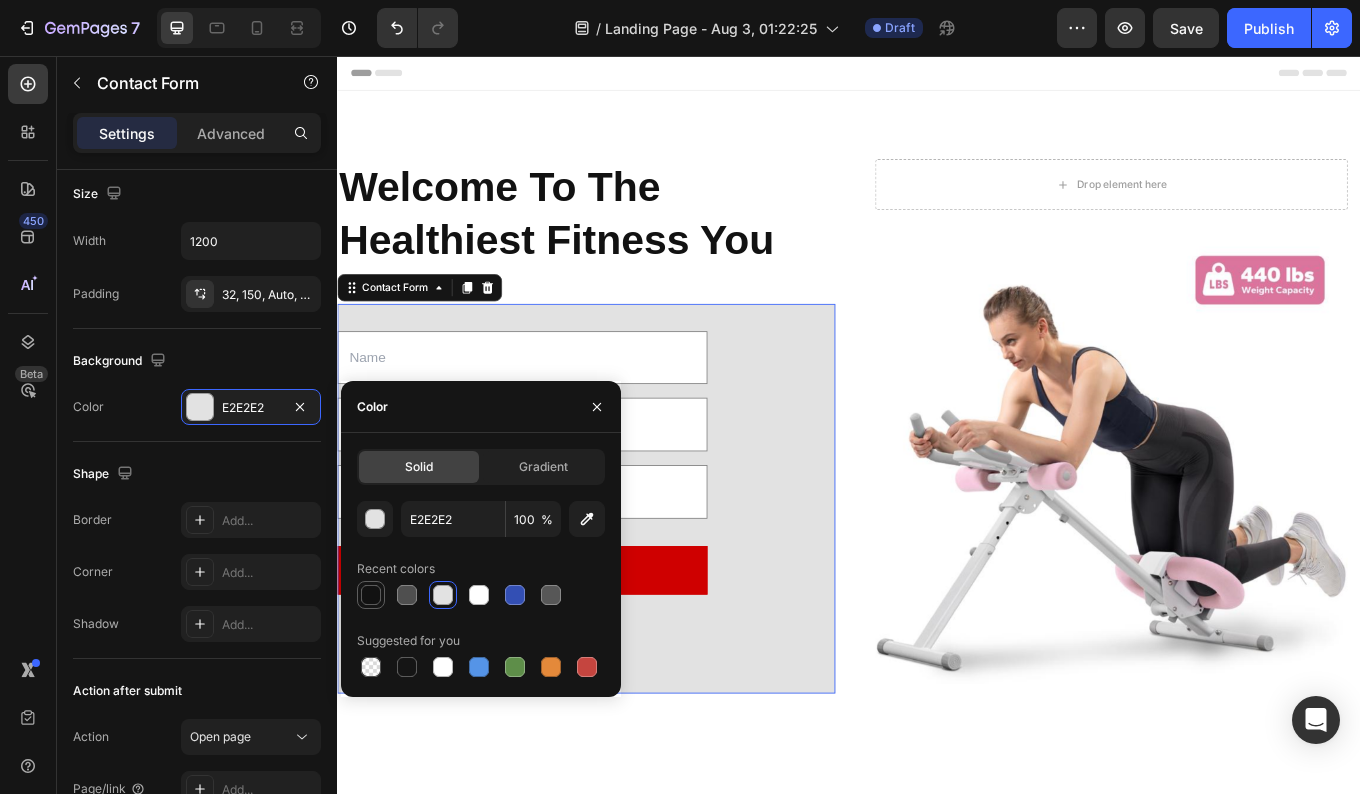 click at bounding box center [371, 595] 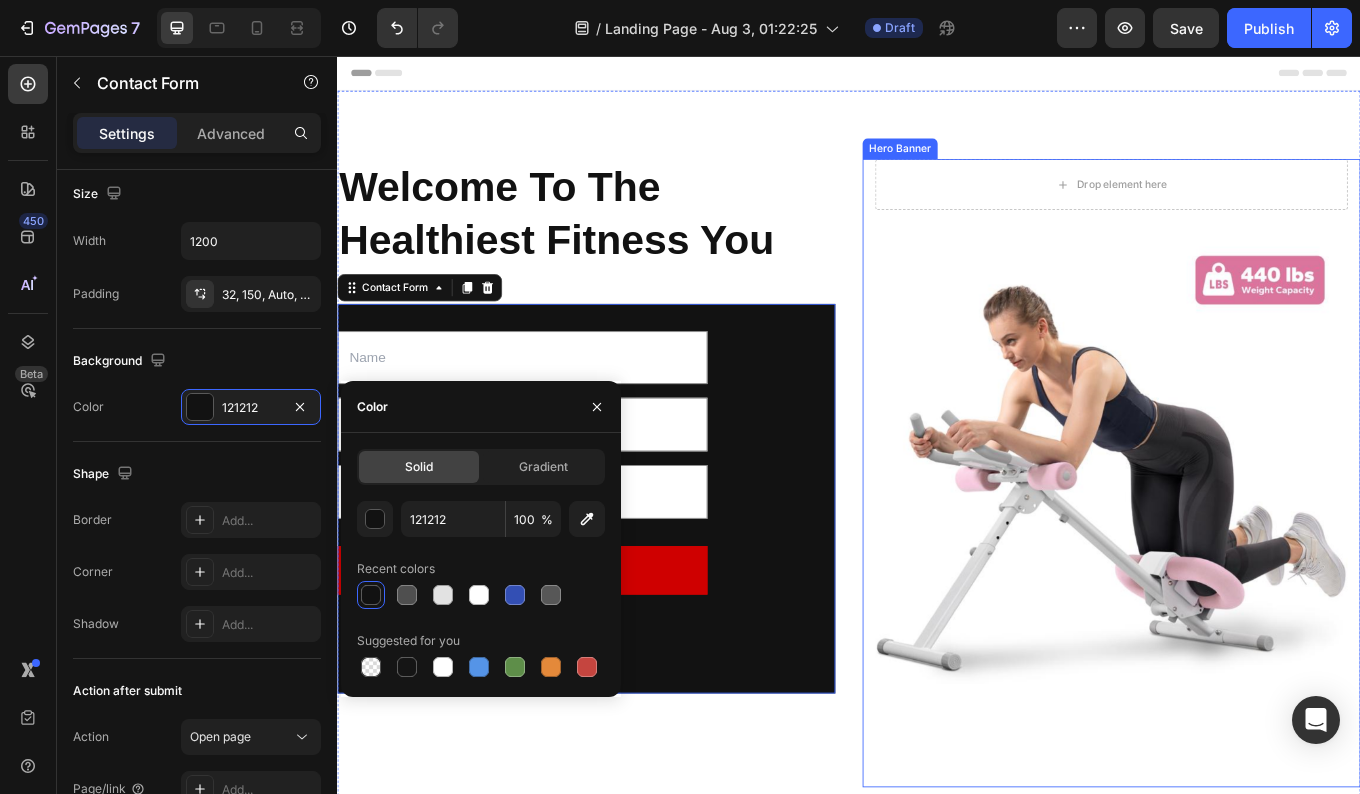 scroll, scrollTop: 161, scrollLeft: 0, axis: vertical 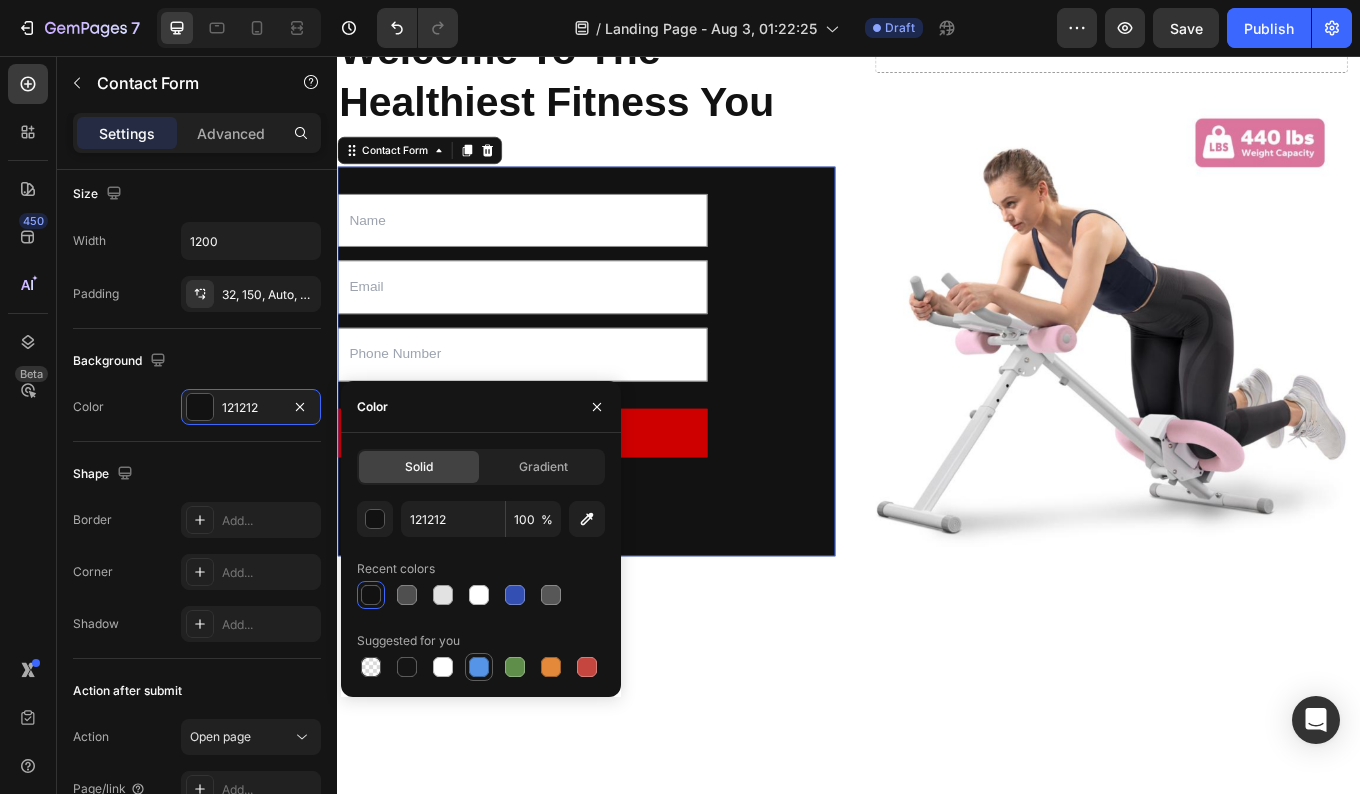 click at bounding box center [479, 667] 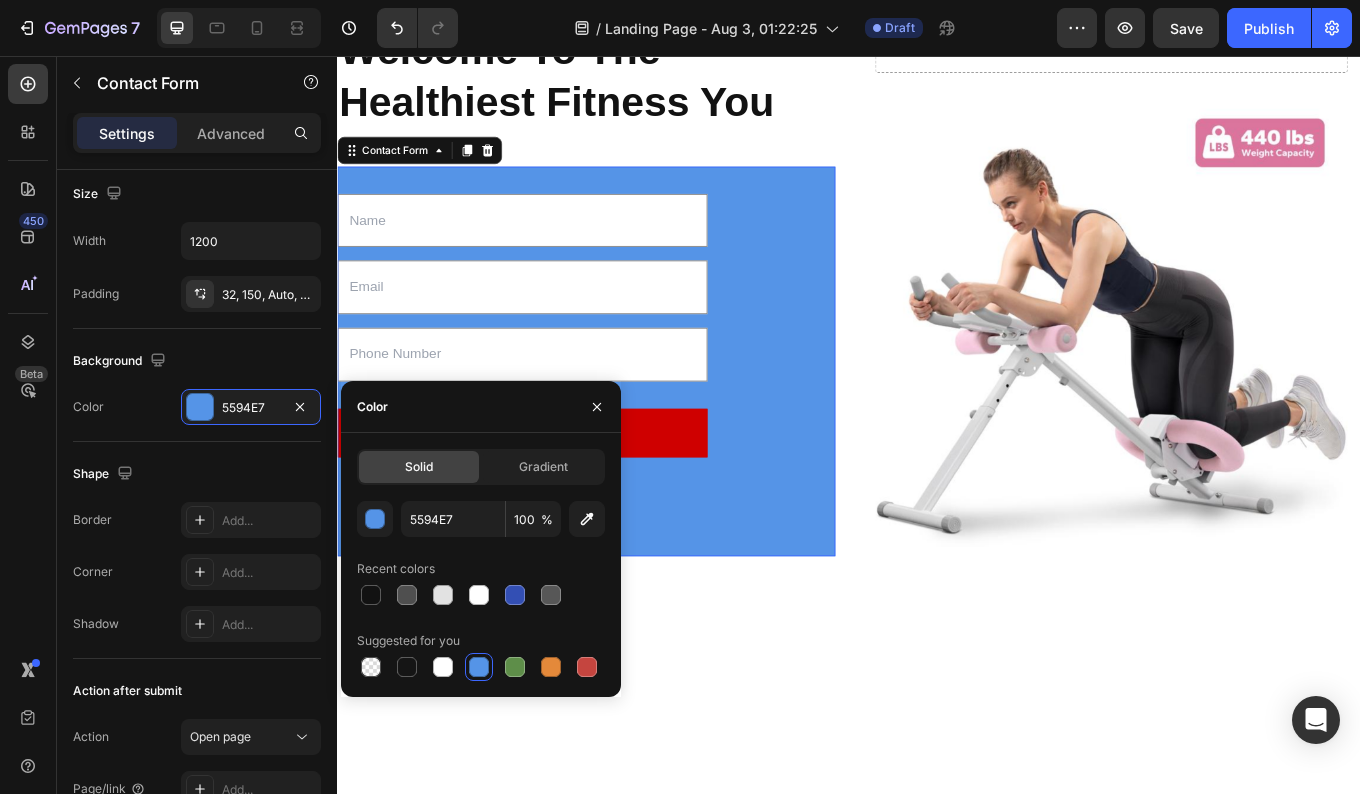 click on "Solid Gradient 5594E7 100 % Recent colors Suggested for you" at bounding box center [481, 565] 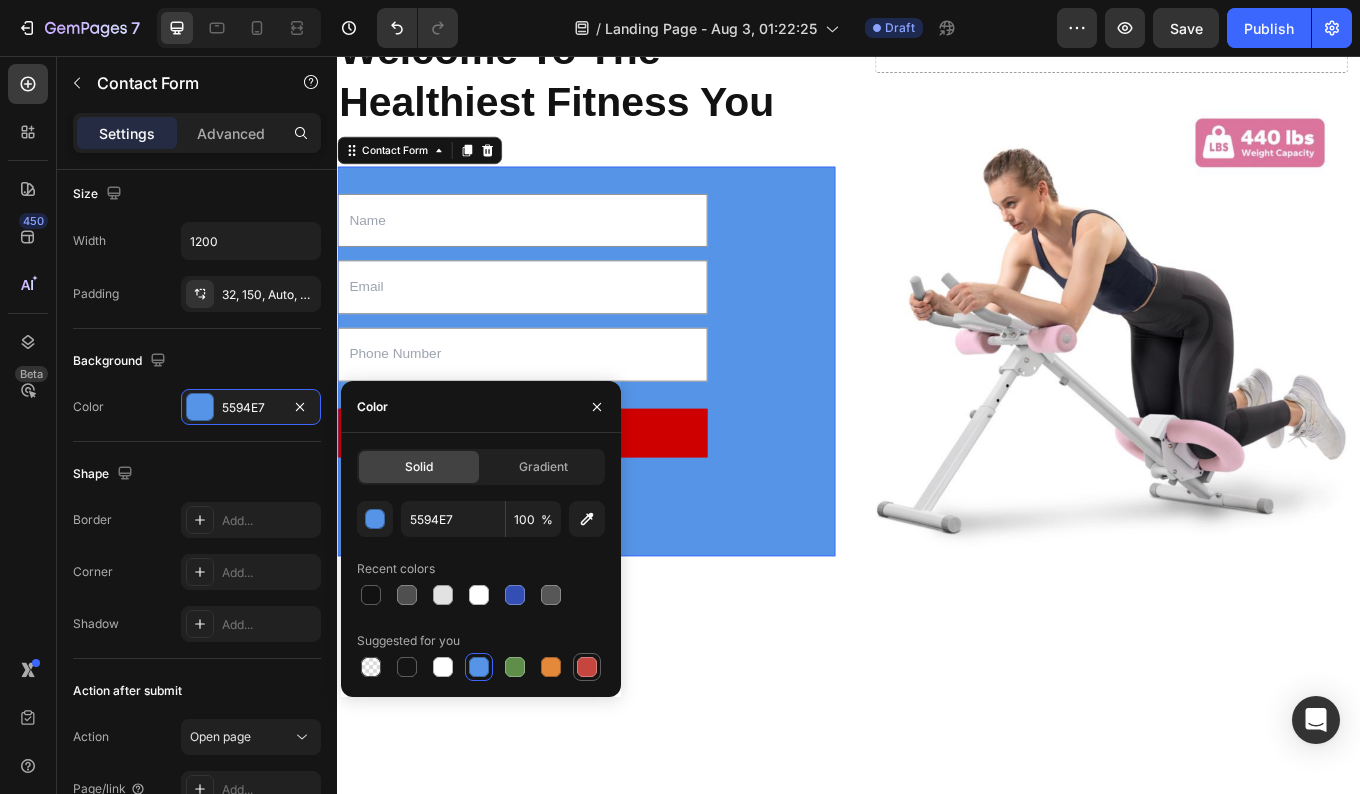 click at bounding box center [587, 667] 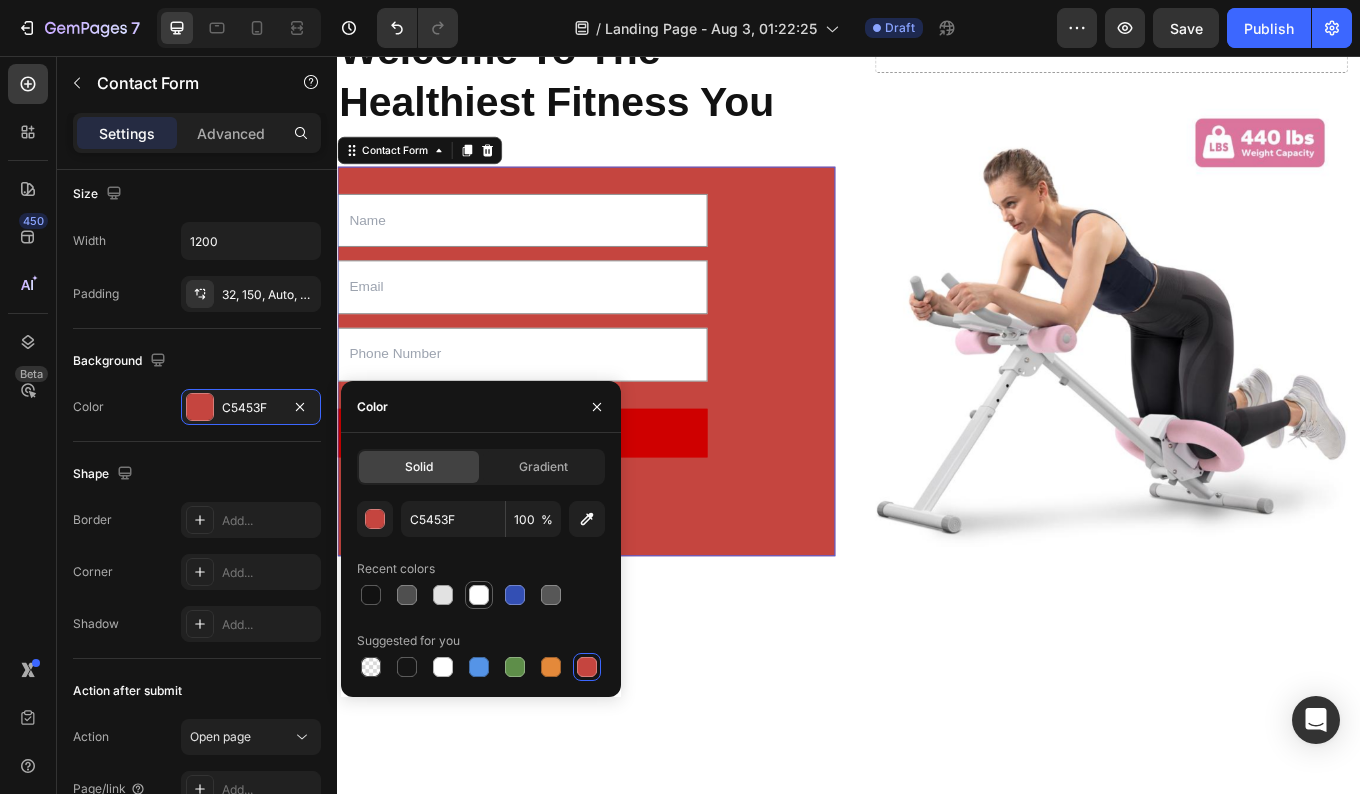 click at bounding box center [479, 595] 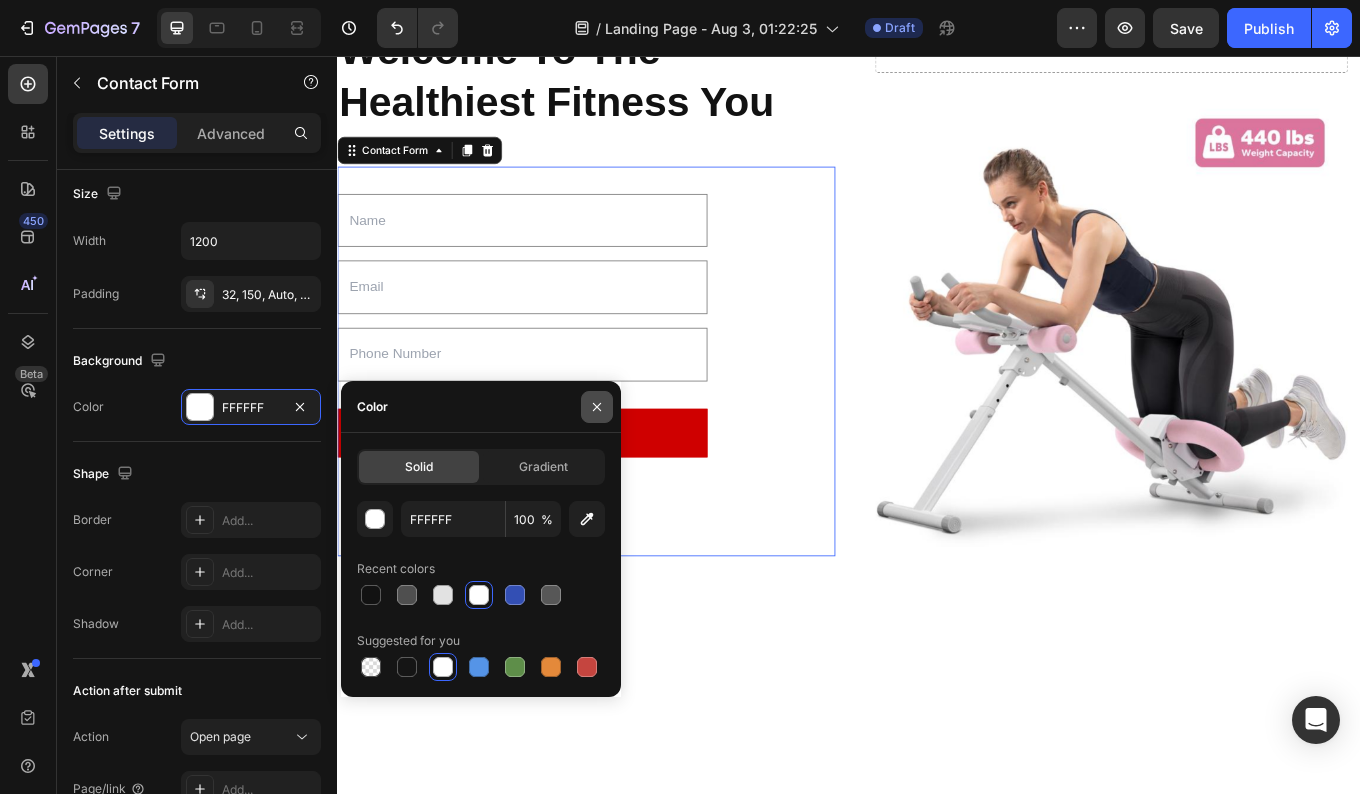 click 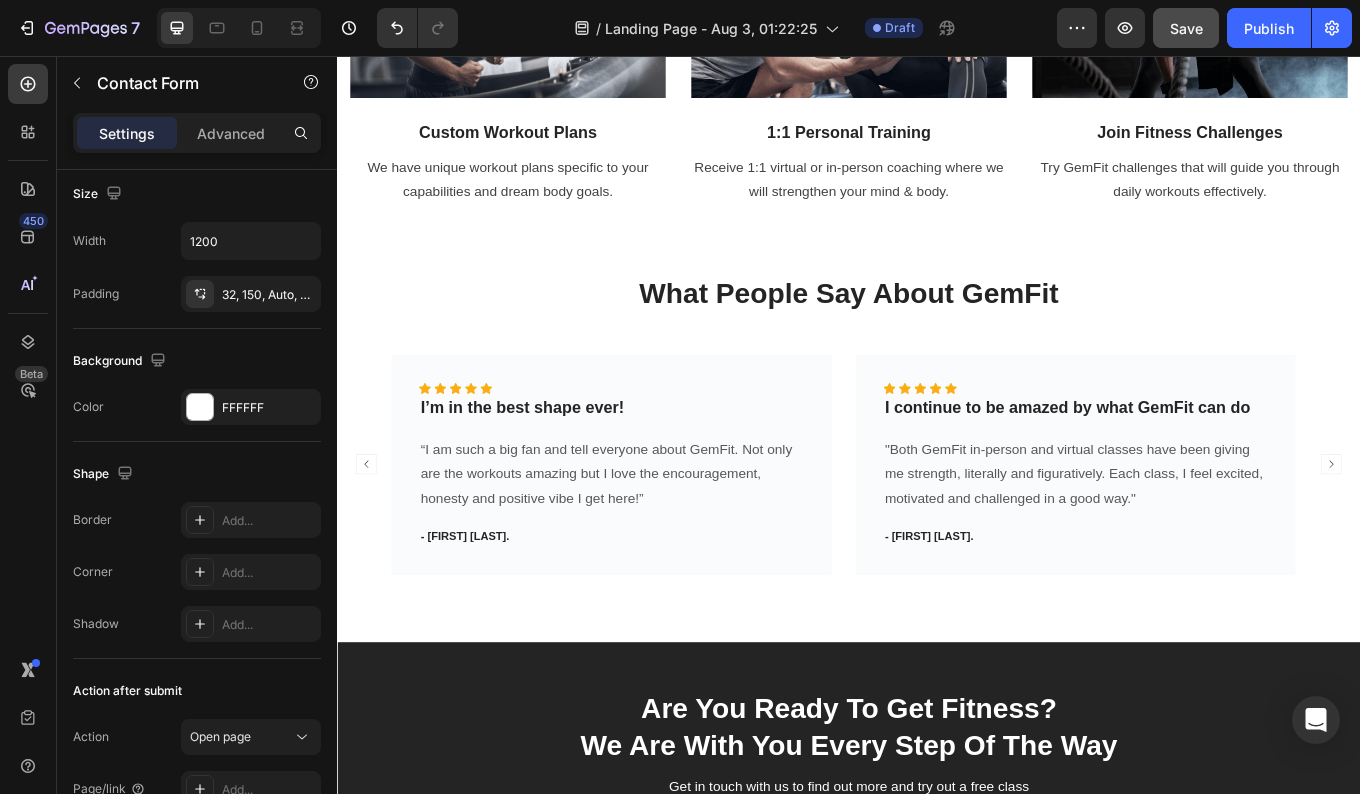 scroll, scrollTop: 1710, scrollLeft: 0, axis: vertical 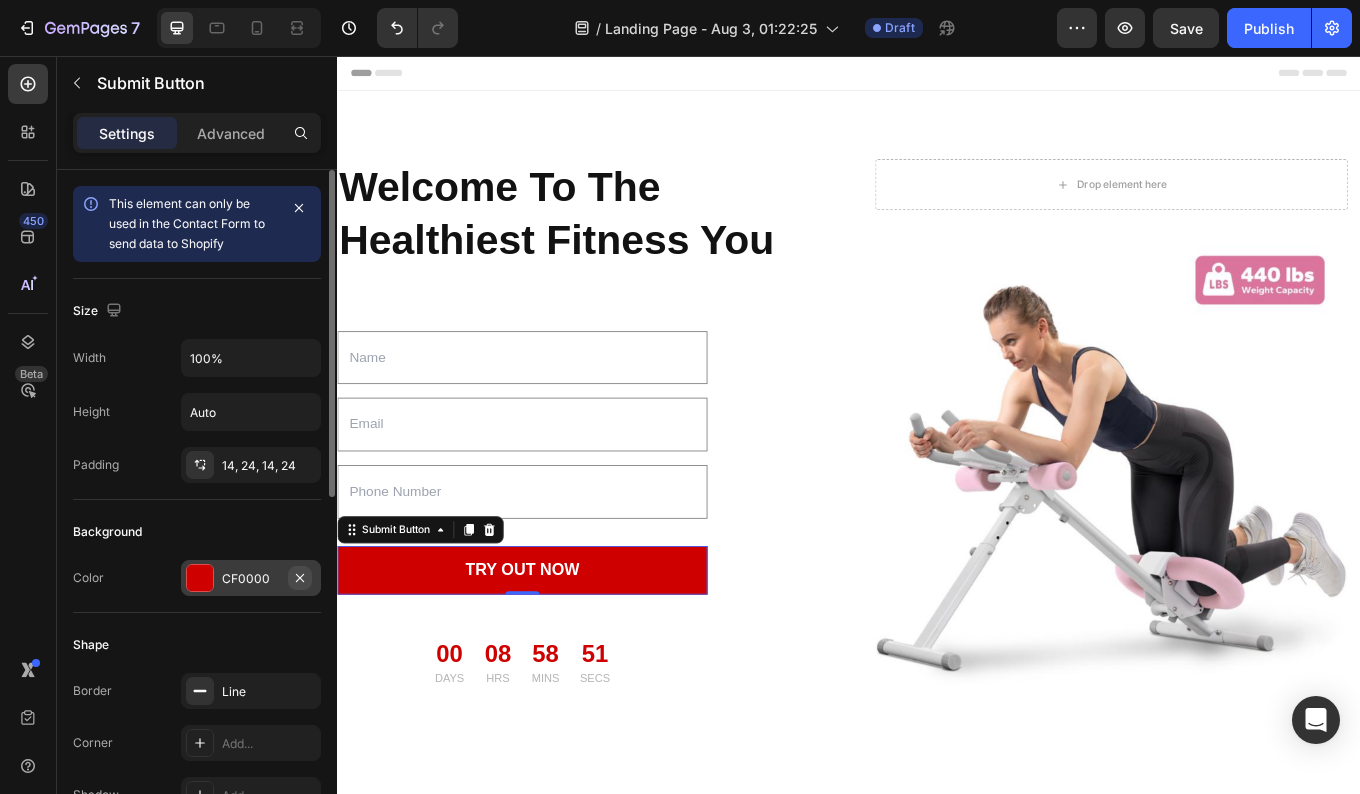 click 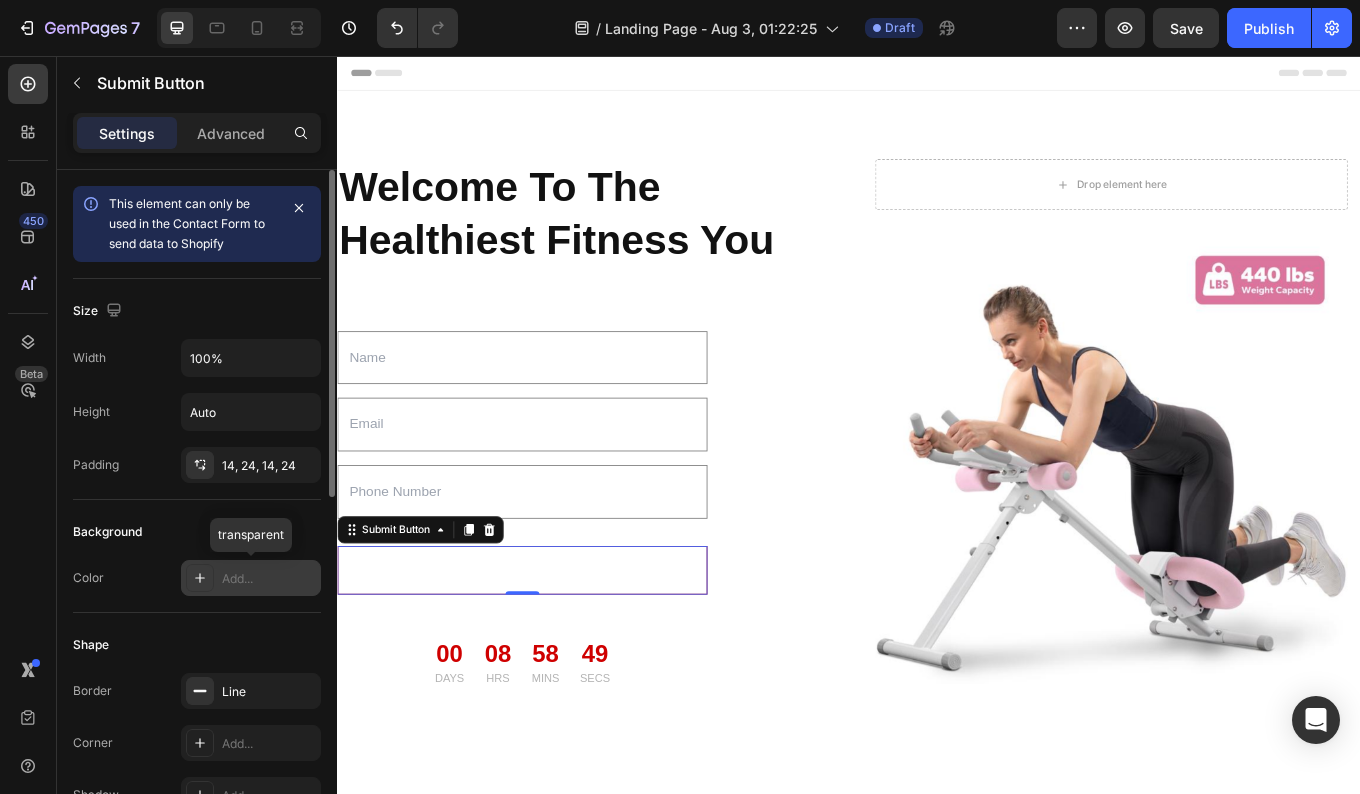 click on "Add..." at bounding box center (269, 579) 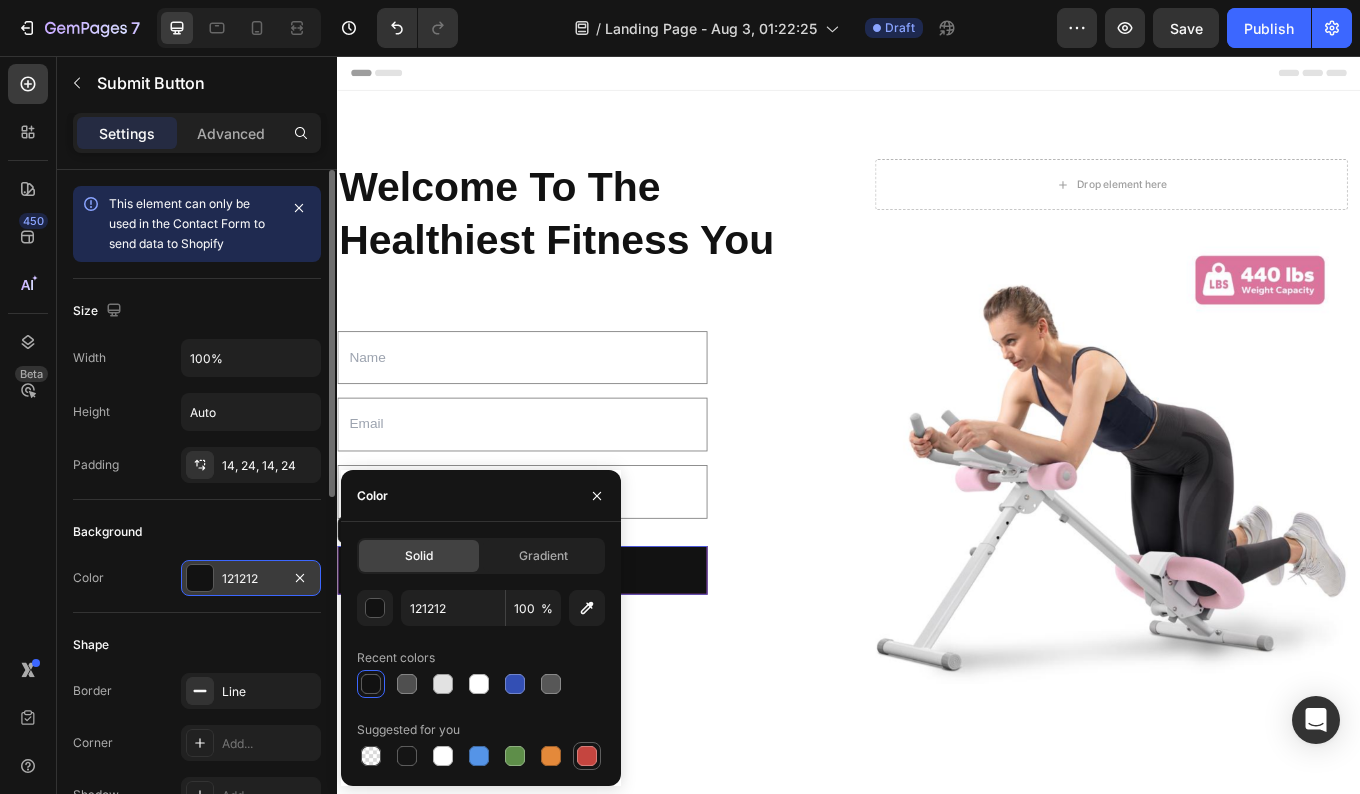 click at bounding box center [587, 756] 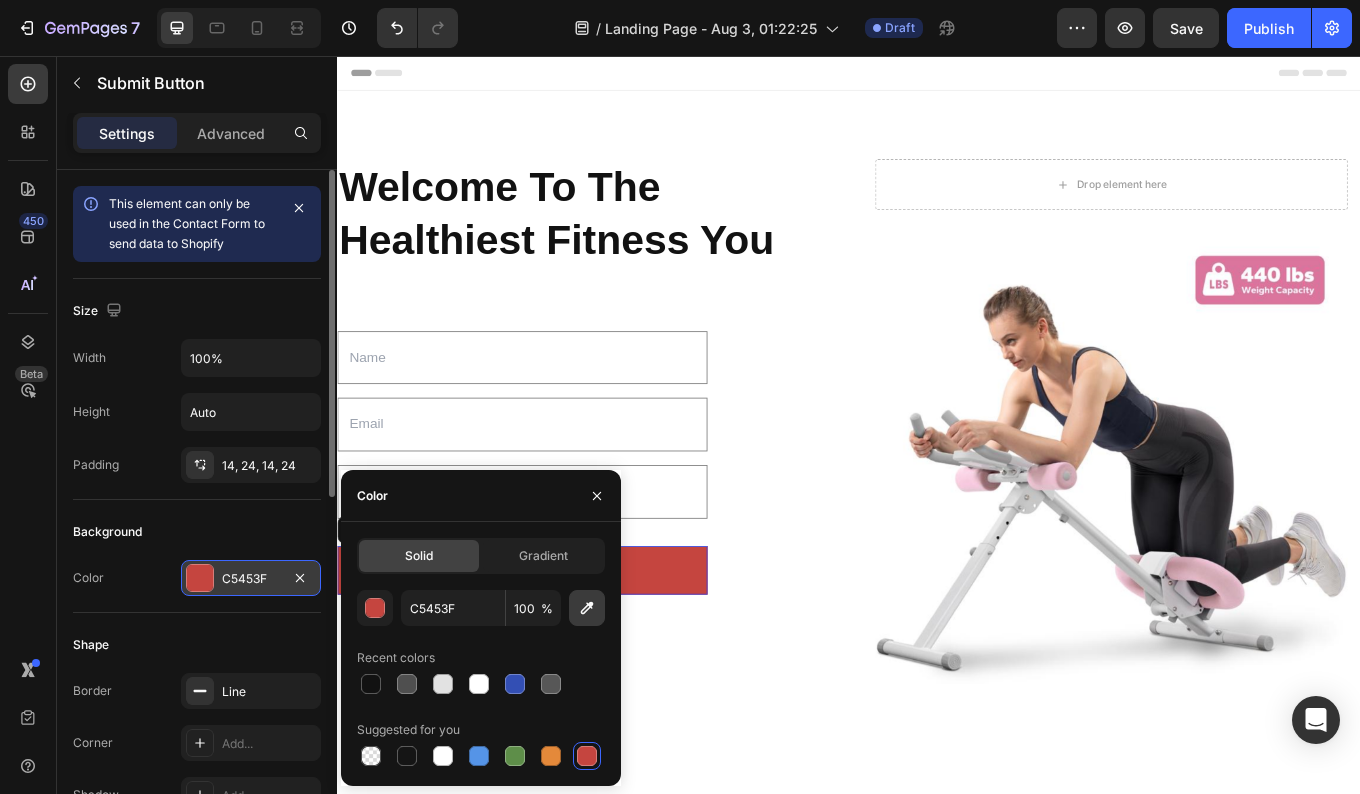 click 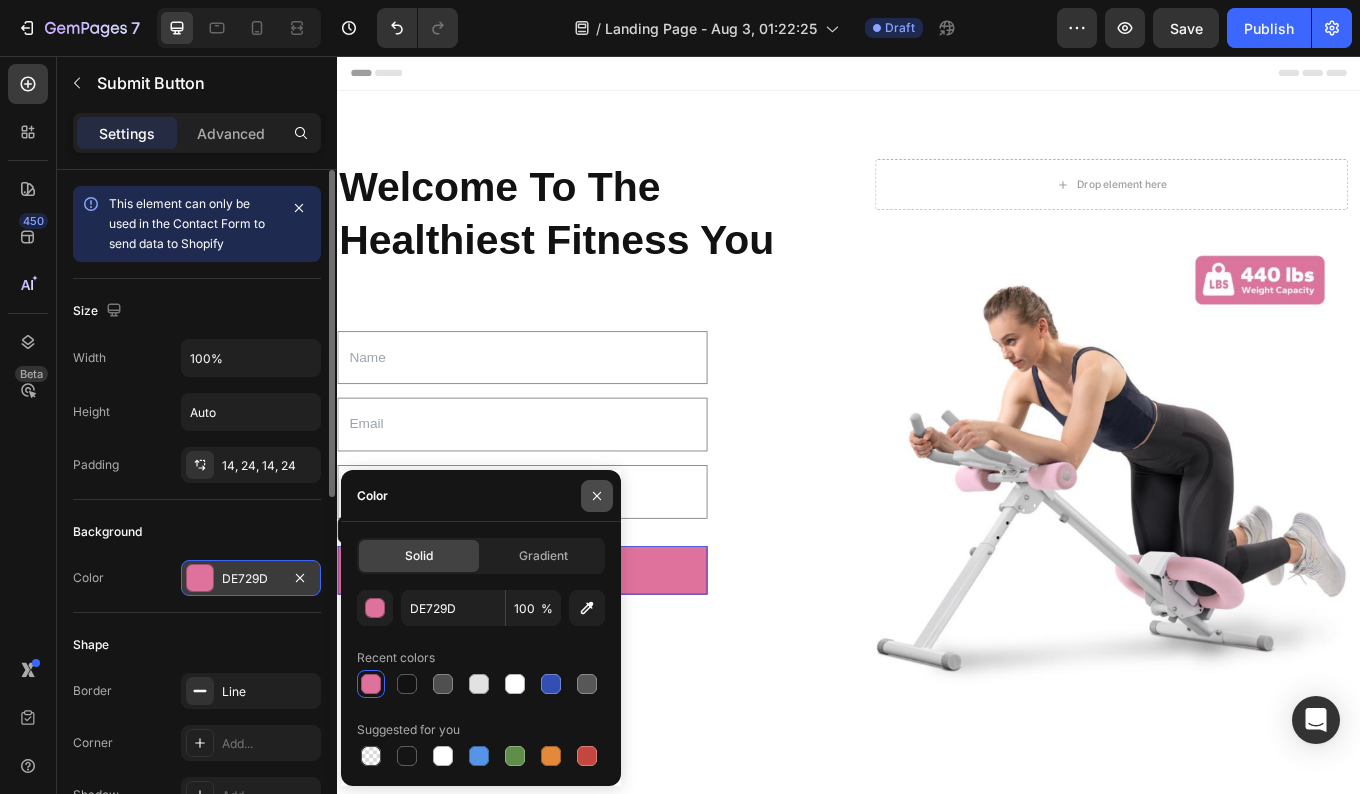 click at bounding box center [597, 496] 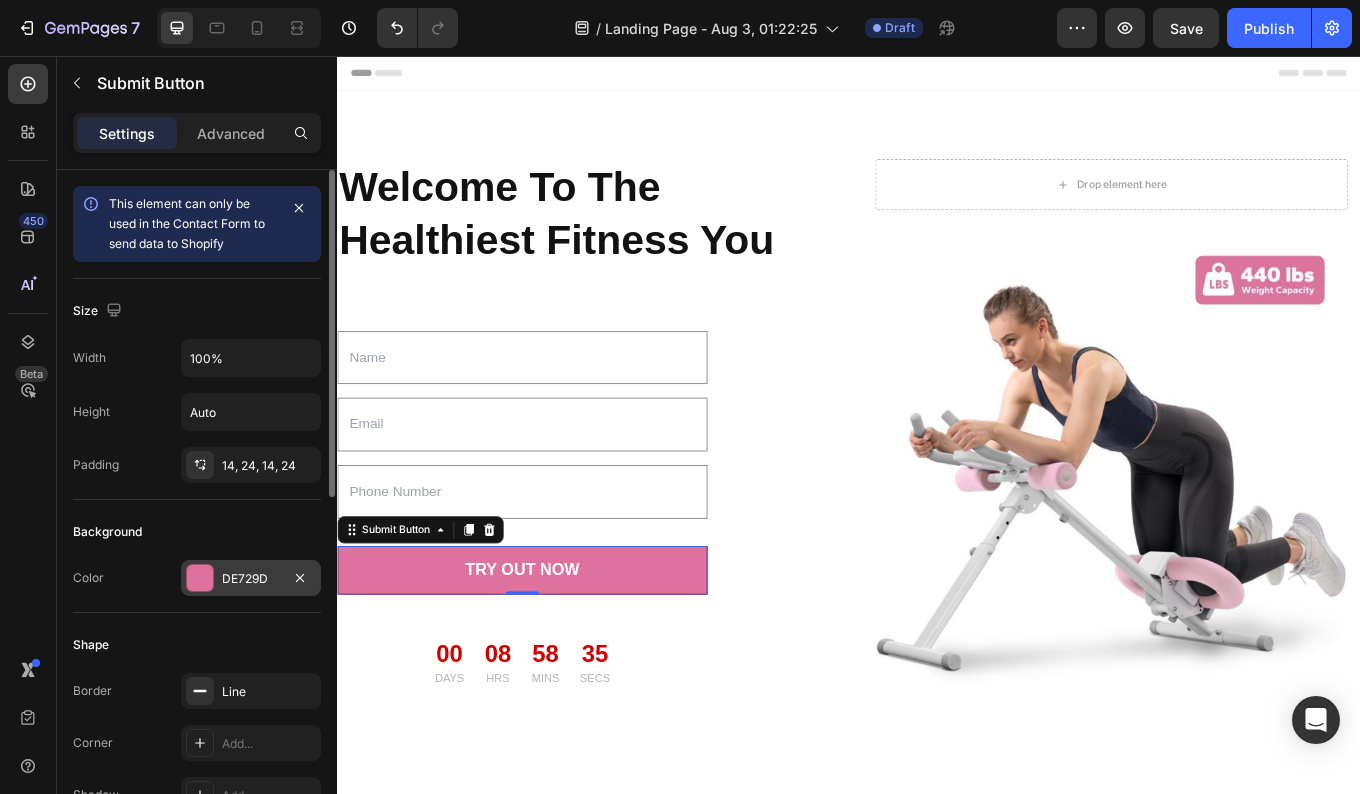 click on "DE729D" at bounding box center (251, 579) 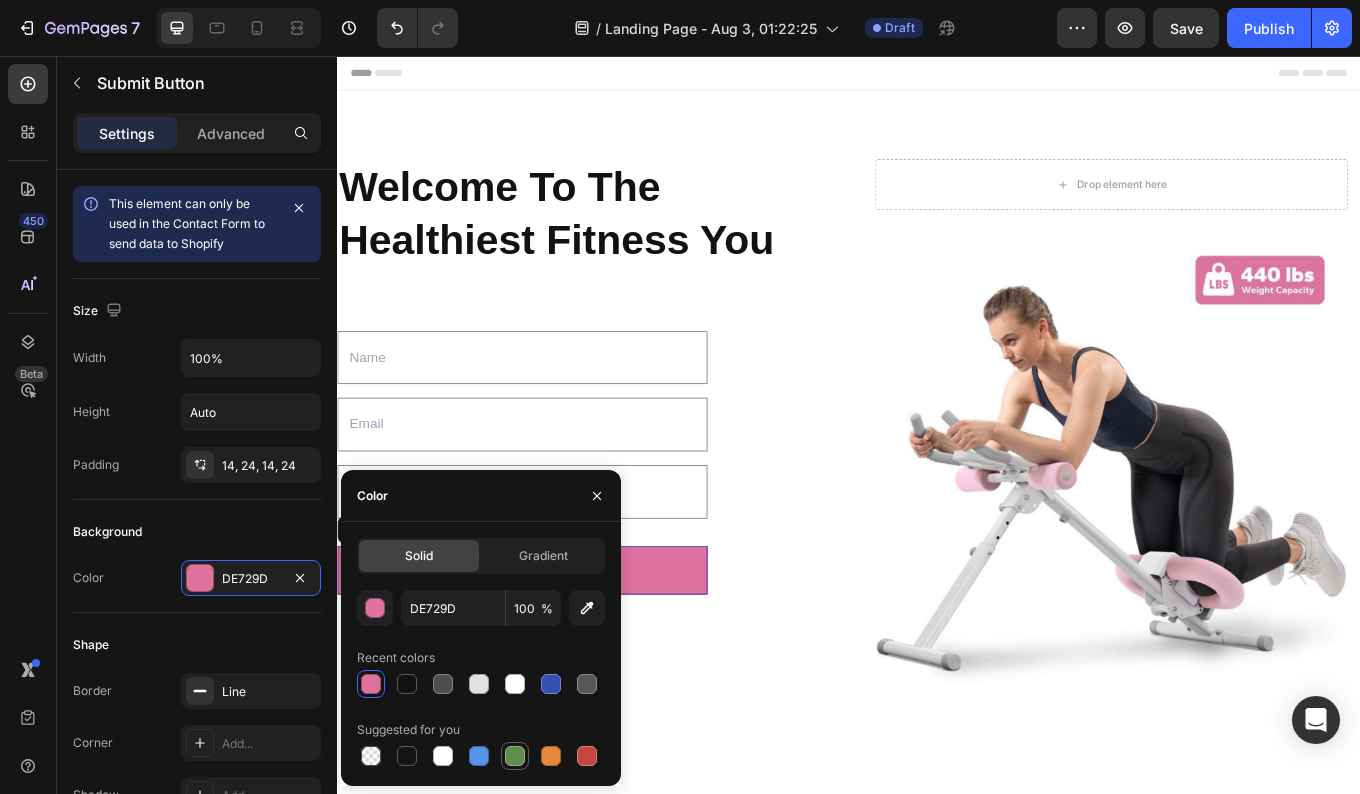 click at bounding box center [515, 756] 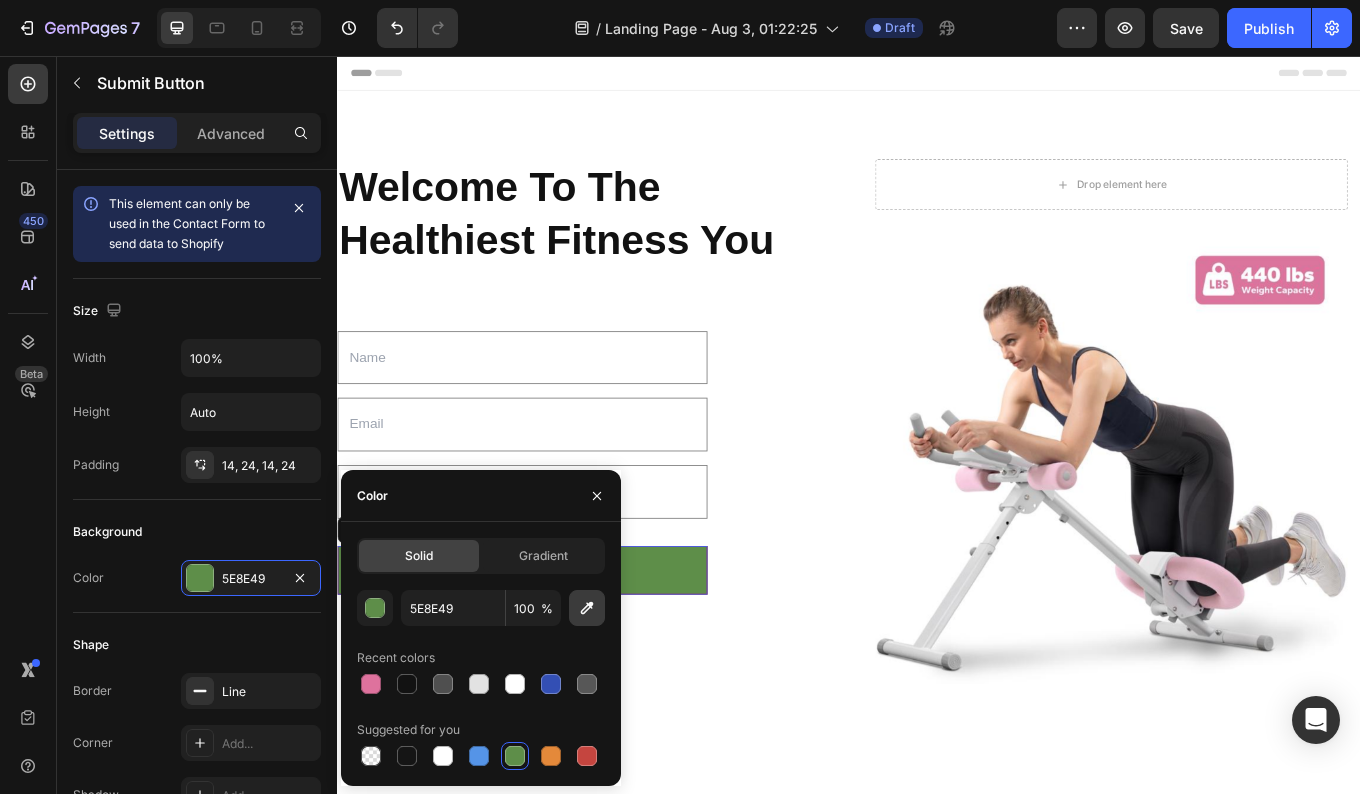 click 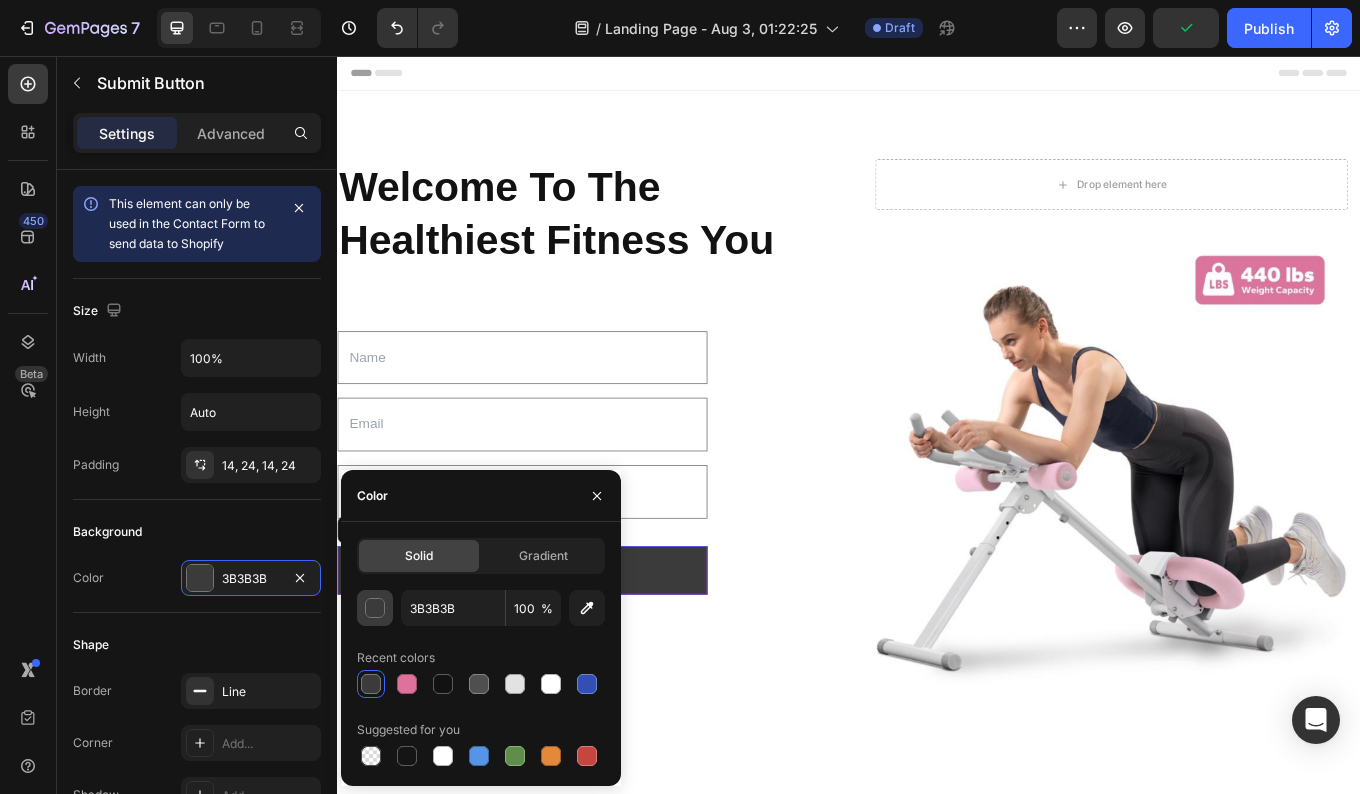 click at bounding box center [375, 608] 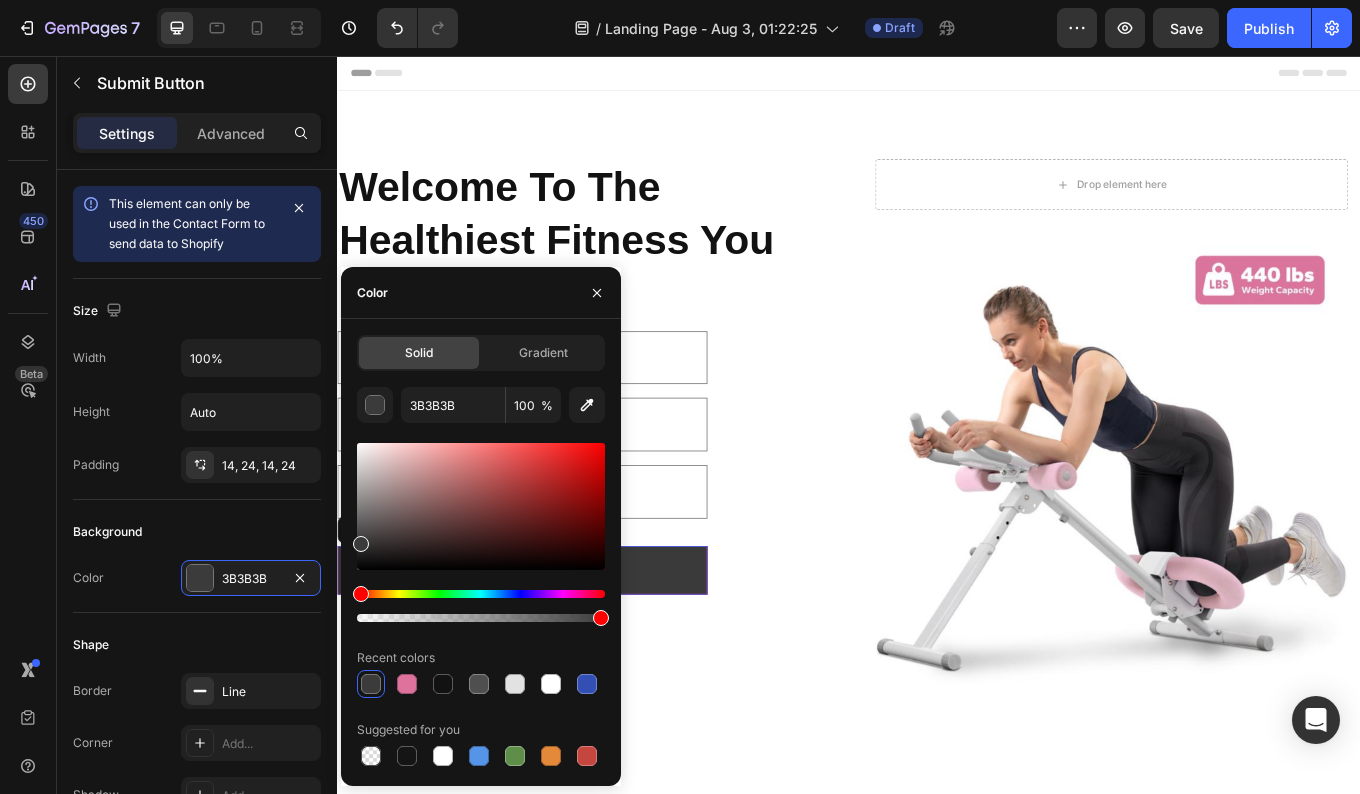 click at bounding box center [481, 594] 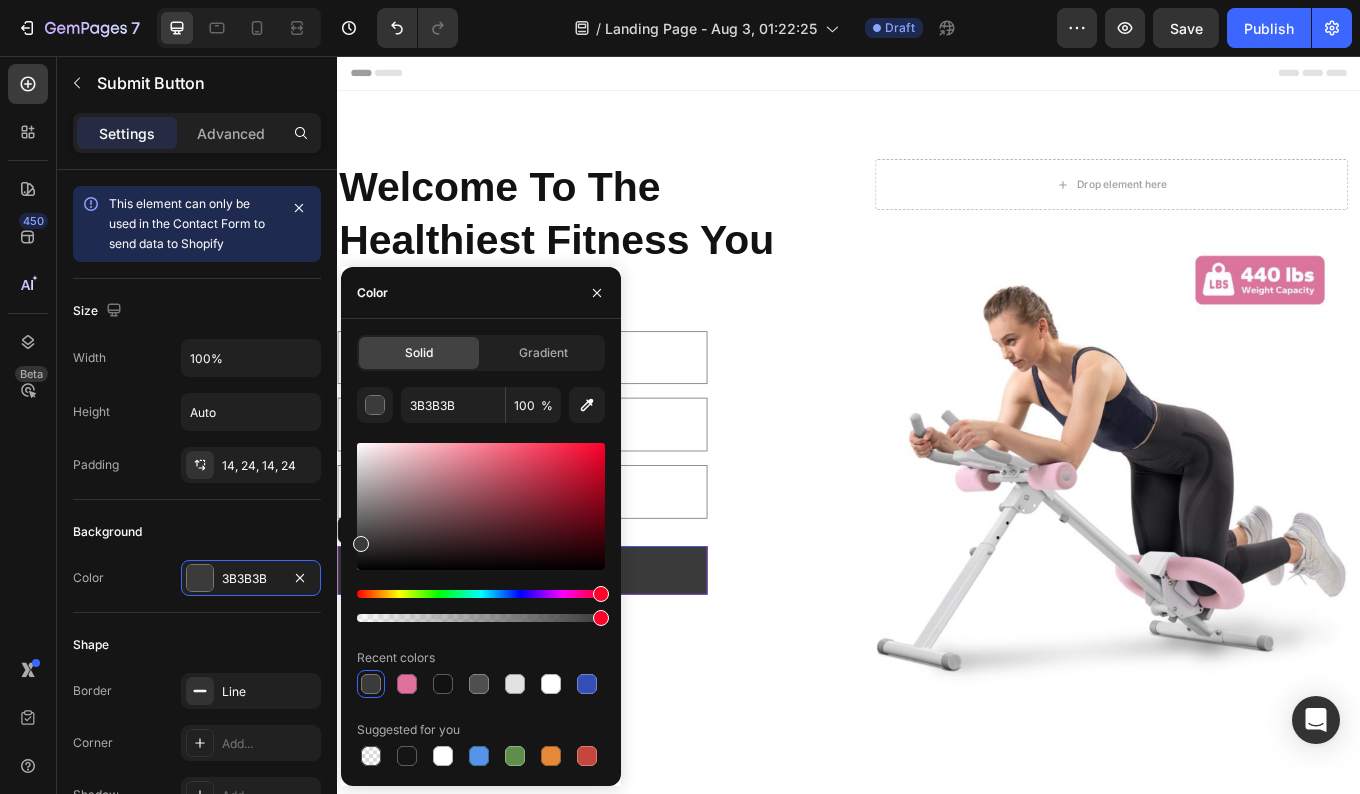 type on "3A3A3A" 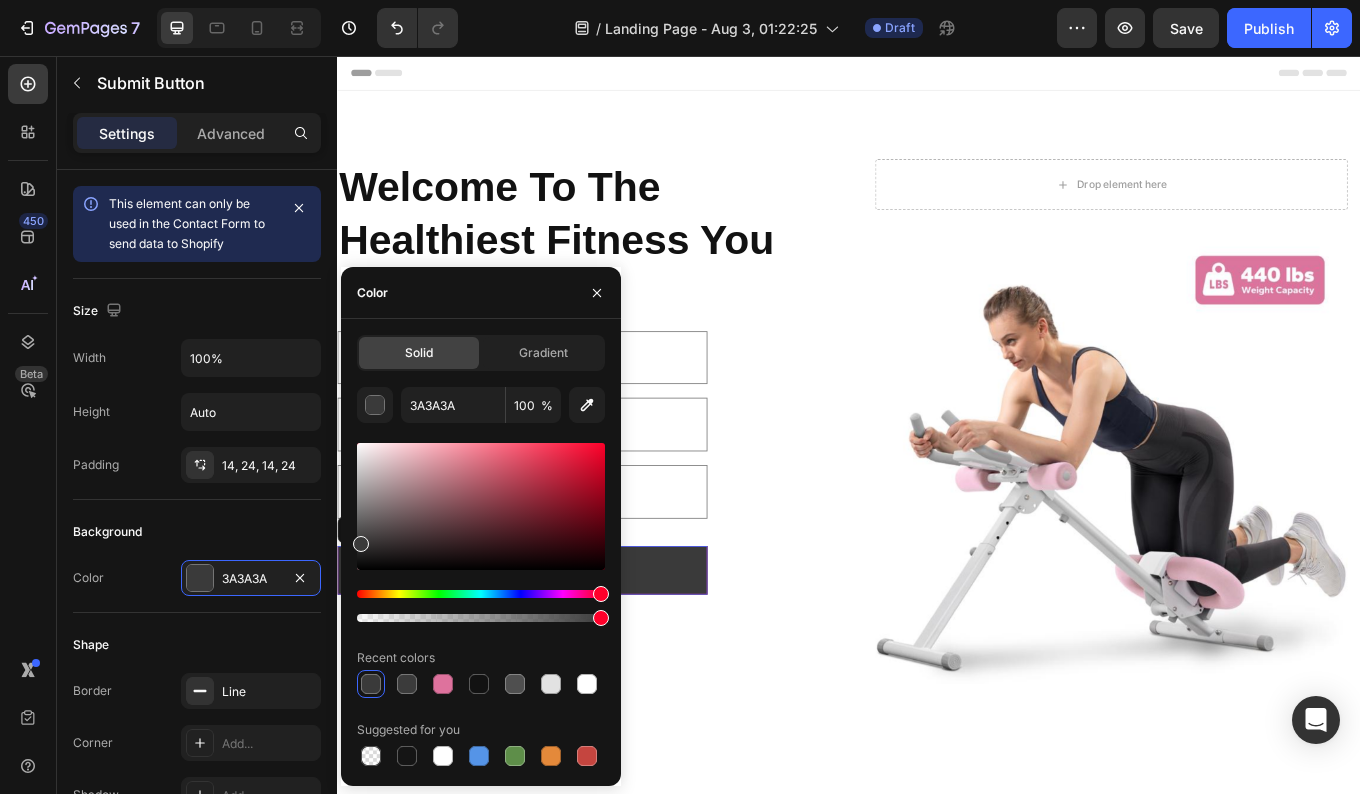 drag, startPoint x: 599, startPoint y: 593, endPoint x: 617, endPoint y: 593, distance: 18 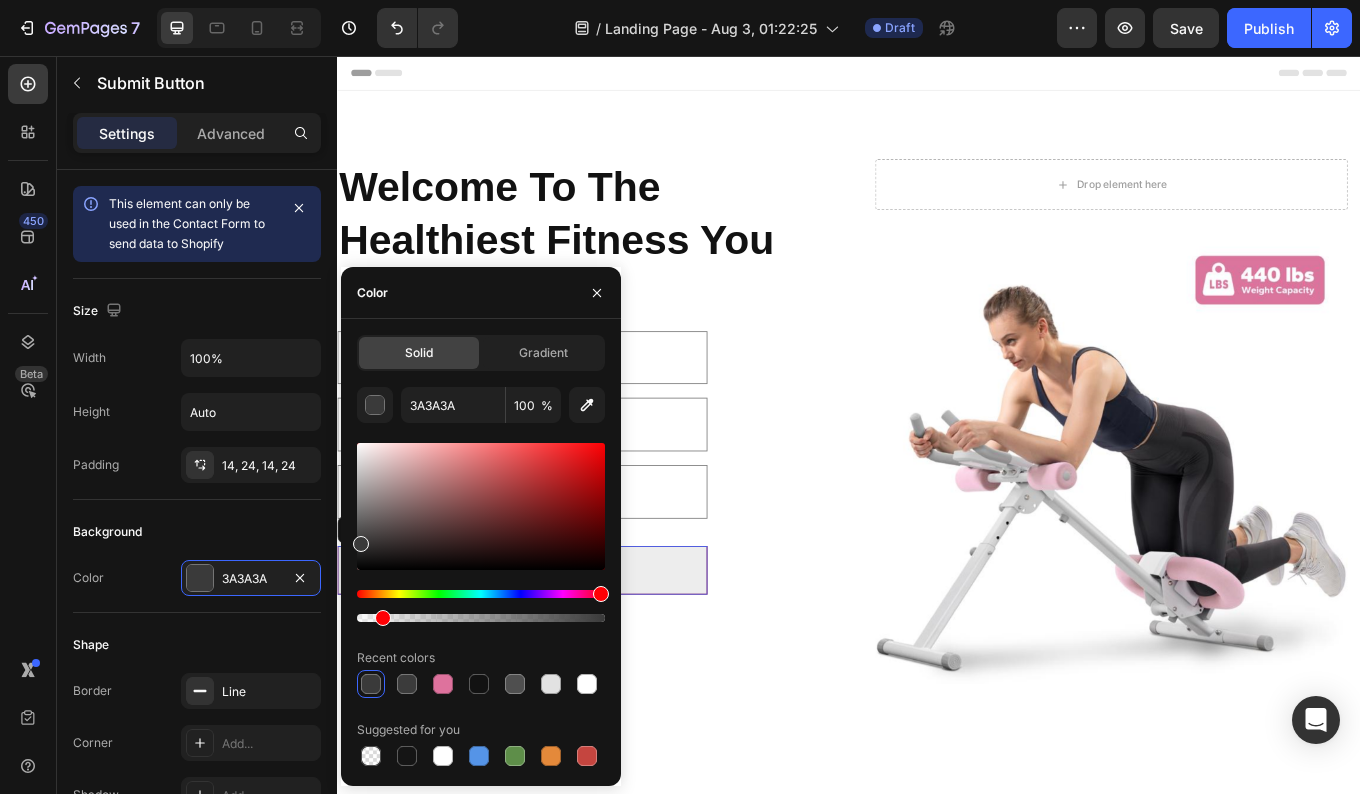 drag, startPoint x: 604, startPoint y: 617, endPoint x: 376, endPoint y: 624, distance: 228.10744 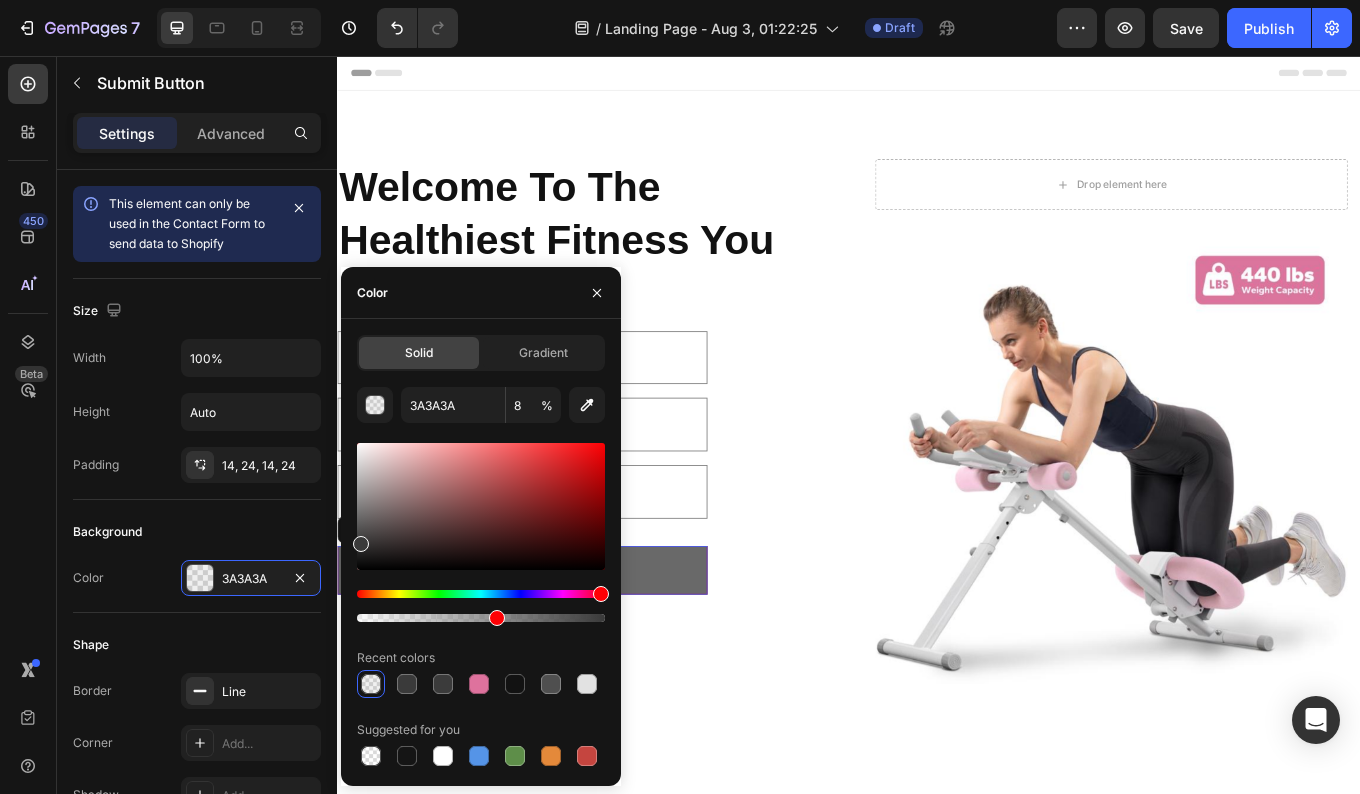 drag, startPoint x: 378, startPoint y: 611, endPoint x: 546, endPoint y: 600, distance: 168.35974 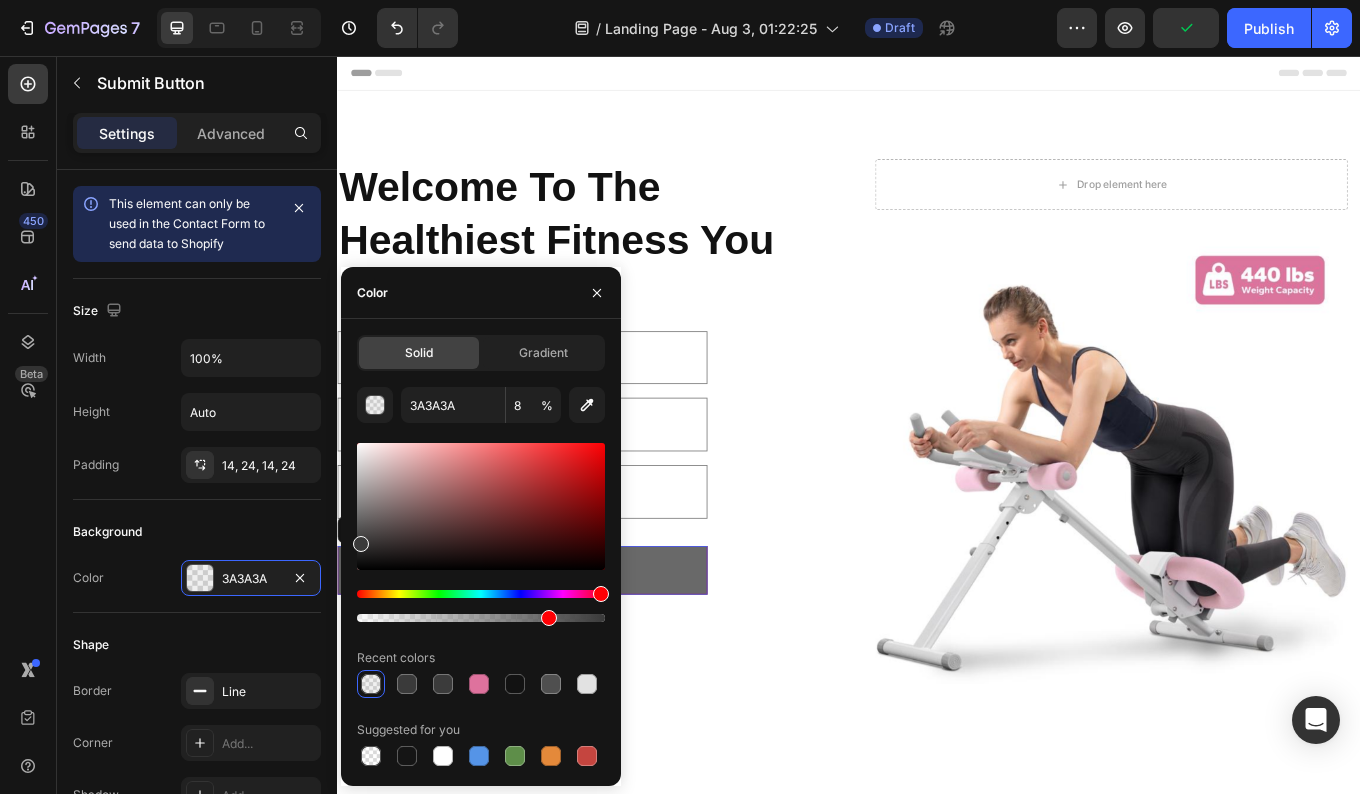 type on "76" 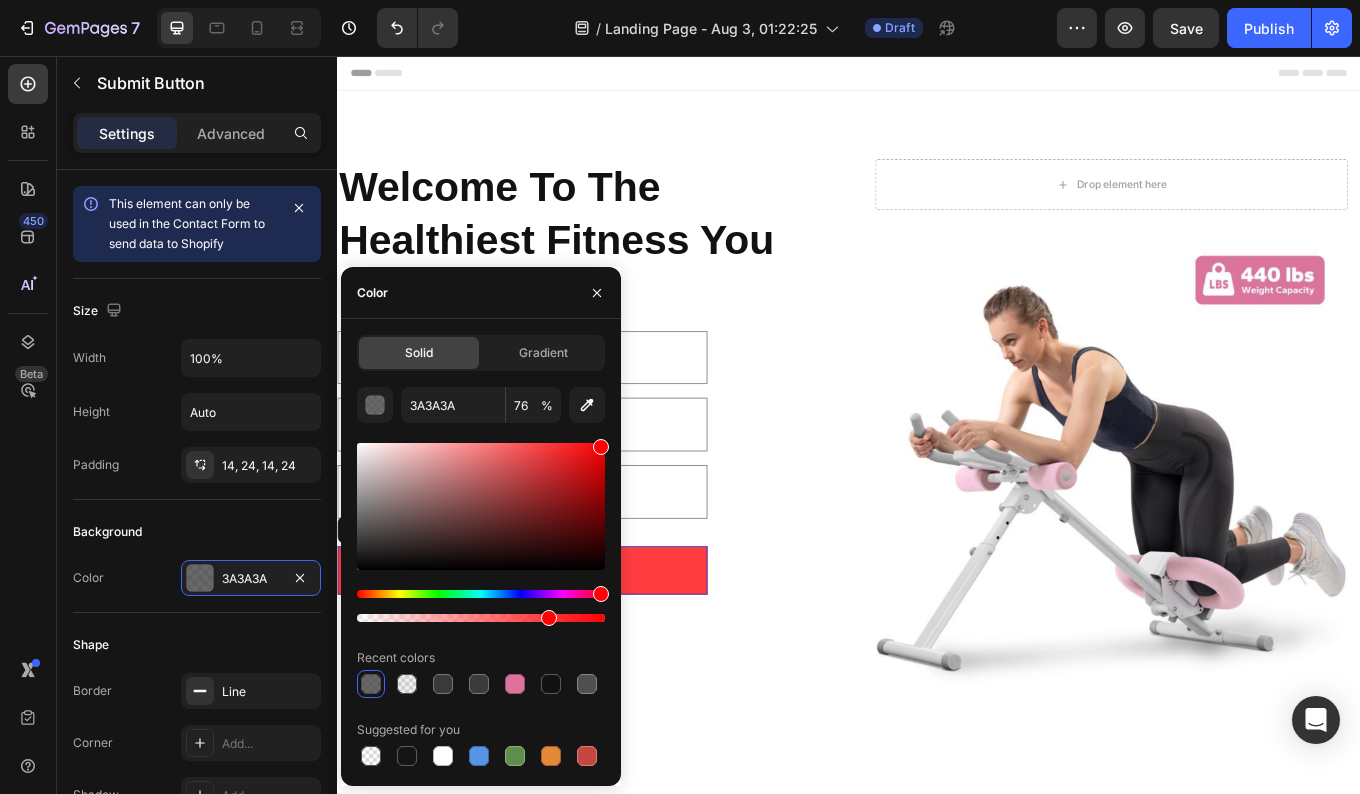 drag, startPoint x: 697, startPoint y: 602, endPoint x: 701, endPoint y: 479, distance: 123.065025 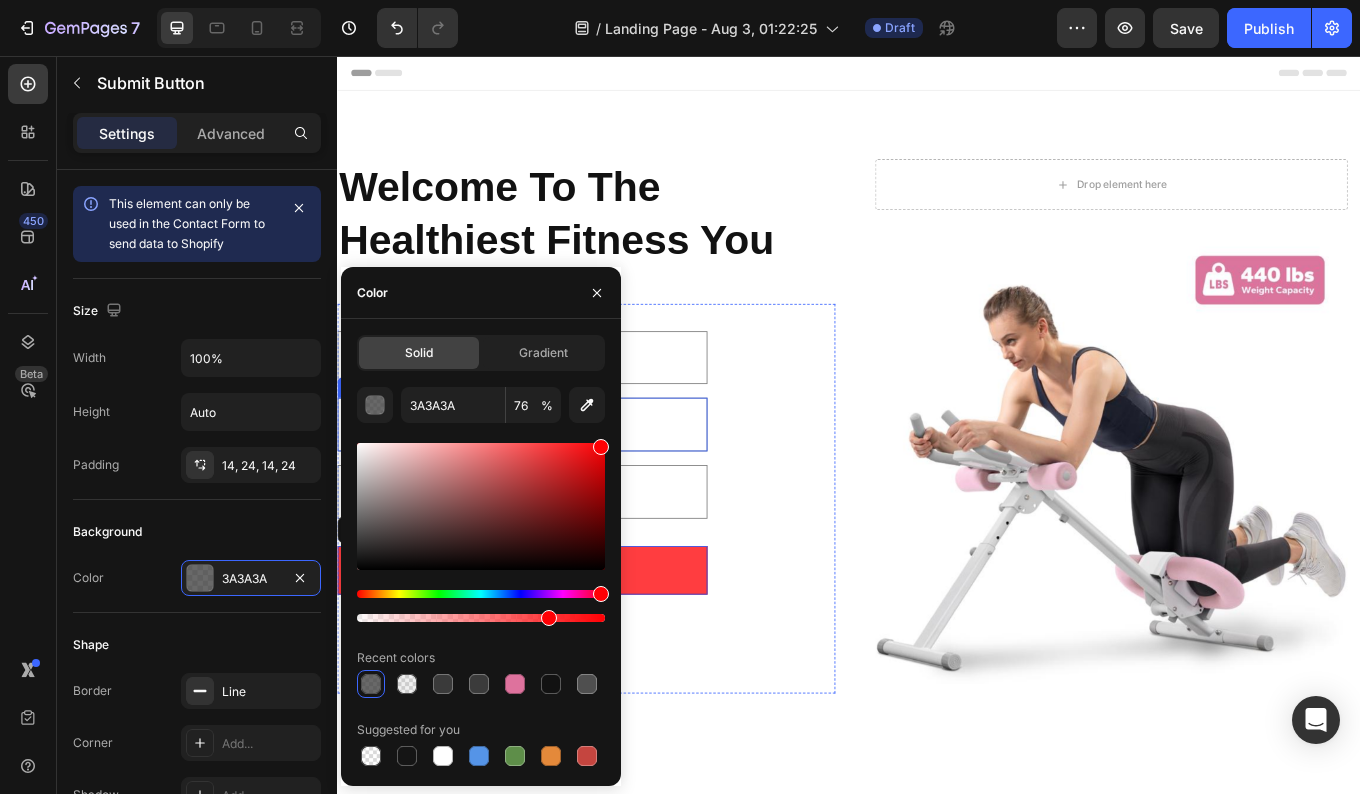 type on "FF0004" 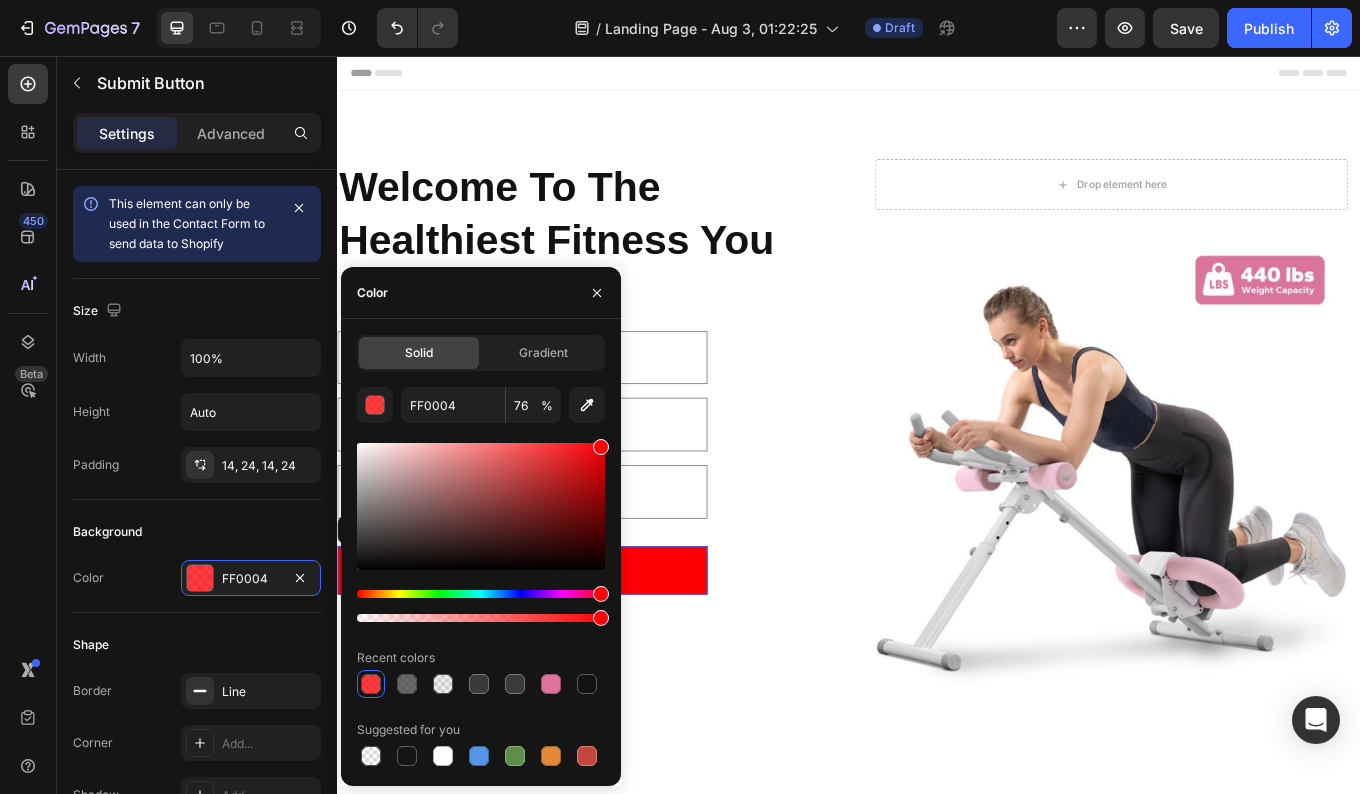 drag, startPoint x: 552, startPoint y: 620, endPoint x: 612, endPoint y: 619, distance: 60.00833 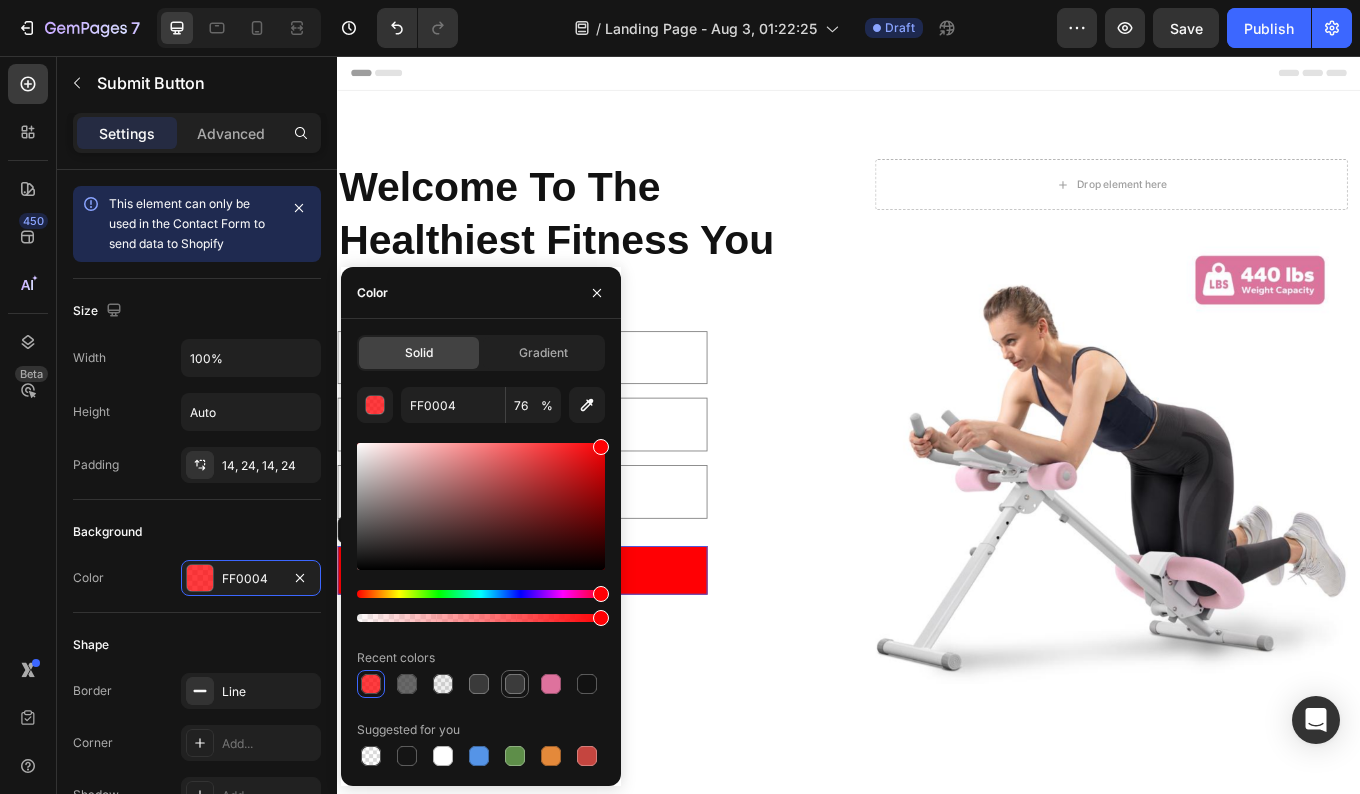 type on "100" 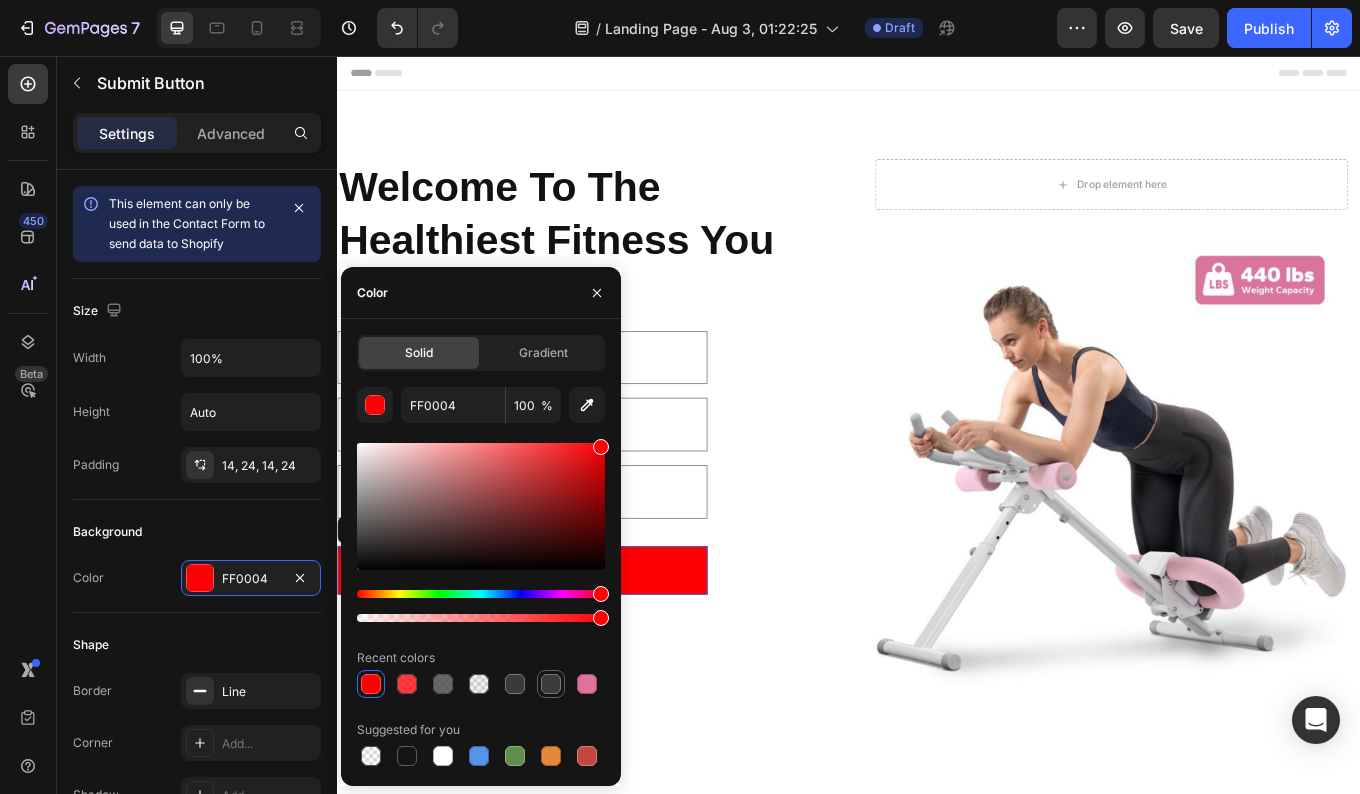 click at bounding box center [551, 684] 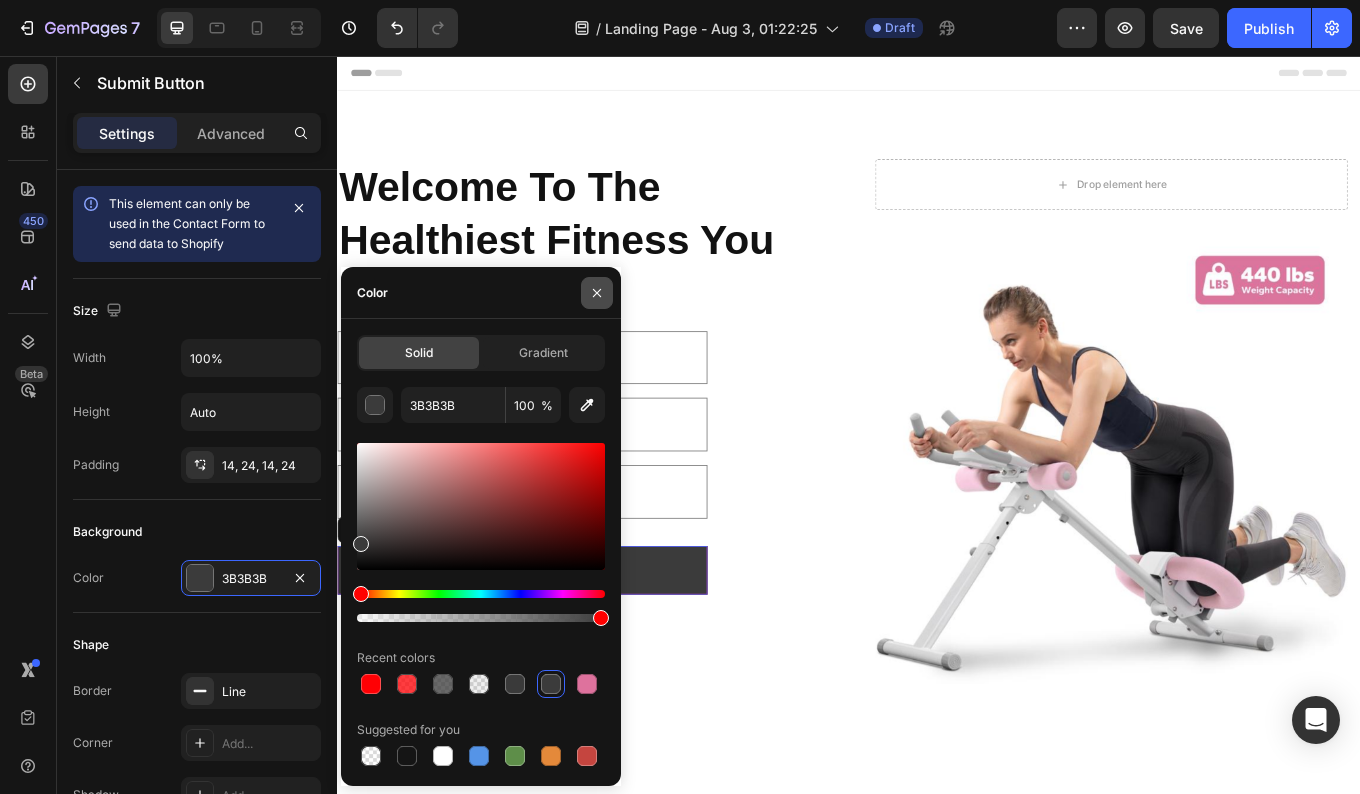 click at bounding box center (597, 293) 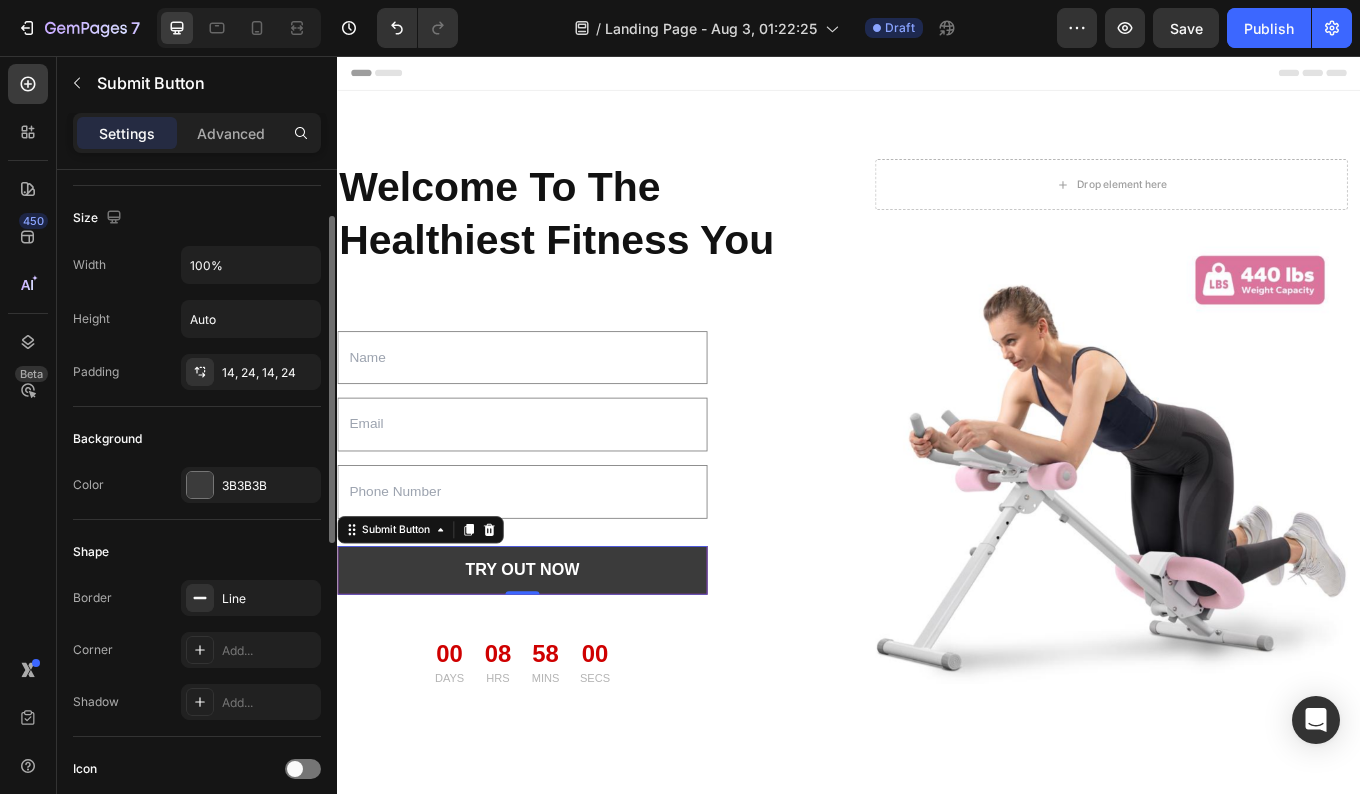 scroll, scrollTop: 94, scrollLeft: 0, axis: vertical 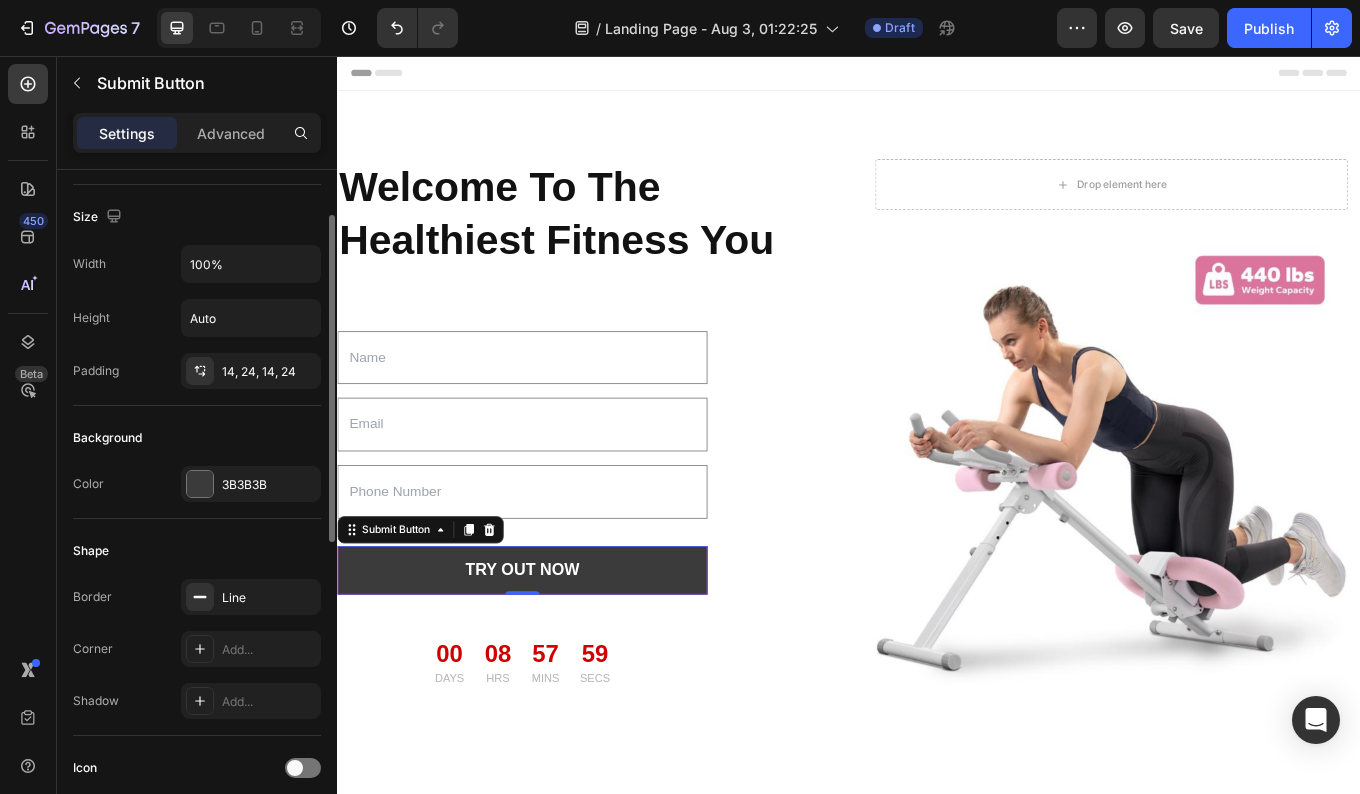 click on "Line" at bounding box center (251, 597) 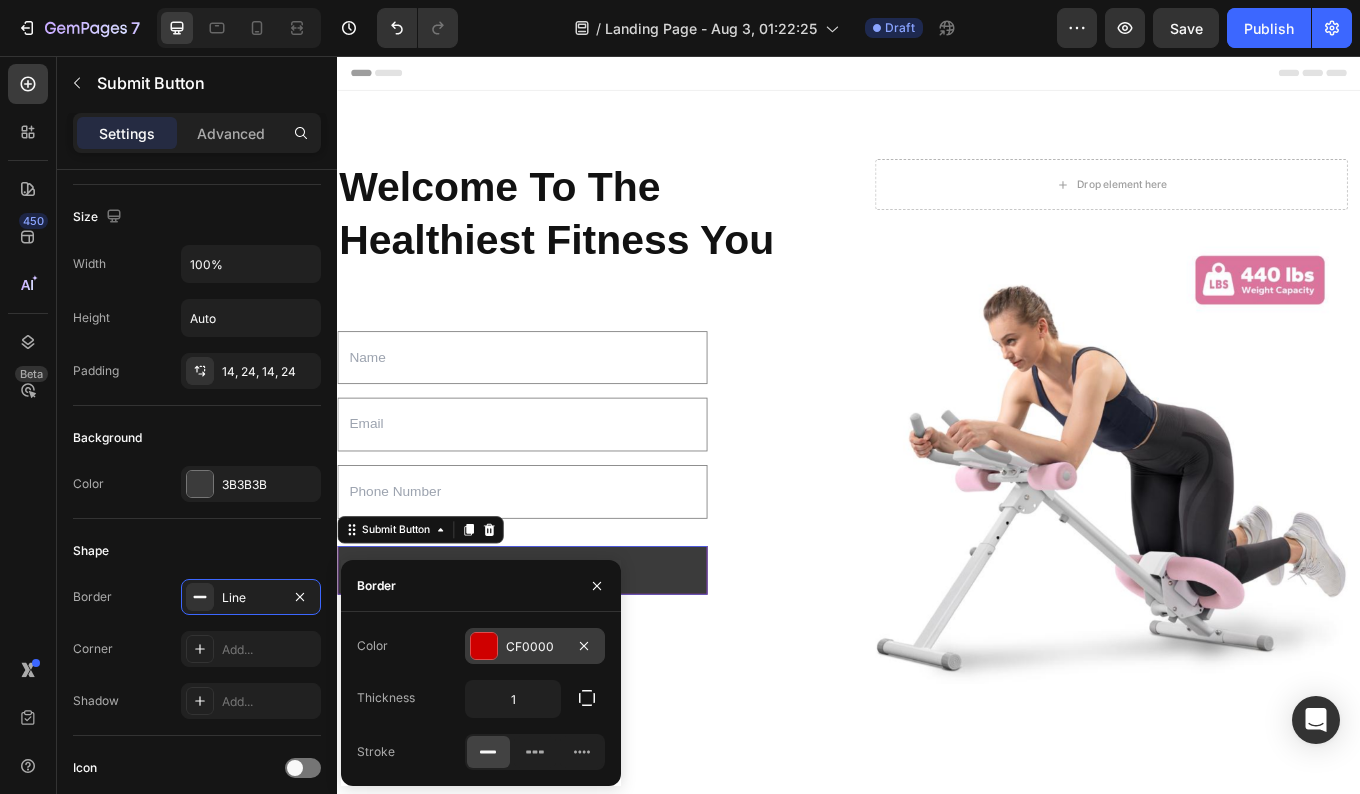 click at bounding box center (484, 646) 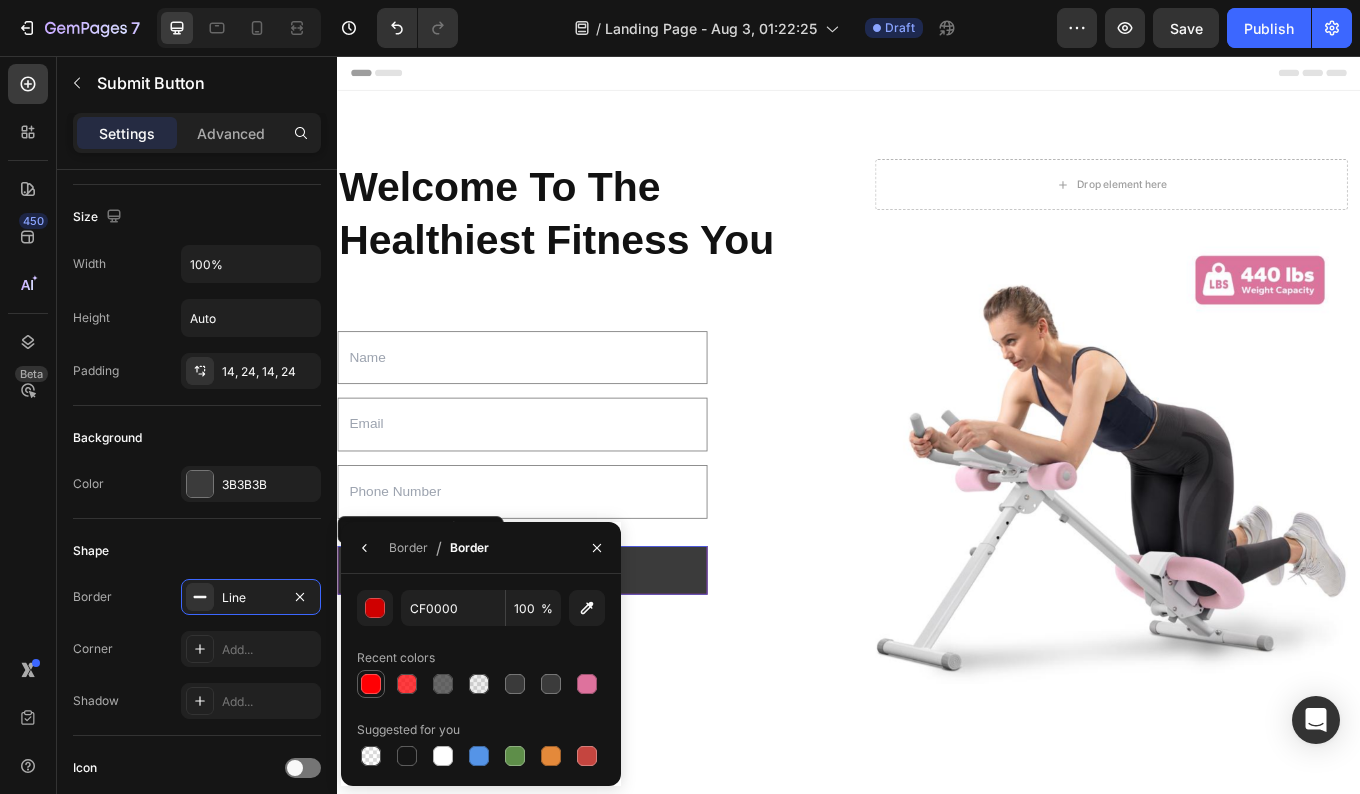 click at bounding box center (371, 684) 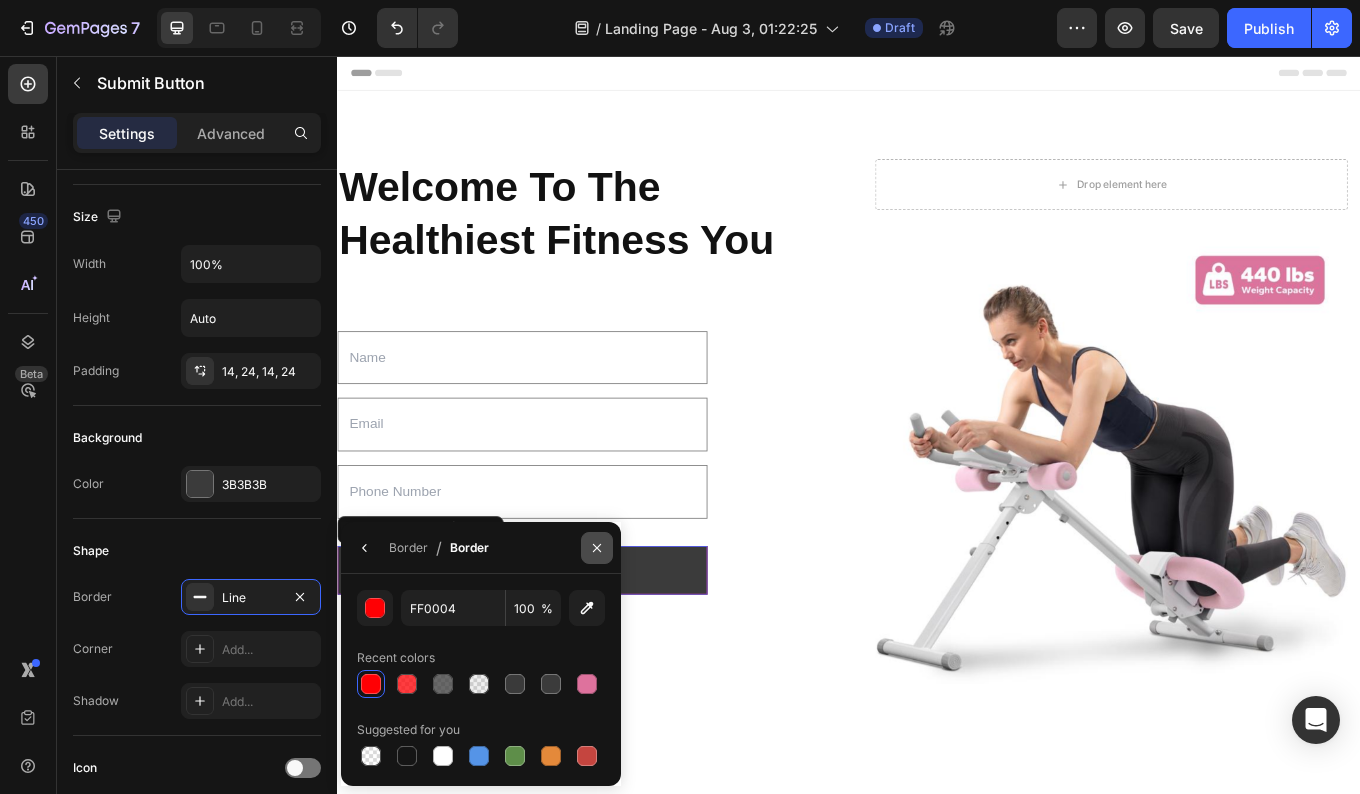 click 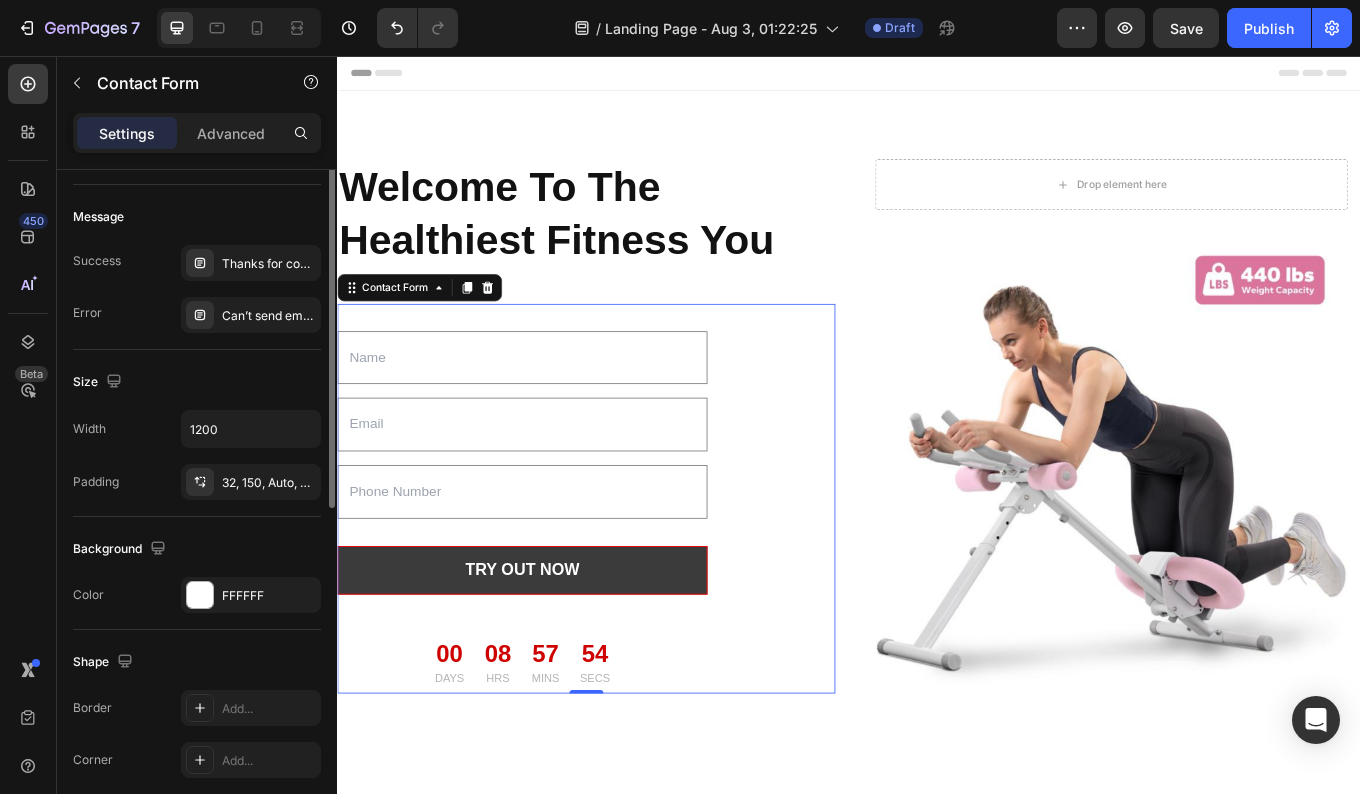 scroll, scrollTop: 0, scrollLeft: 0, axis: both 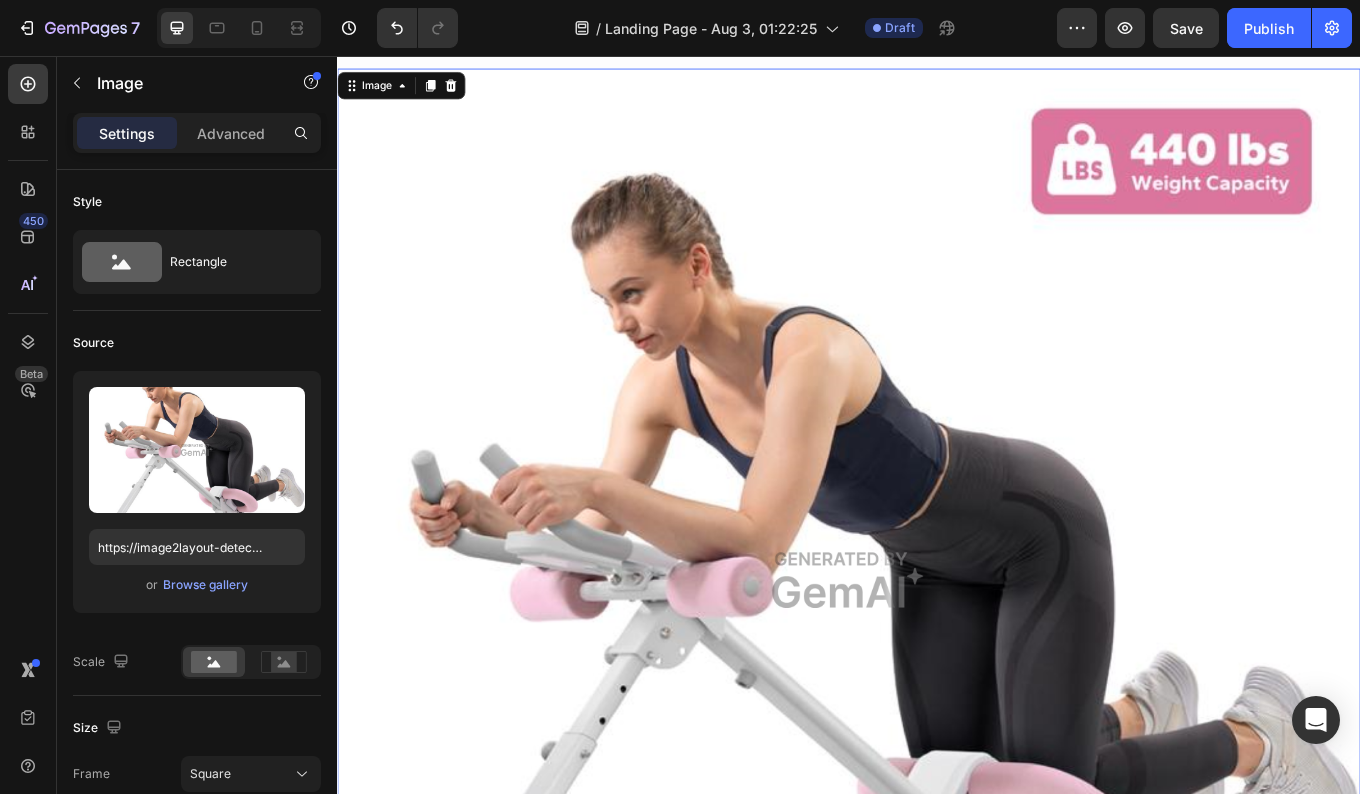 click at bounding box center [937, 671] 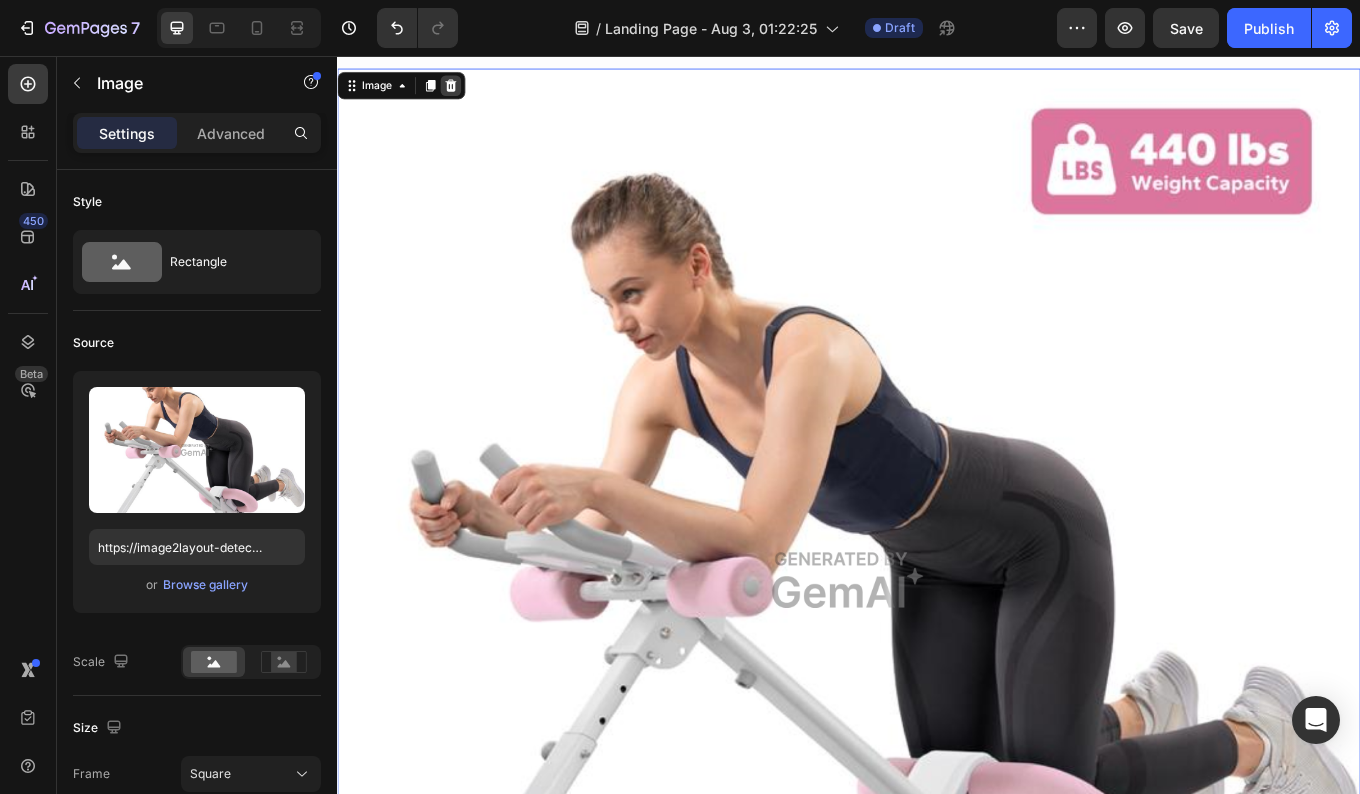 click 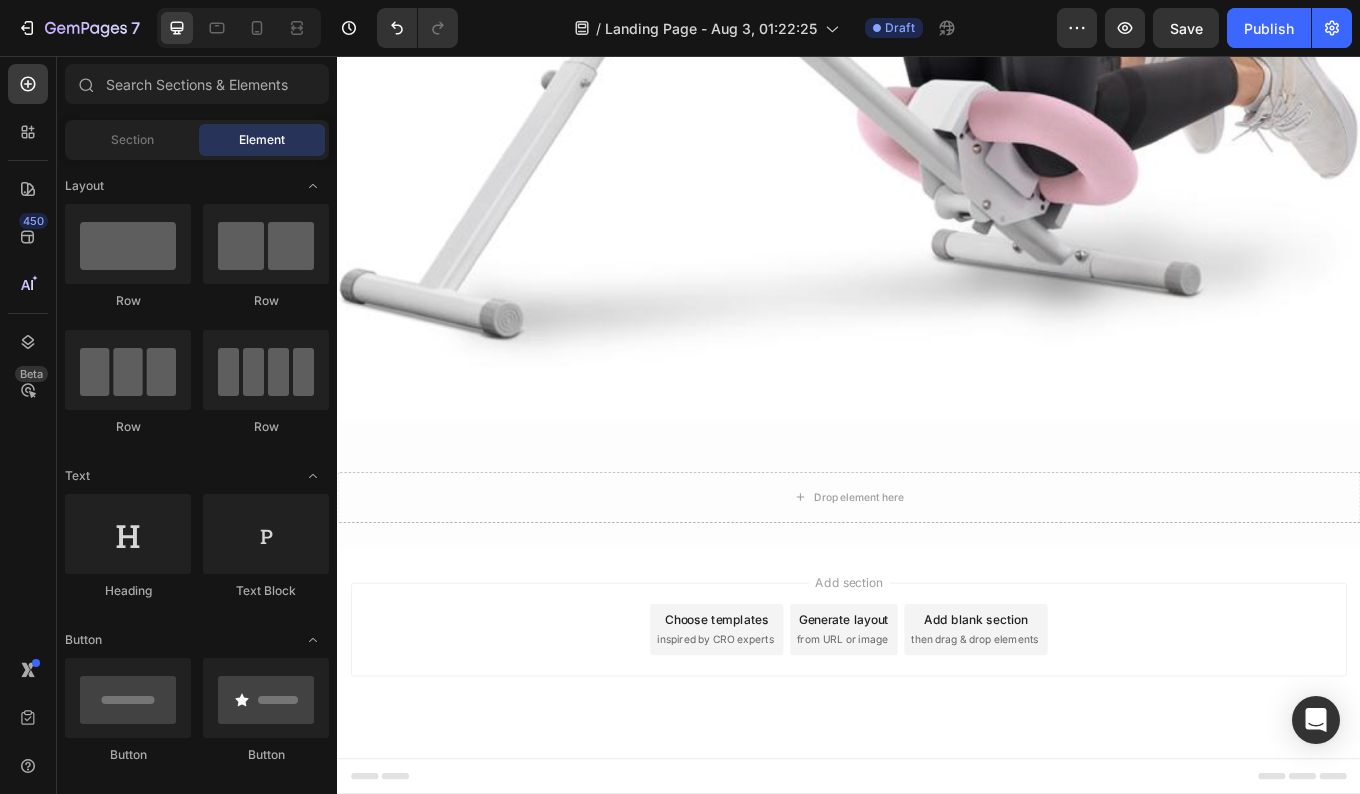 scroll, scrollTop: 4205, scrollLeft: 0, axis: vertical 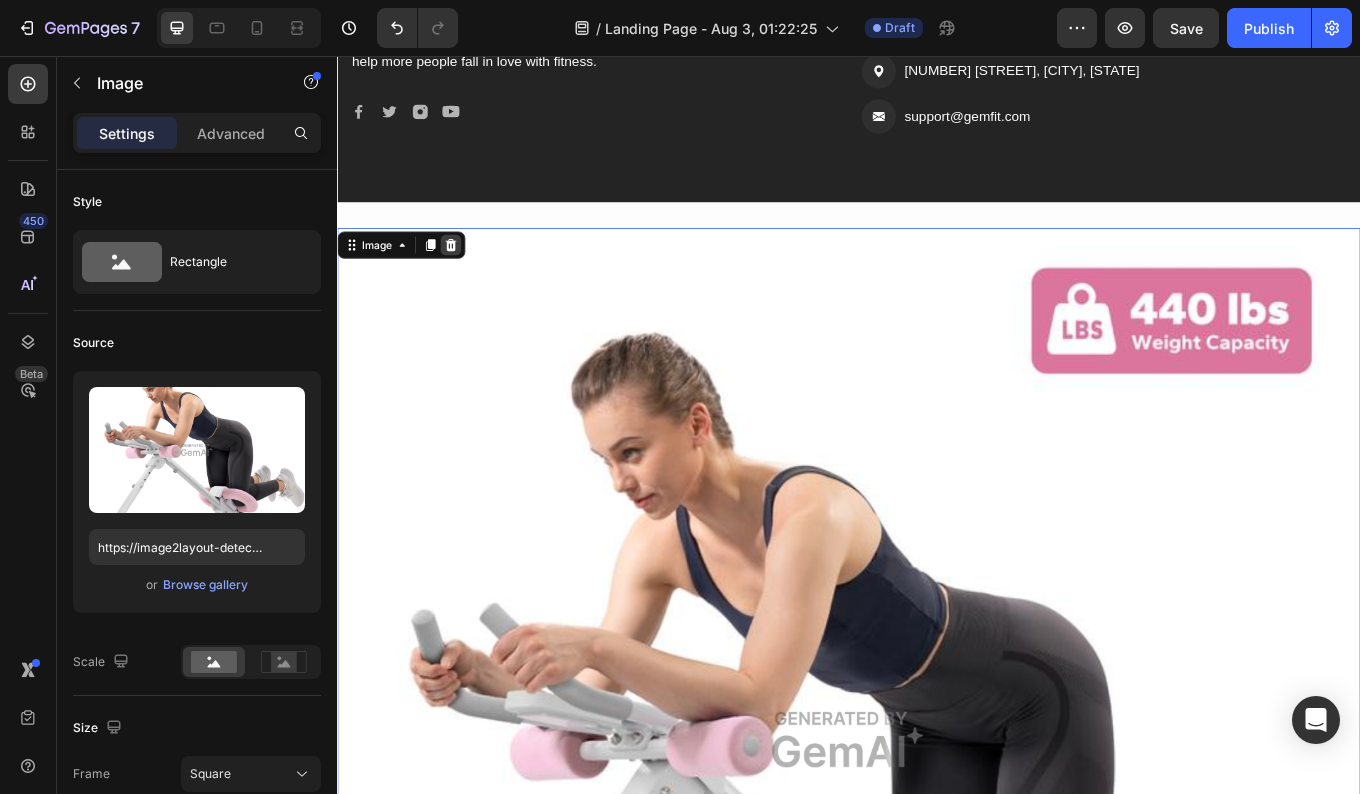 click 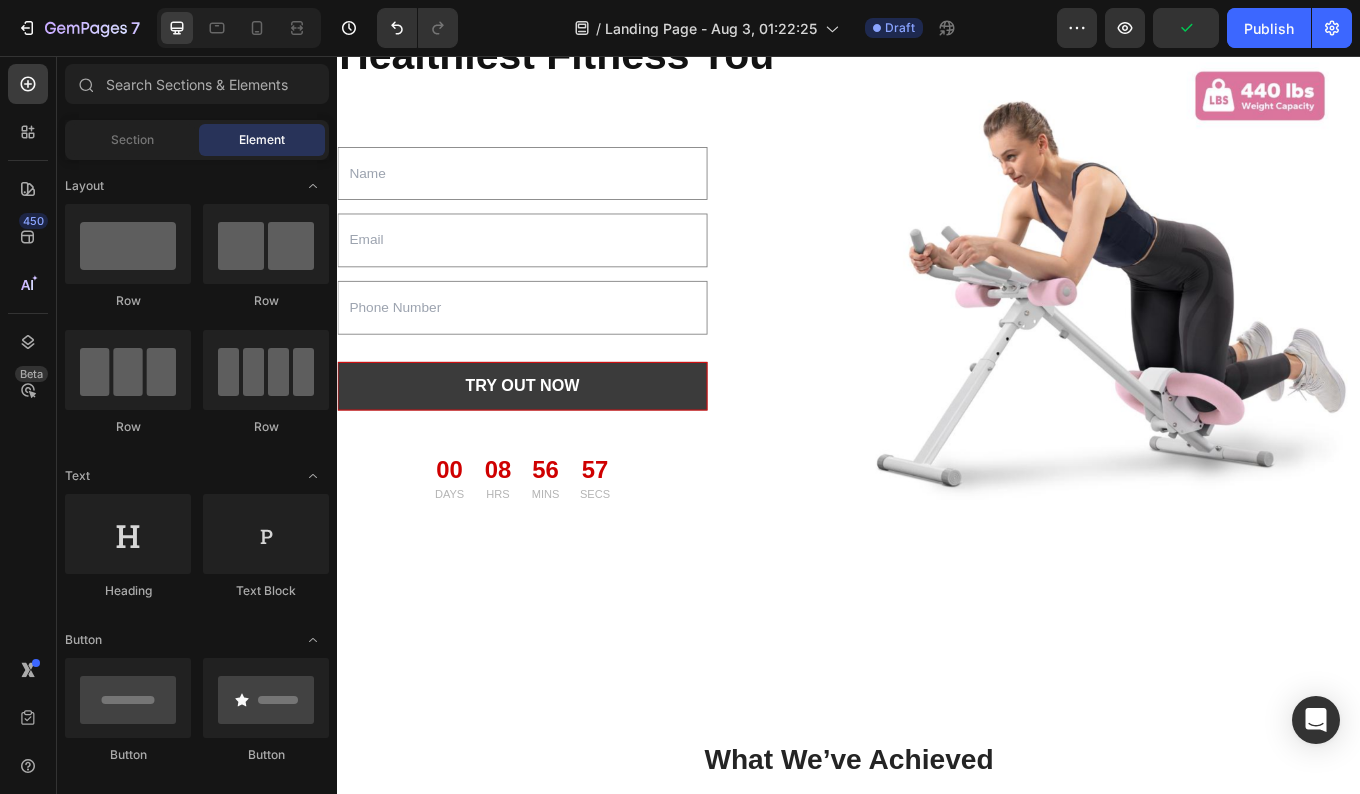 scroll, scrollTop: 0, scrollLeft: 0, axis: both 